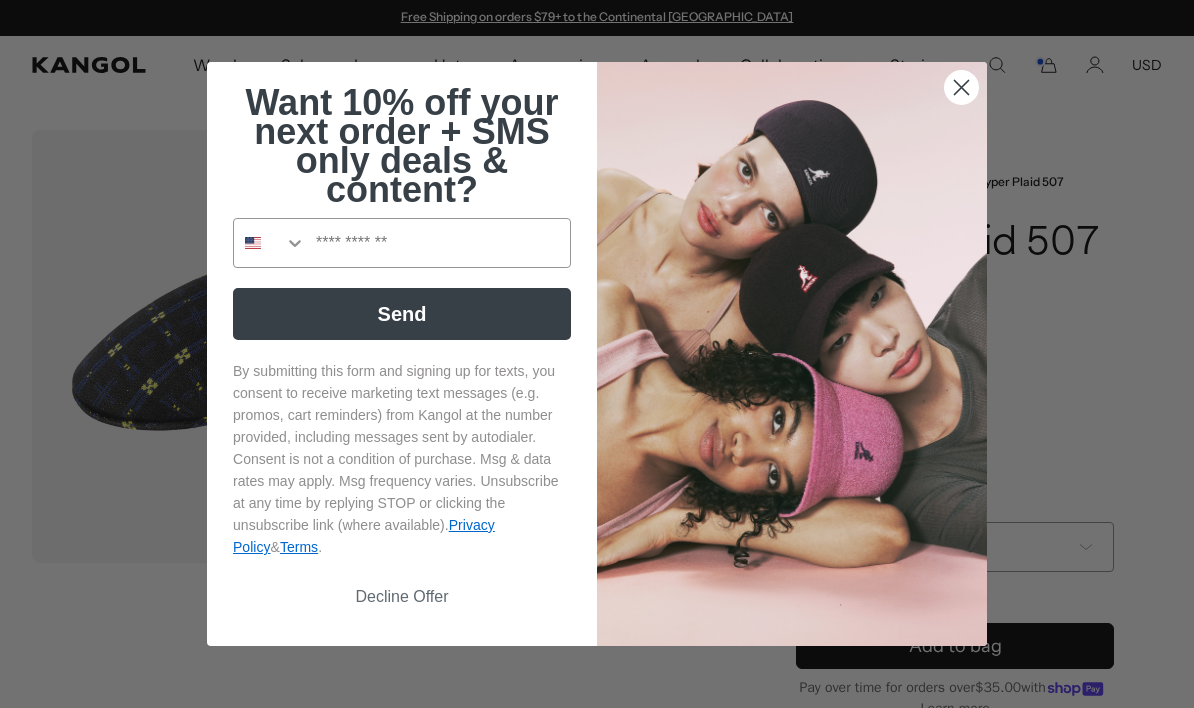 scroll, scrollTop: 368, scrollLeft: 0, axis: vertical 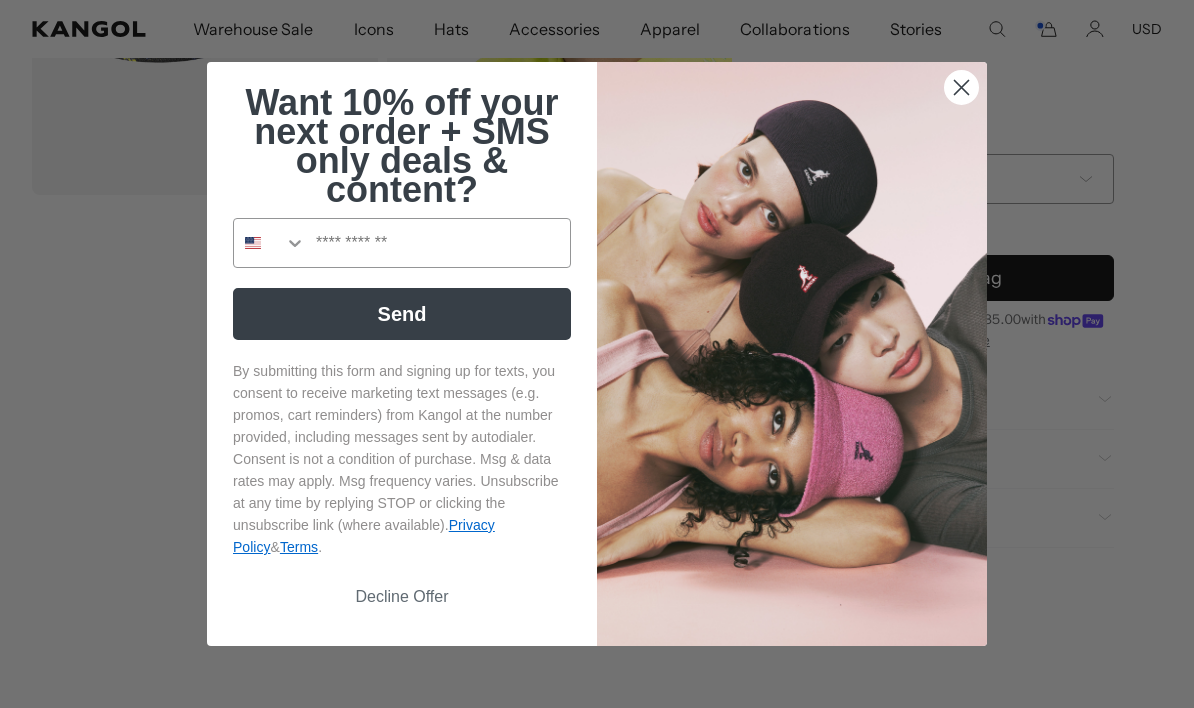 click 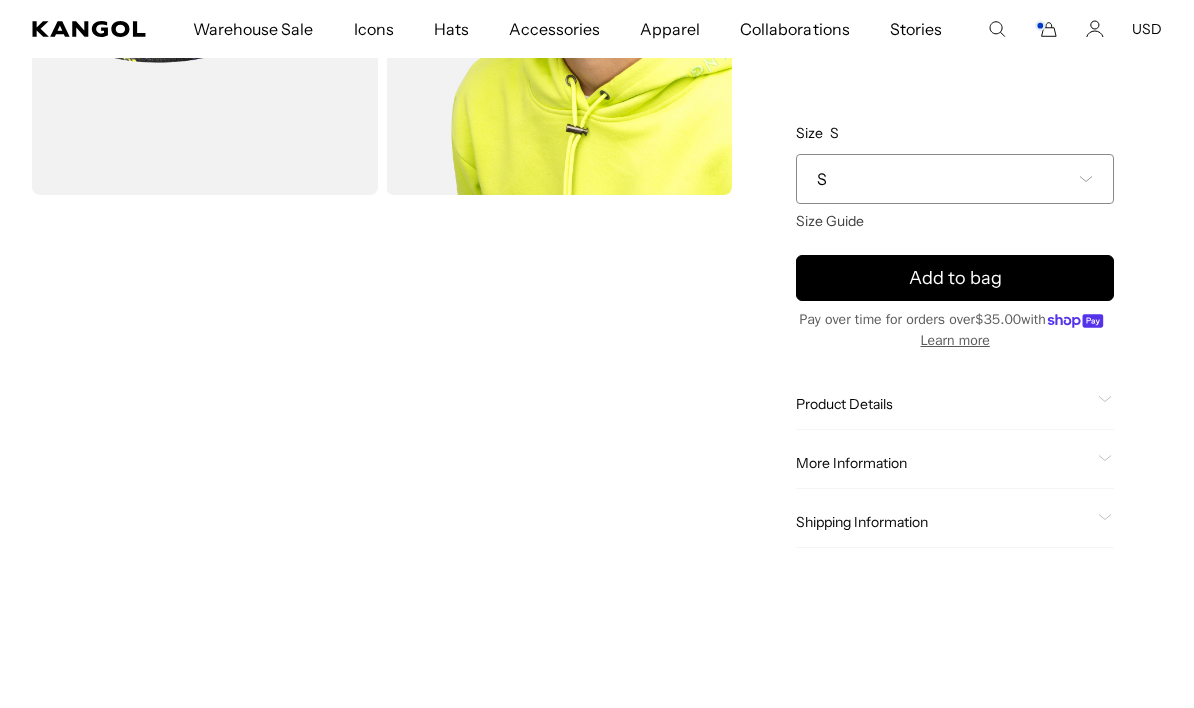 scroll, scrollTop: 0, scrollLeft: 0, axis: both 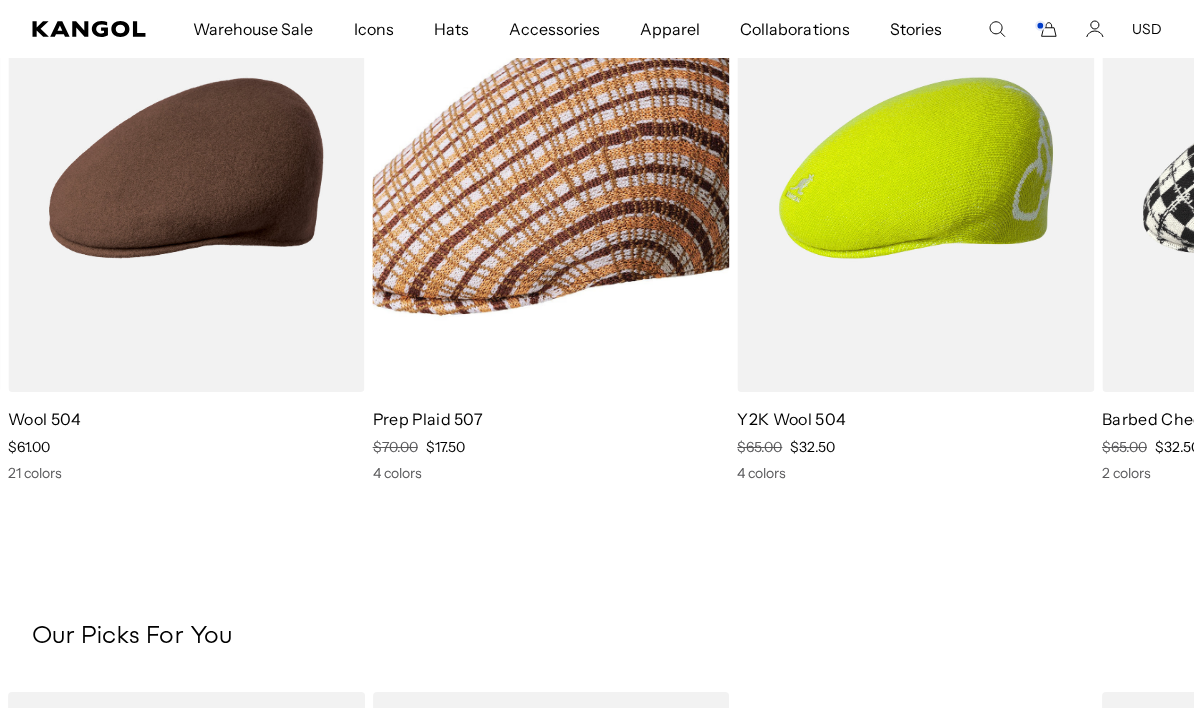 click at bounding box center (0, 0) 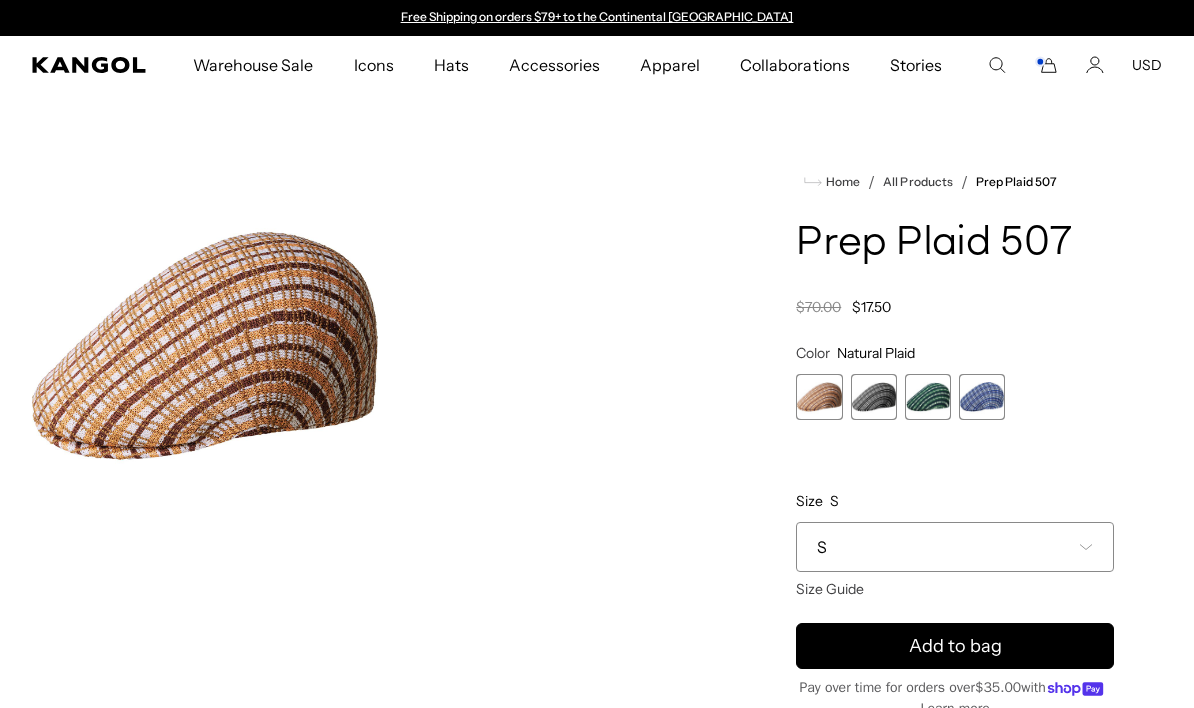 scroll, scrollTop: 0, scrollLeft: 0, axis: both 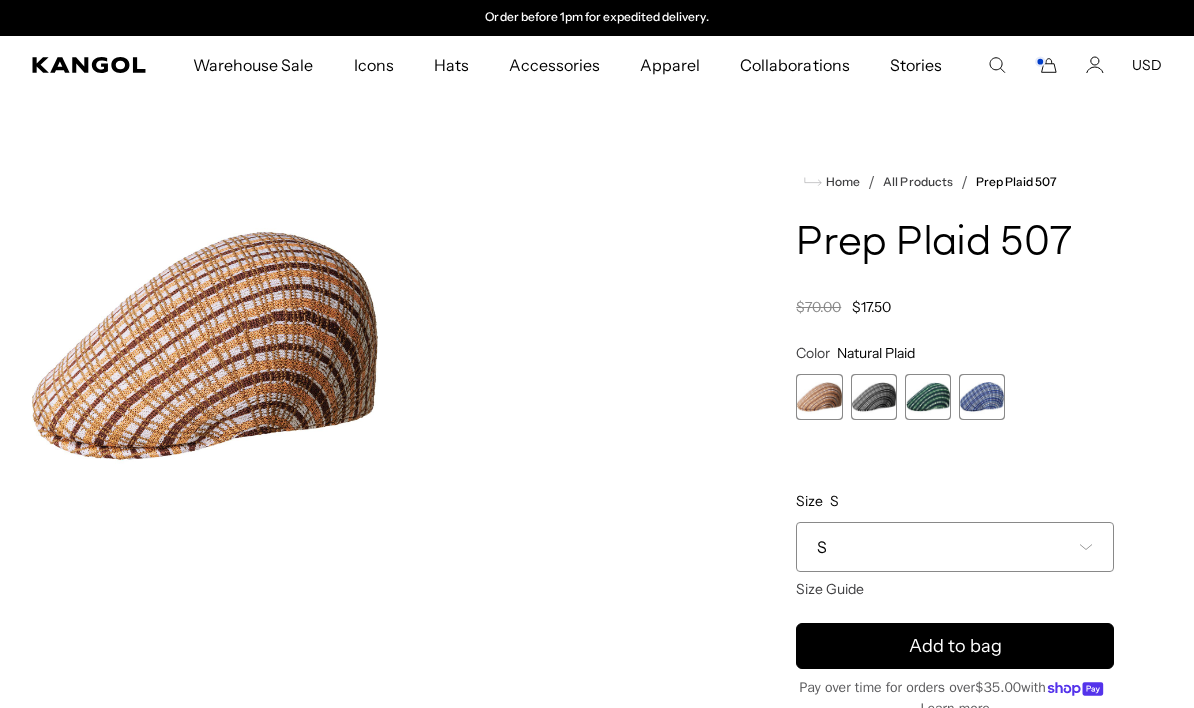 click on "S" at bounding box center (955, 547) 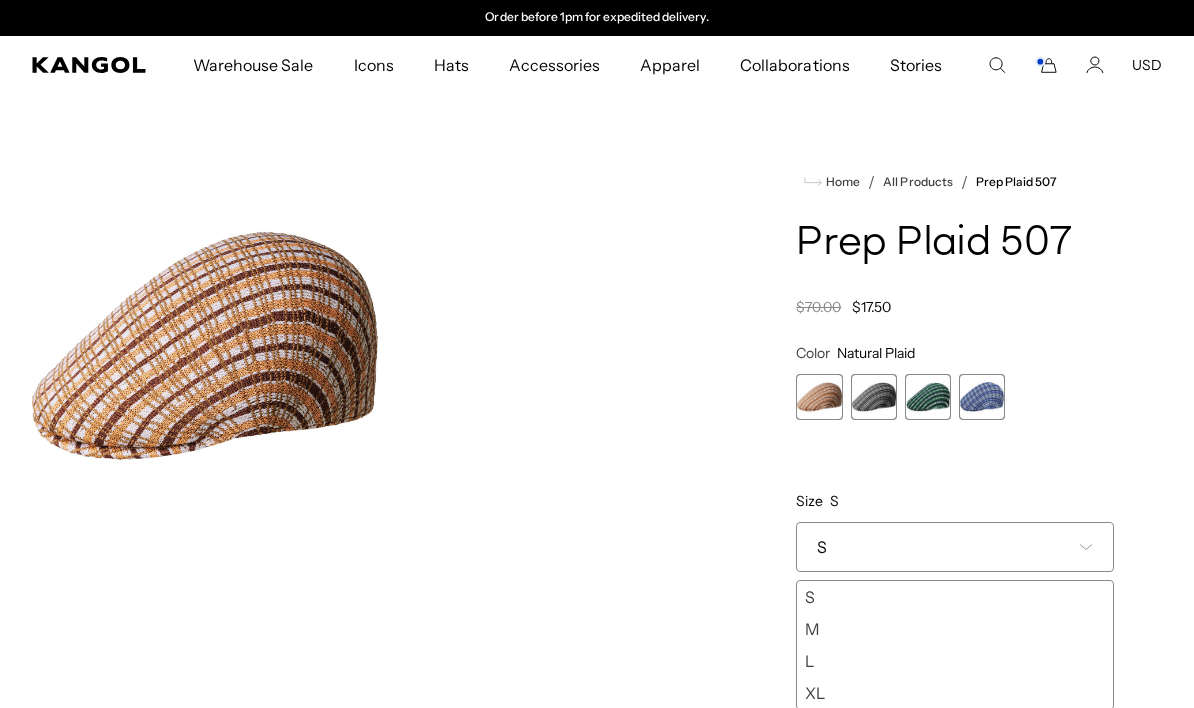 click on "M" at bounding box center (955, 629) 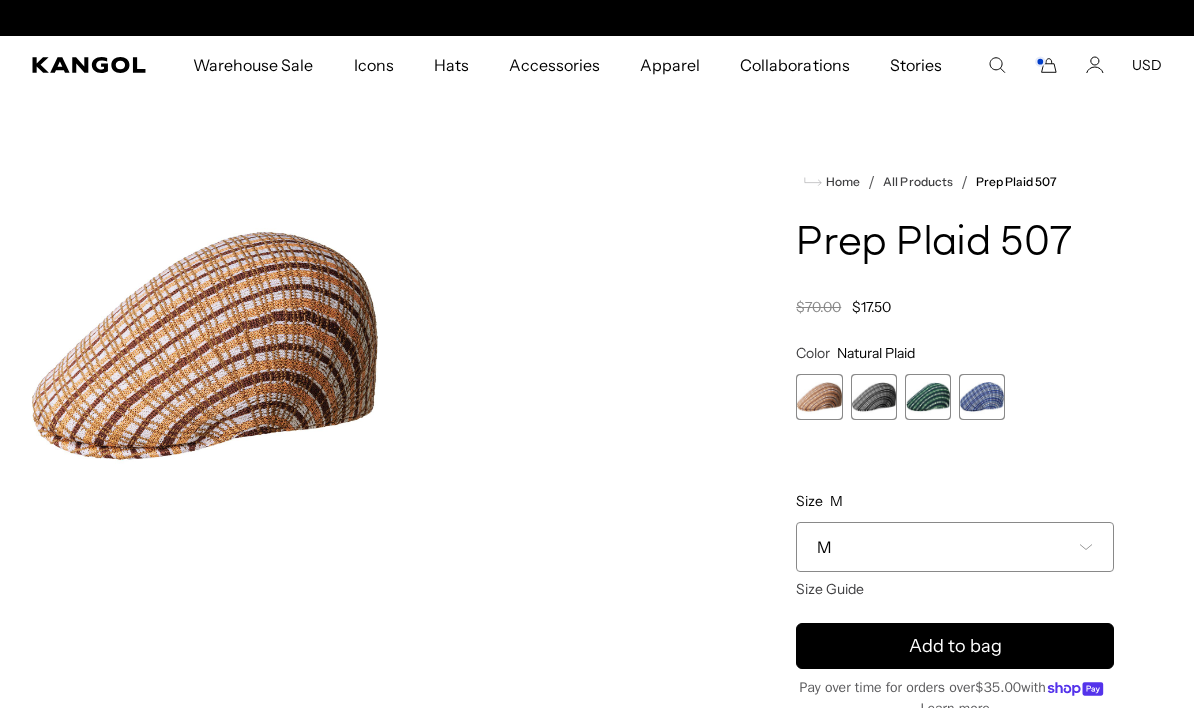 scroll, scrollTop: 0, scrollLeft: 0, axis: both 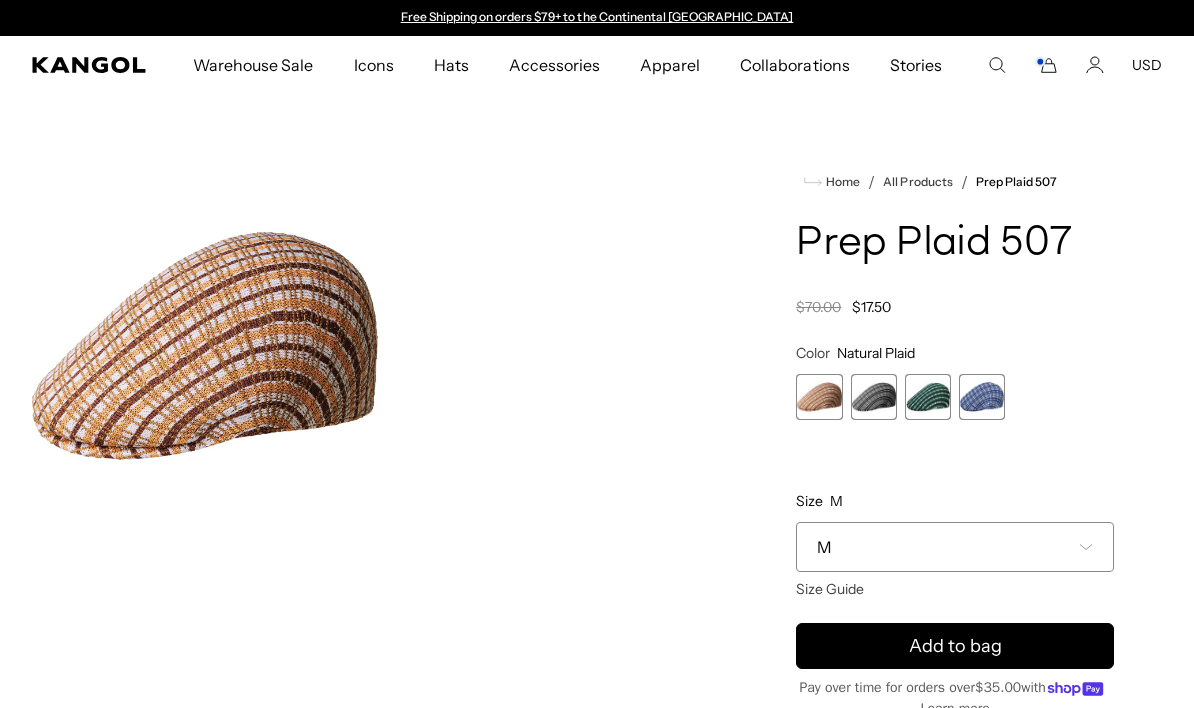 click at bounding box center [874, 397] 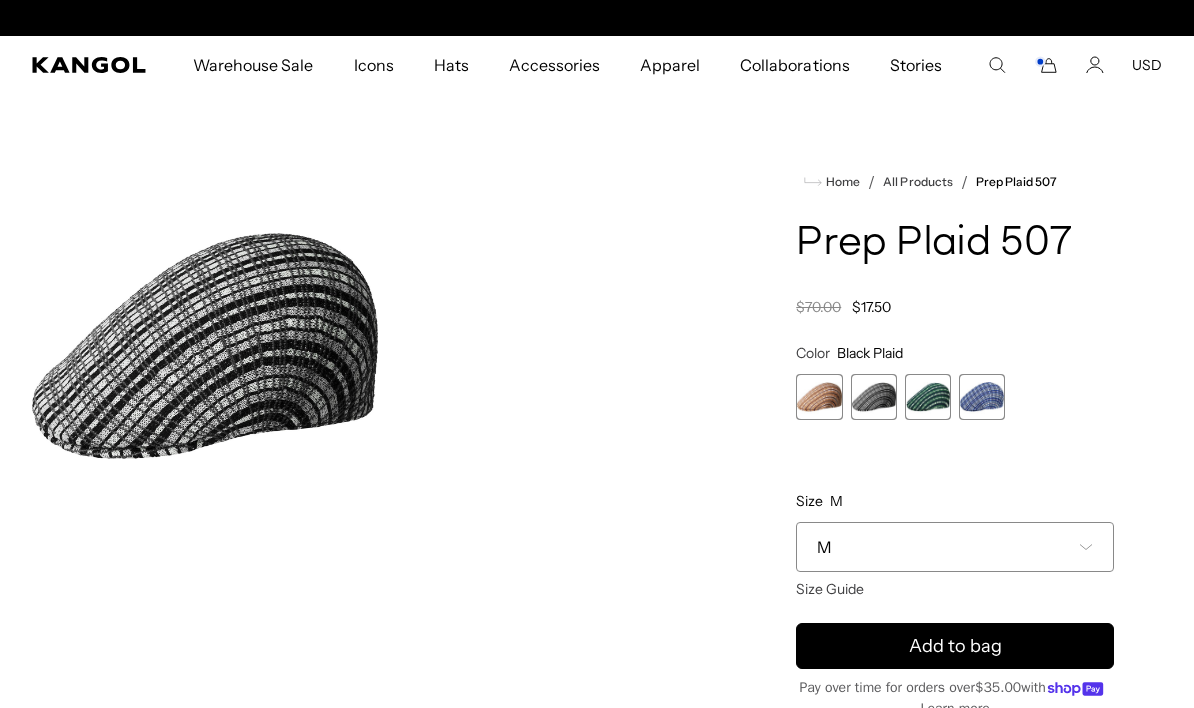 scroll, scrollTop: 0, scrollLeft: 412, axis: horizontal 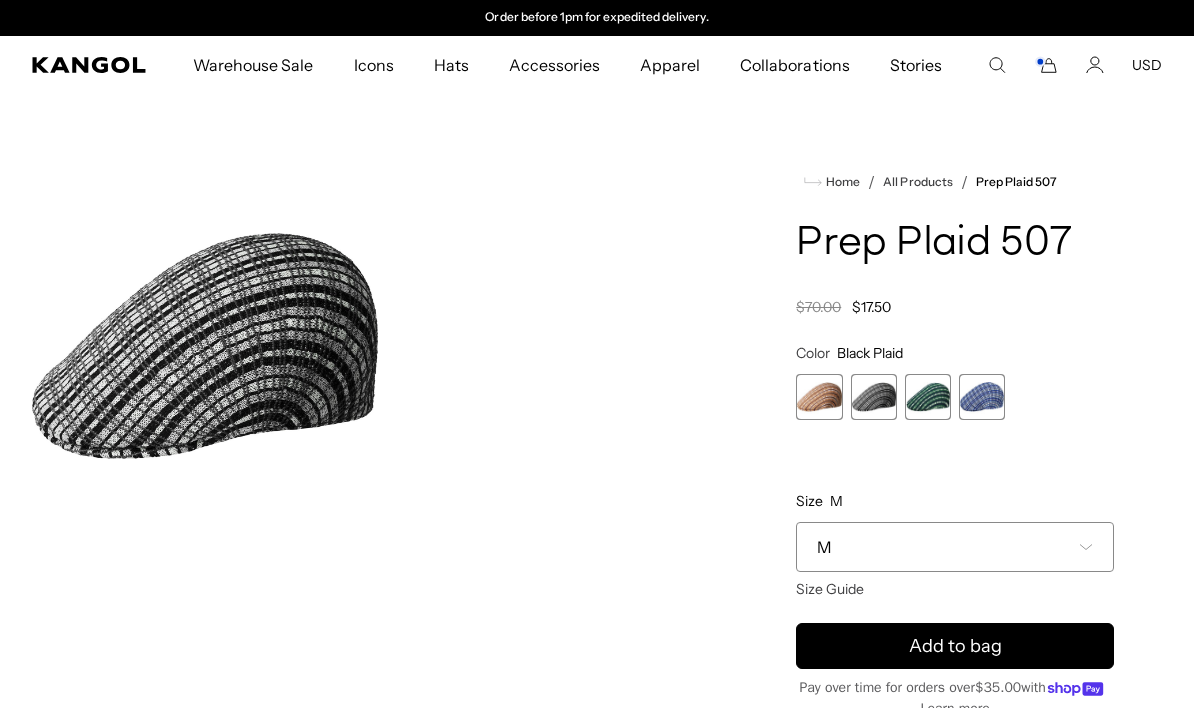 click at bounding box center (928, 397) 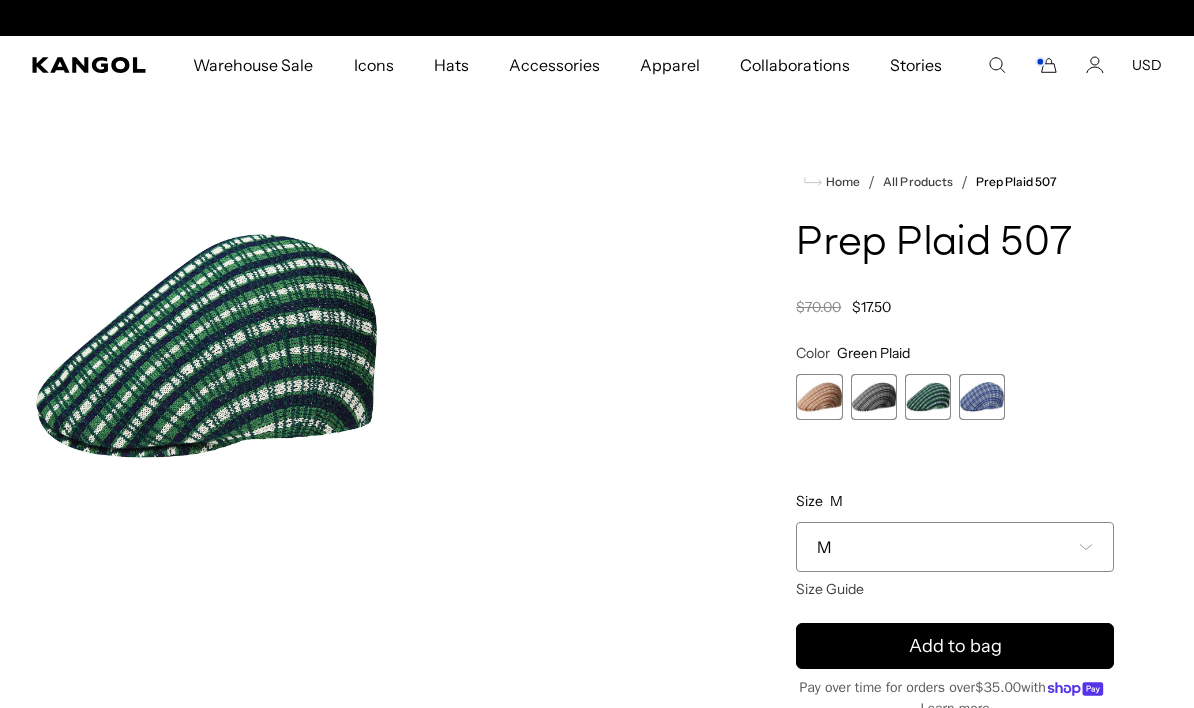 scroll, scrollTop: 0, scrollLeft: 0, axis: both 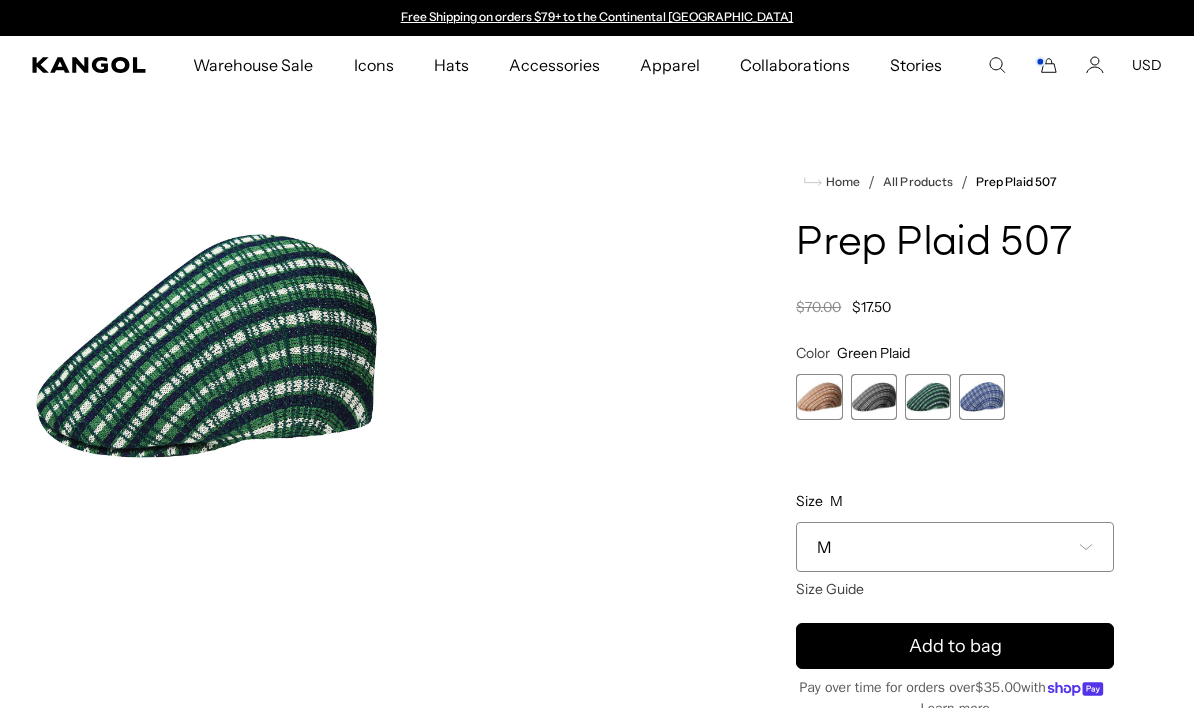 click at bounding box center (982, 397) 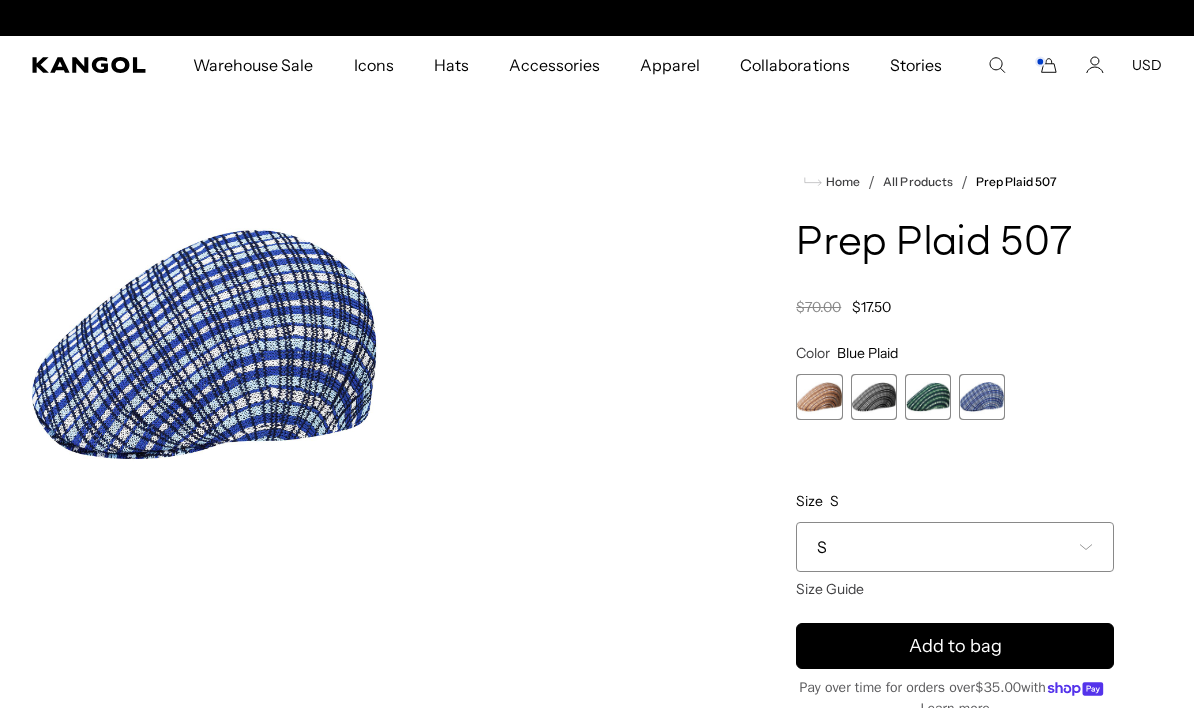 scroll, scrollTop: 0, scrollLeft: 0, axis: both 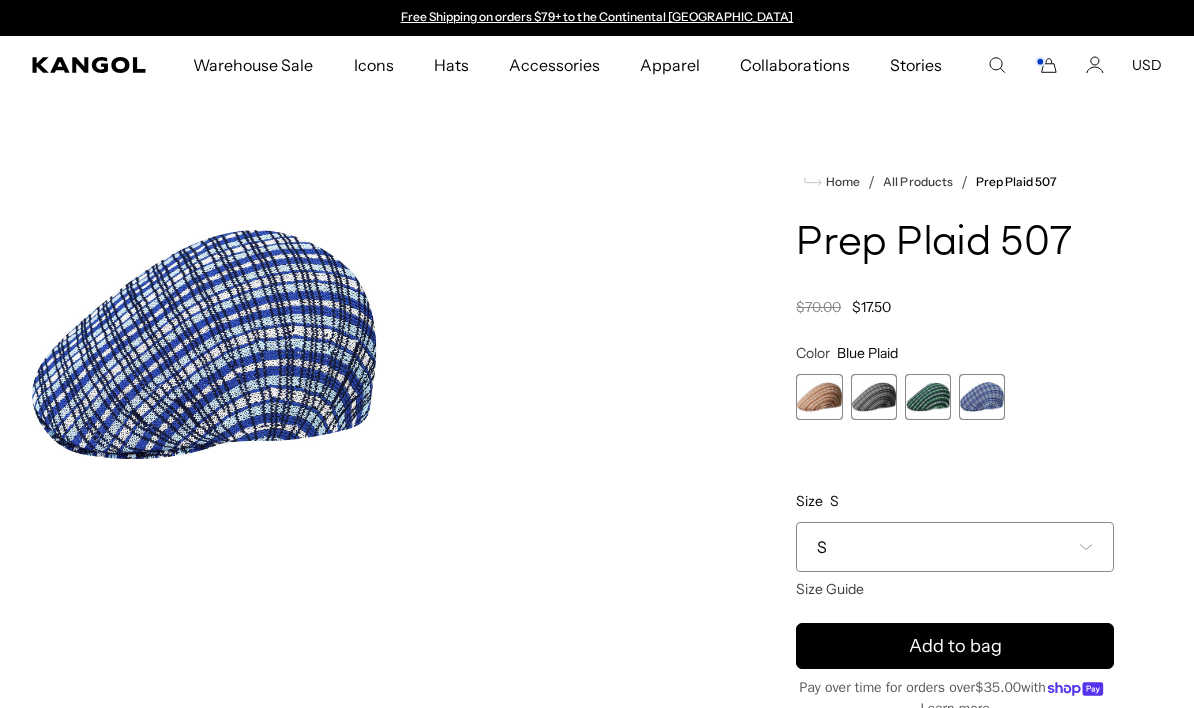 click at bounding box center (928, 397) 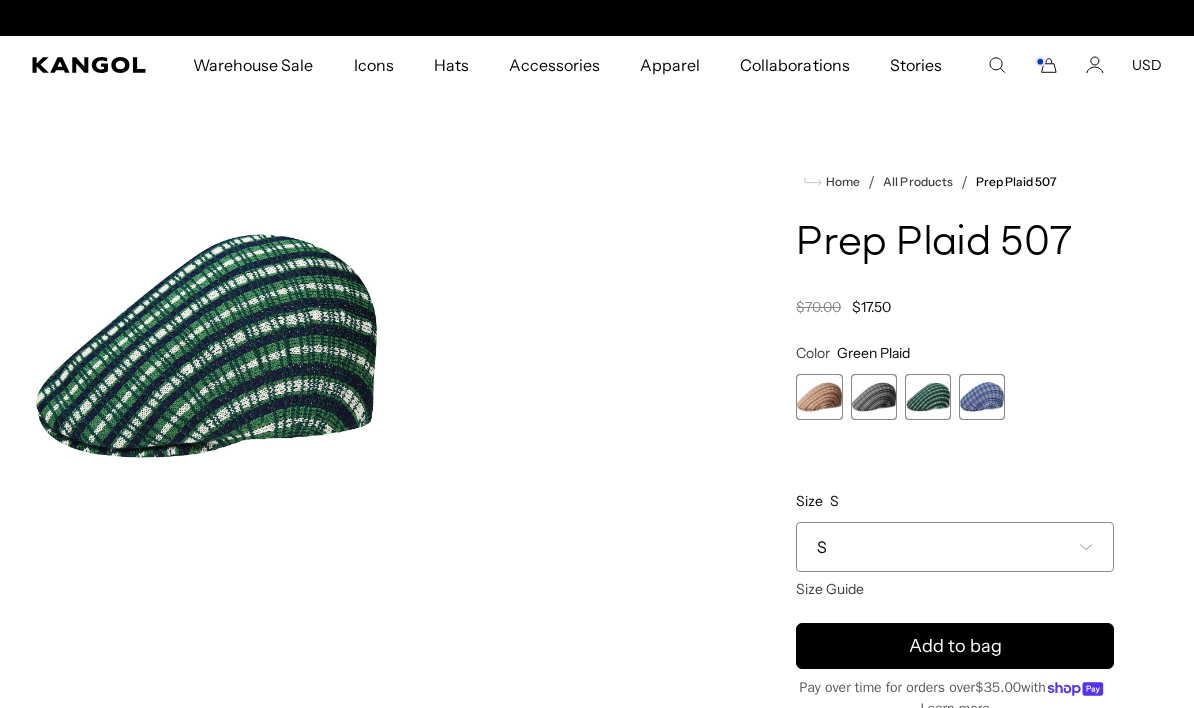 scroll, scrollTop: 0, scrollLeft: 412, axis: horizontal 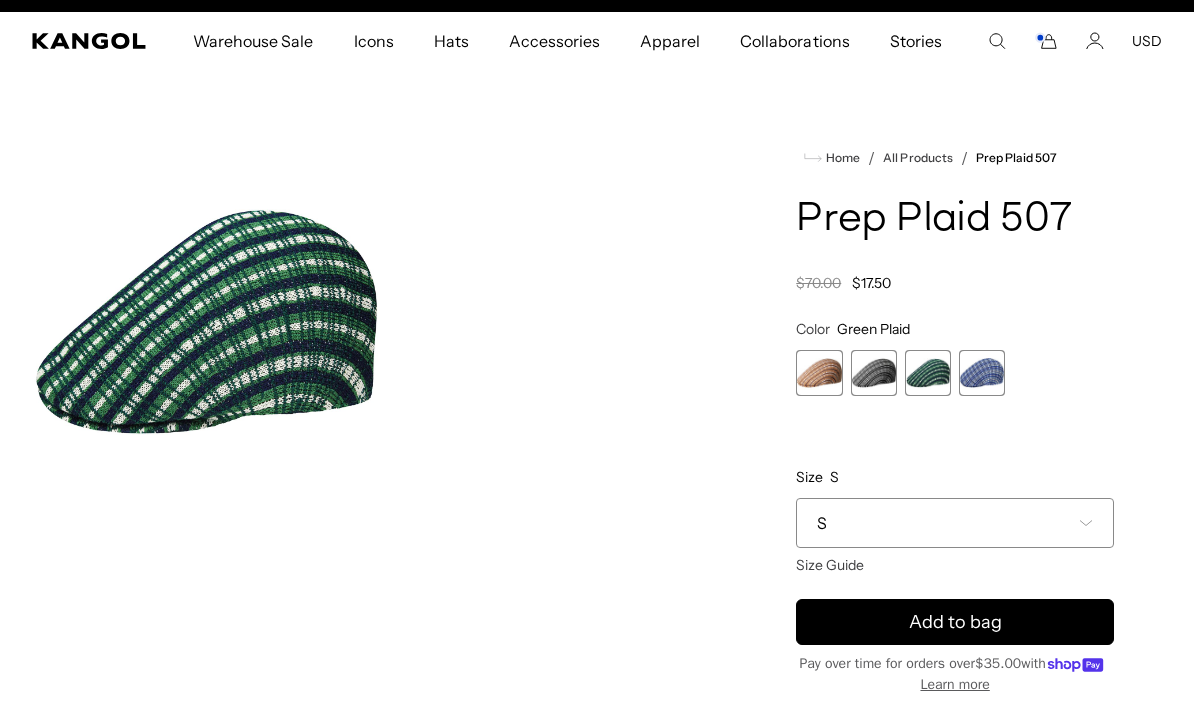 click 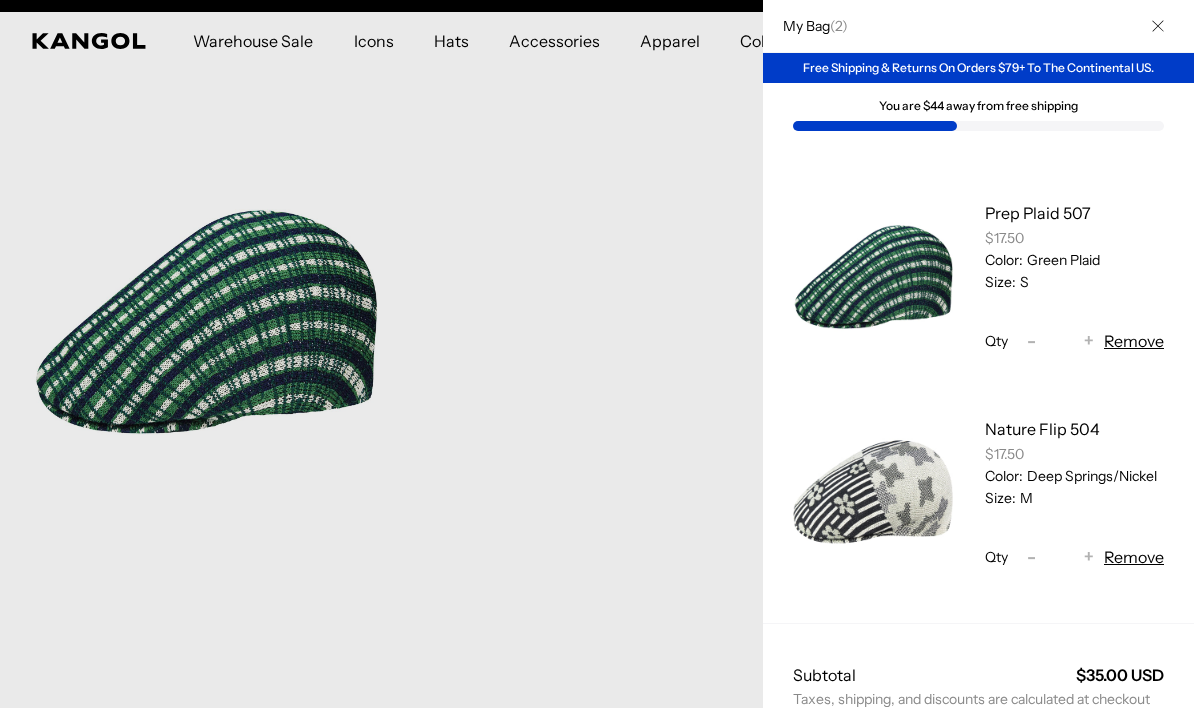 scroll, scrollTop: 0, scrollLeft: 412, axis: horizontal 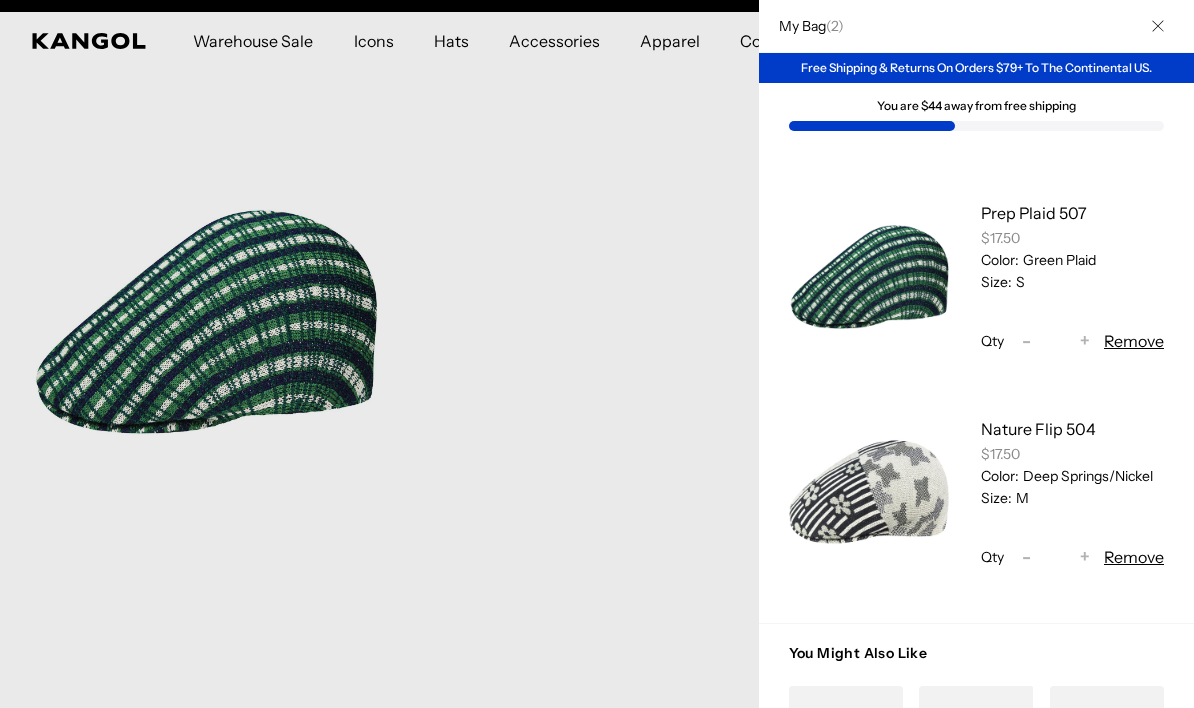 click at bounding box center (869, 493) 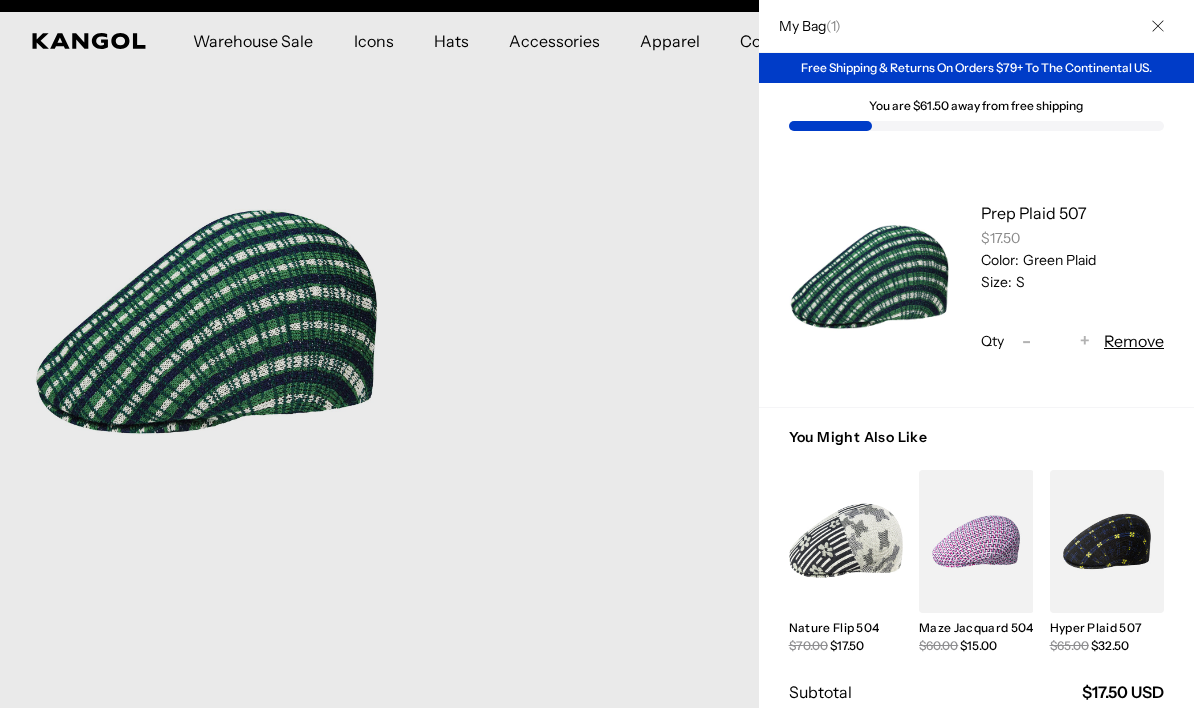scroll, scrollTop: 0, scrollLeft: 412, axis: horizontal 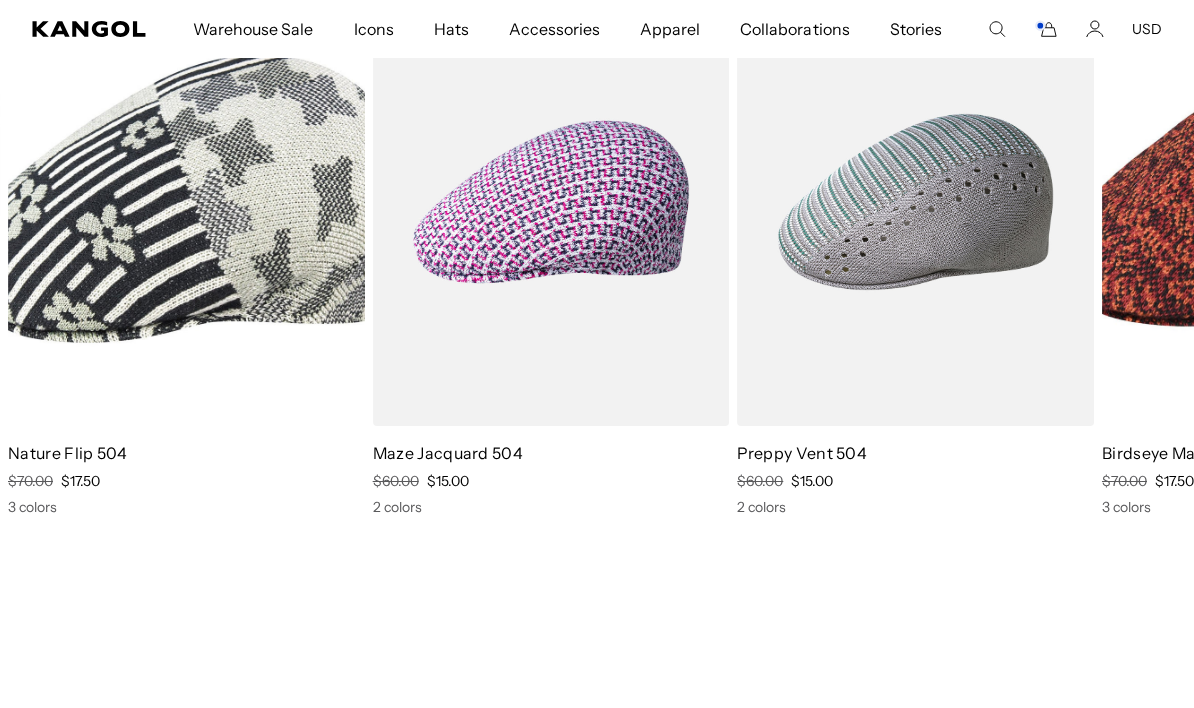 click at bounding box center (0, 0) 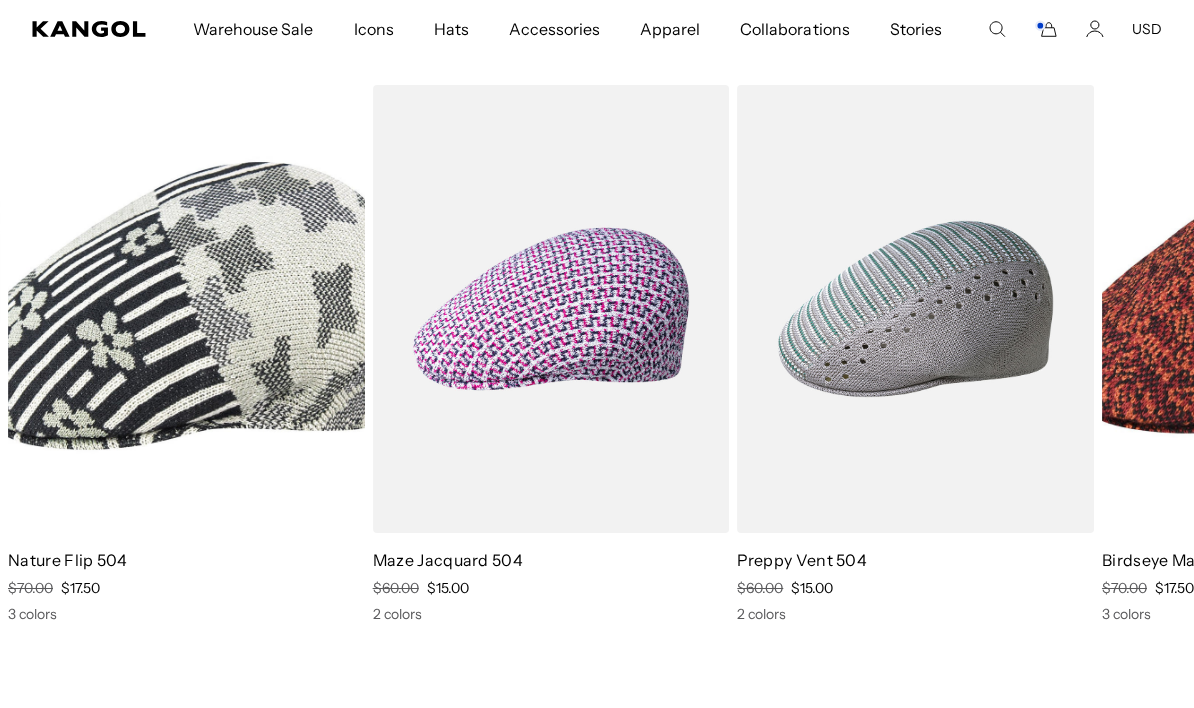 click at bounding box center [0, 0] 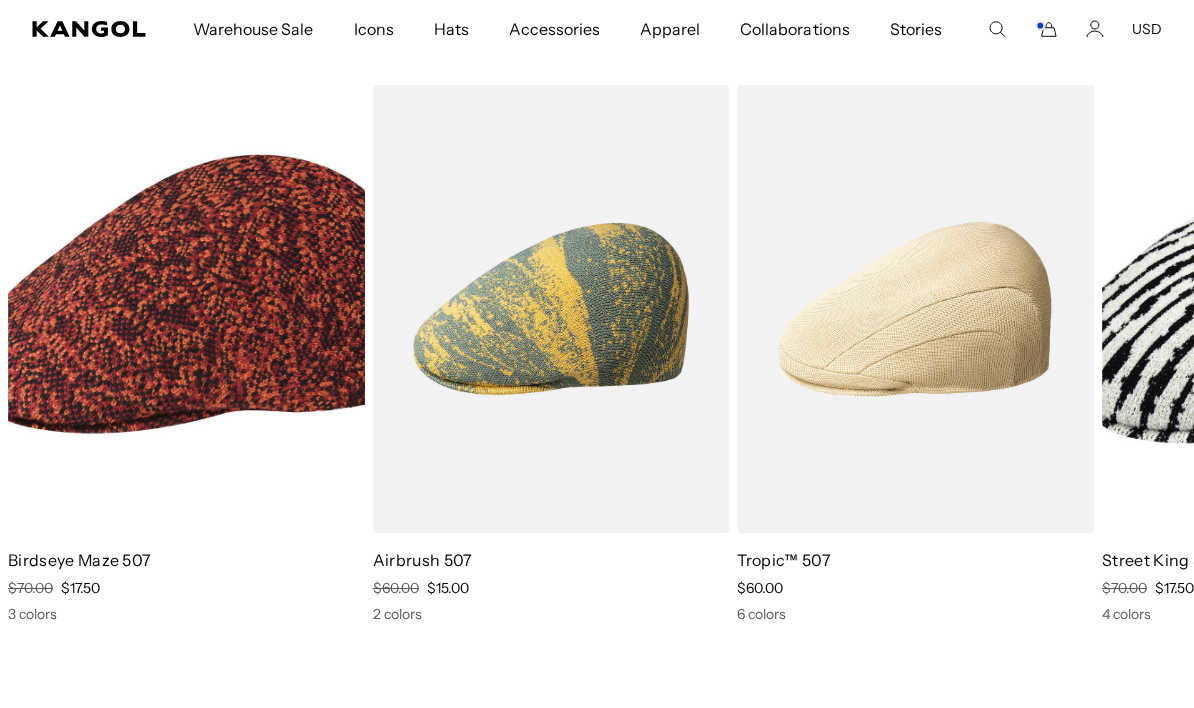 scroll, scrollTop: 0, scrollLeft: 412, axis: horizontal 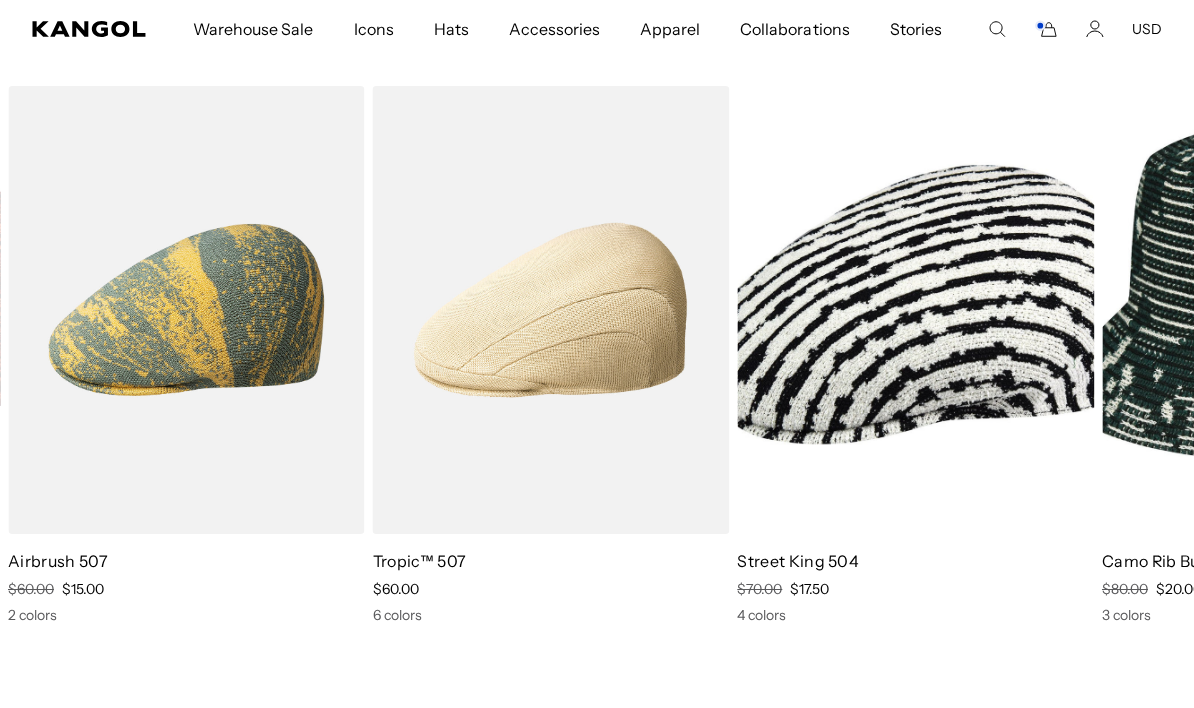 click at bounding box center (0, 0) 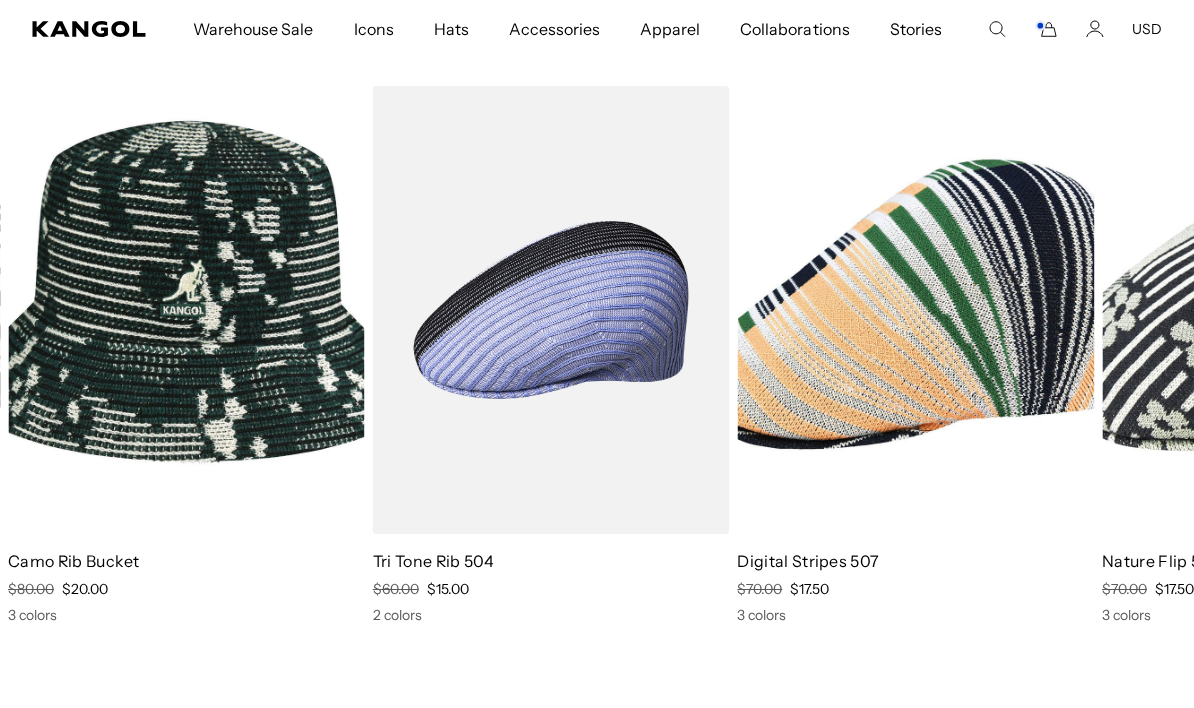 scroll, scrollTop: 0, scrollLeft: 0, axis: both 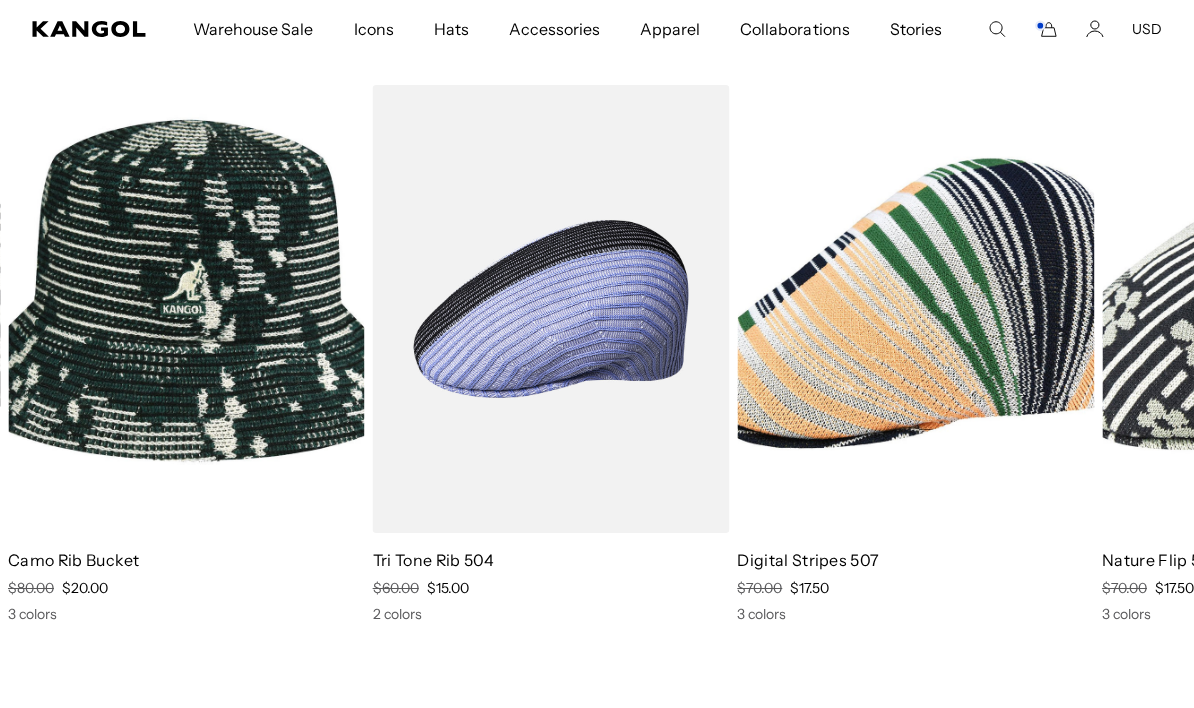 click on "2 colors" at bounding box center [551, 614] 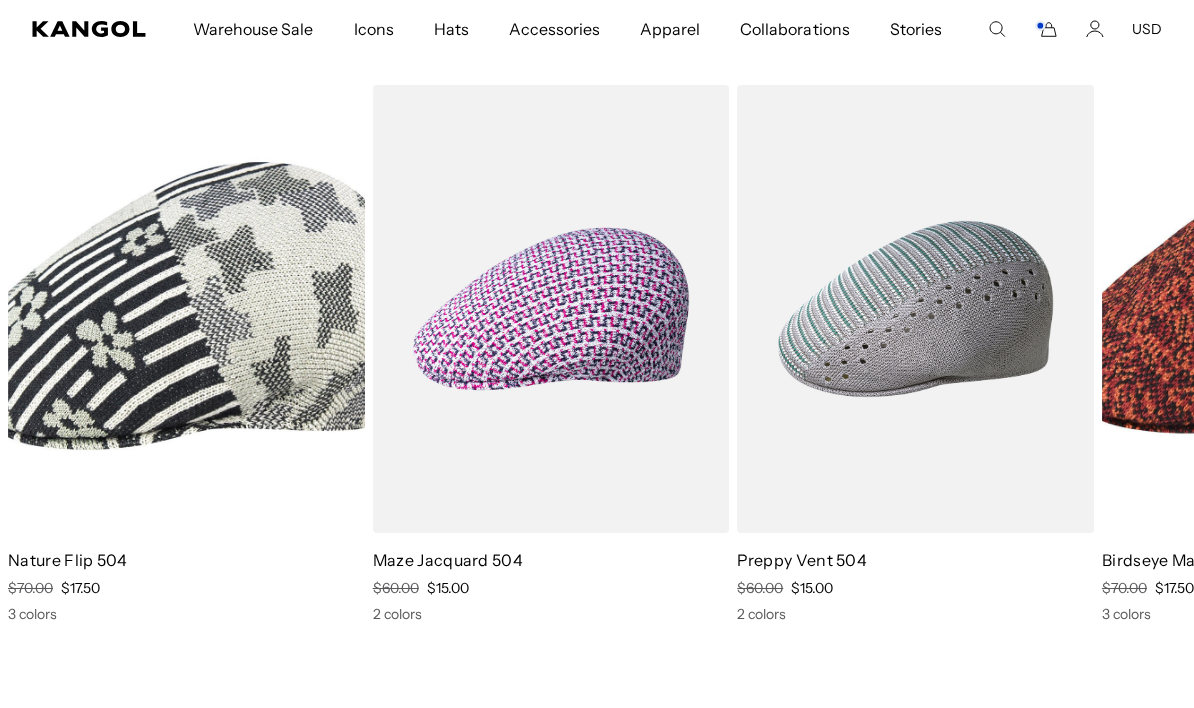 scroll, scrollTop: 0, scrollLeft: 0, axis: both 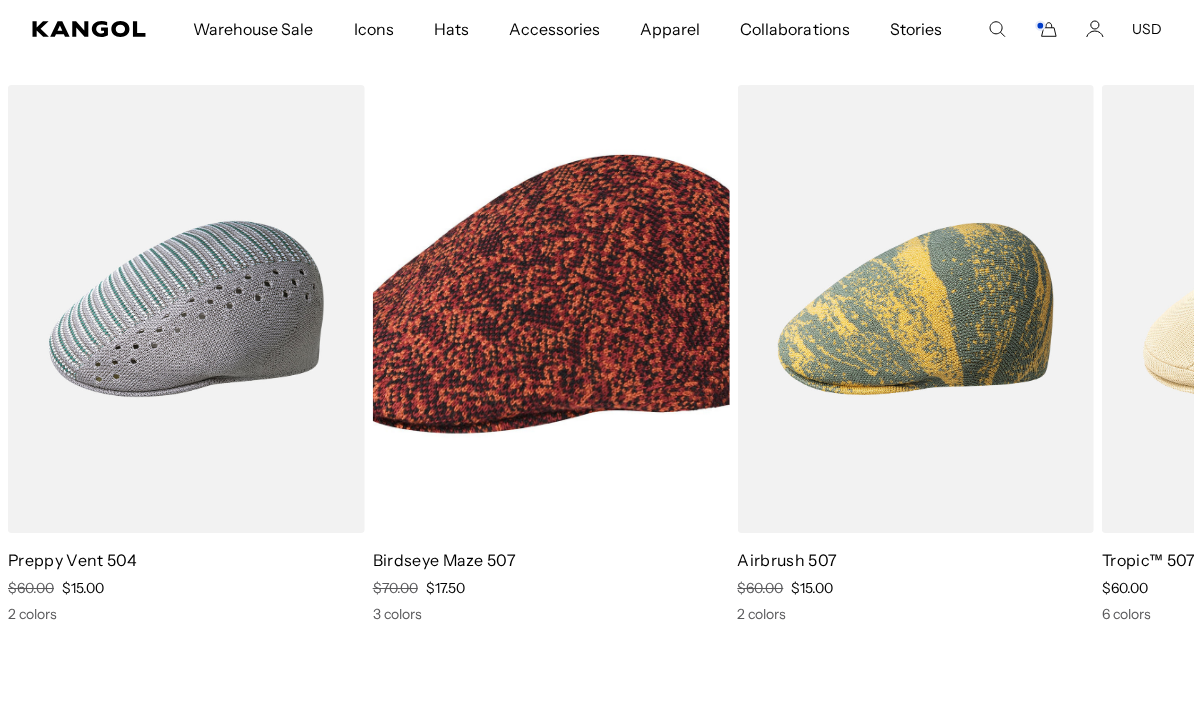 click at bounding box center (0, 0) 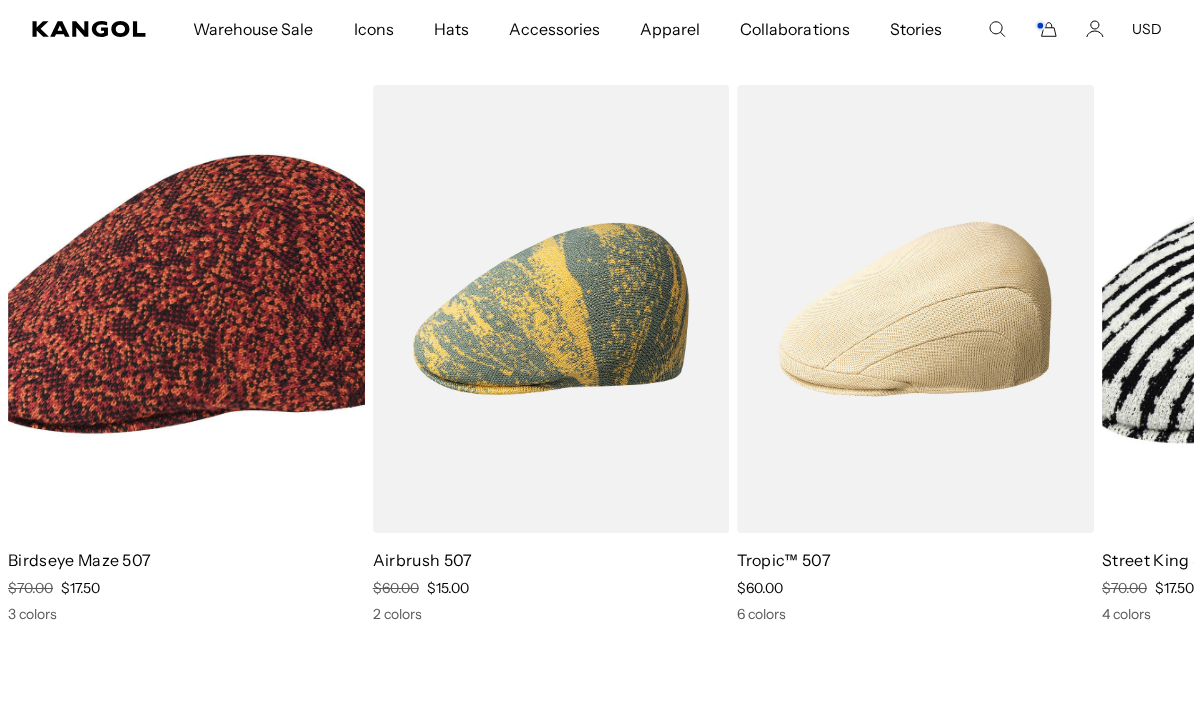 scroll, scrollTop: 0, scrollLeft: 0, axis: both 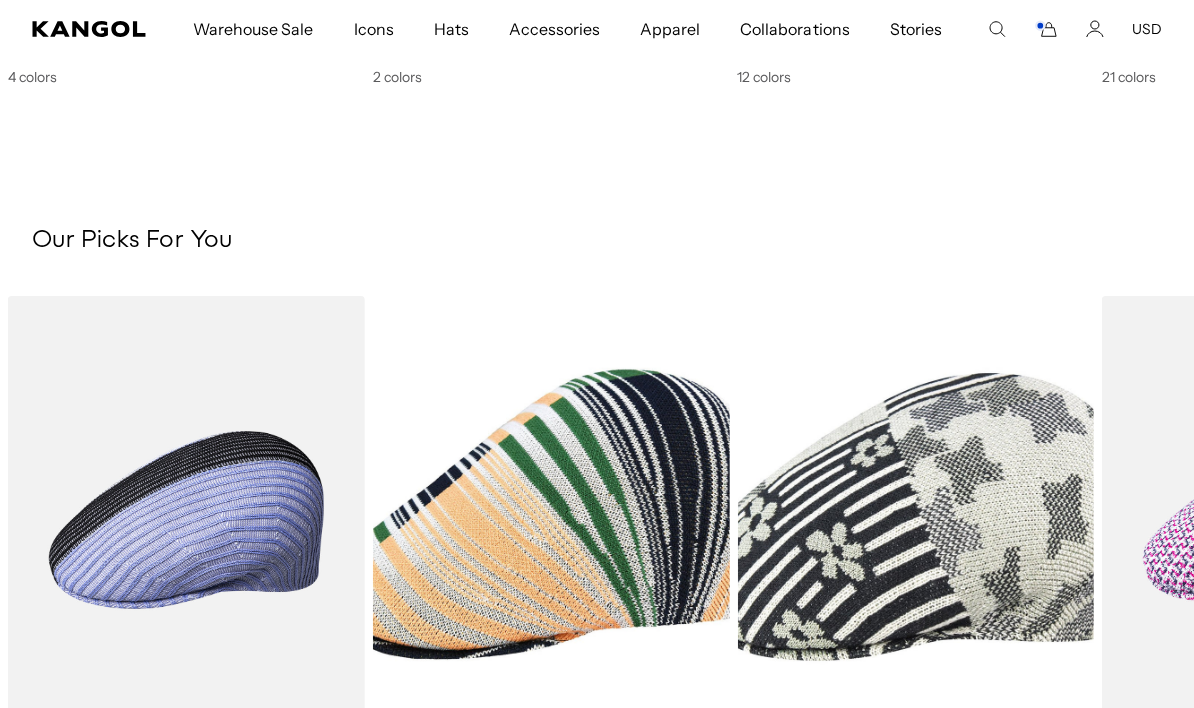 click at bounding box center (0, 0) 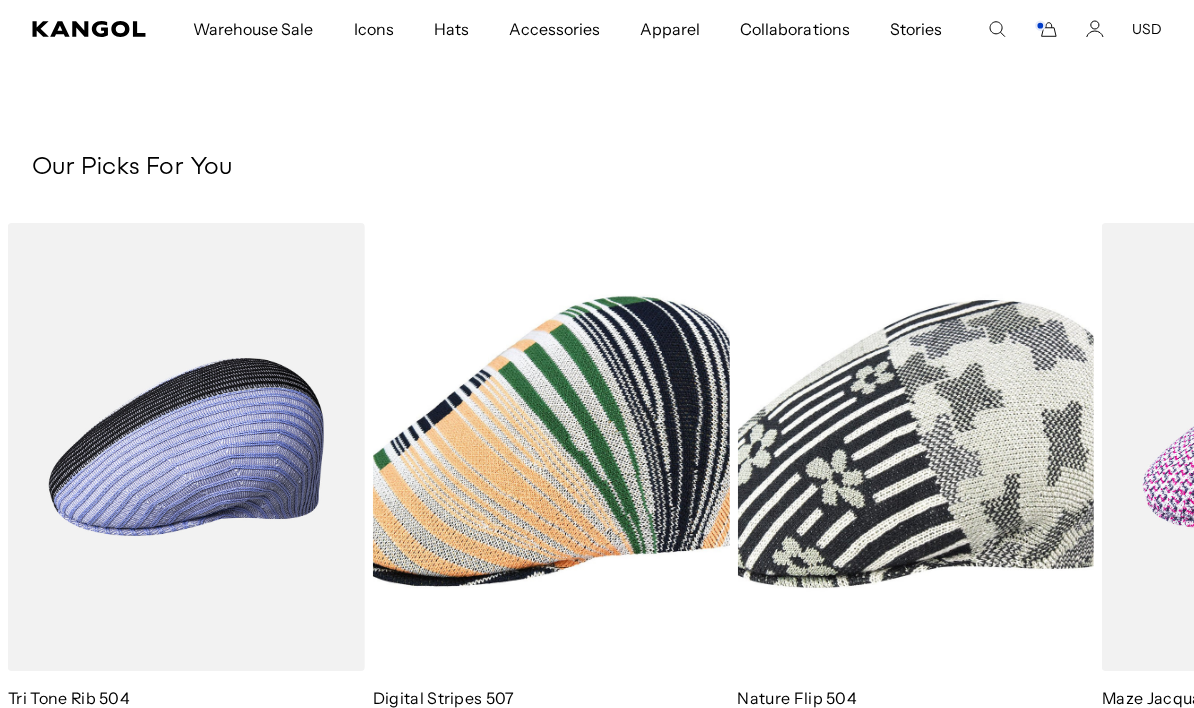 scroll, scrollTop: 0, scrollLeft: 412, axis: horizontal 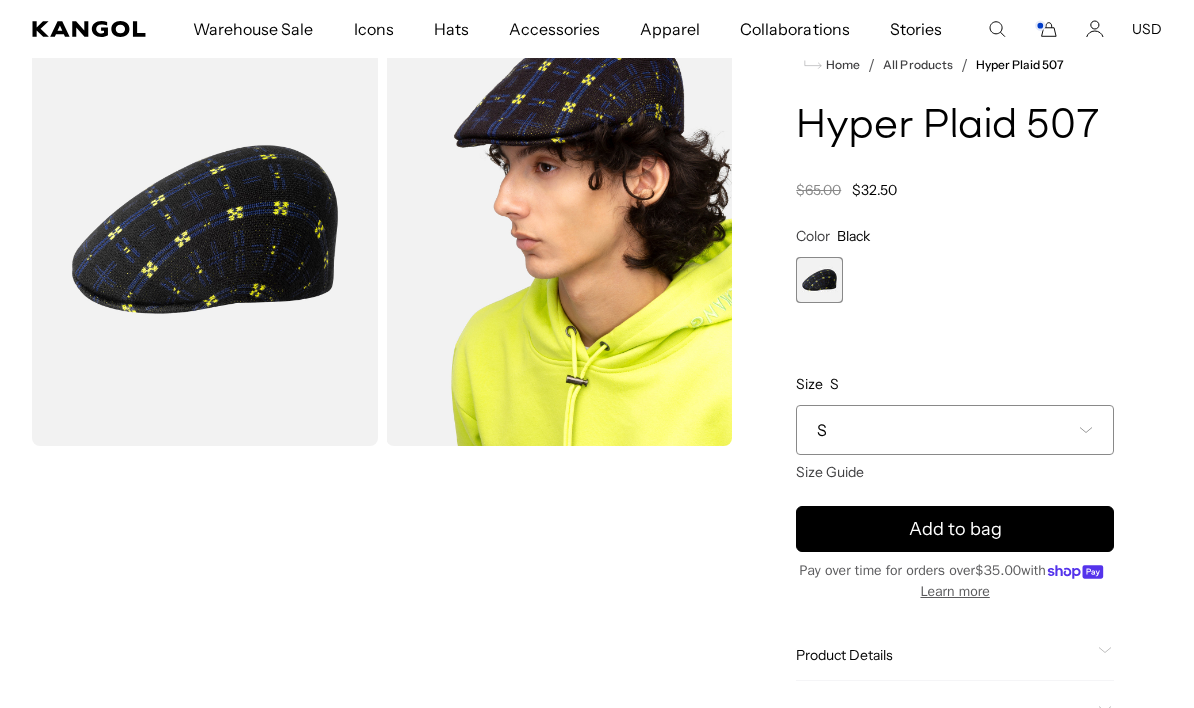 click at bounding box center [205, 229] 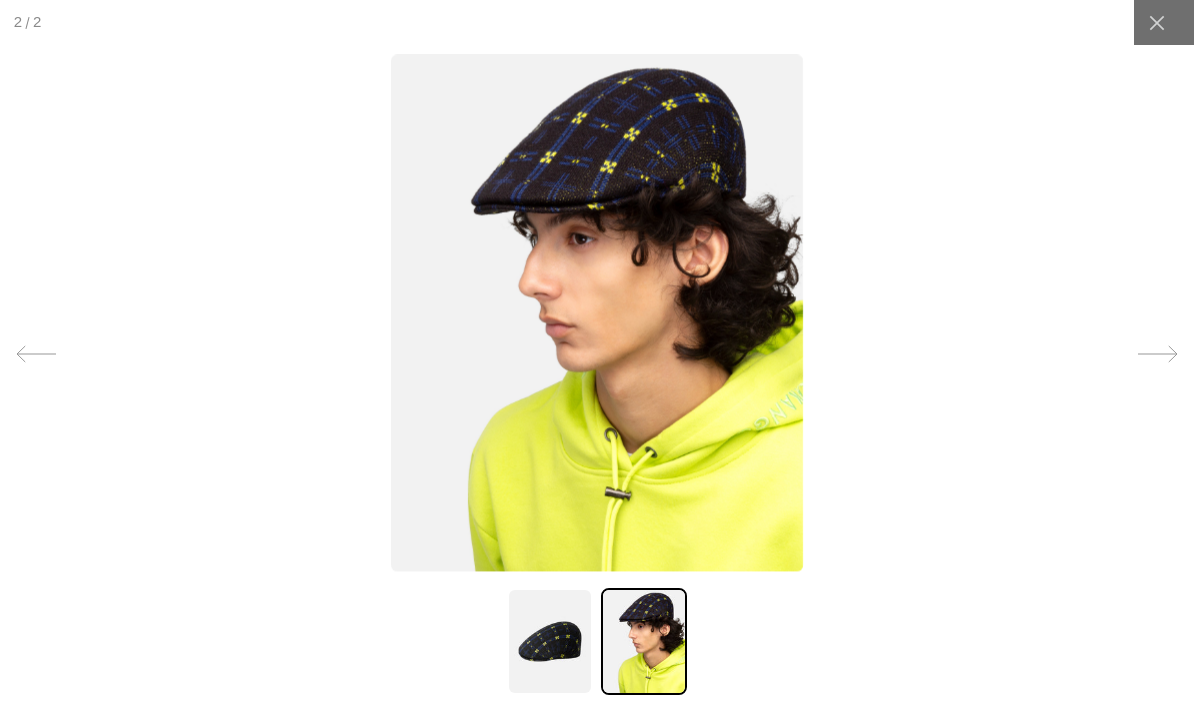scroll, scrollTop: 0, scrollLeft: 0, axis: both 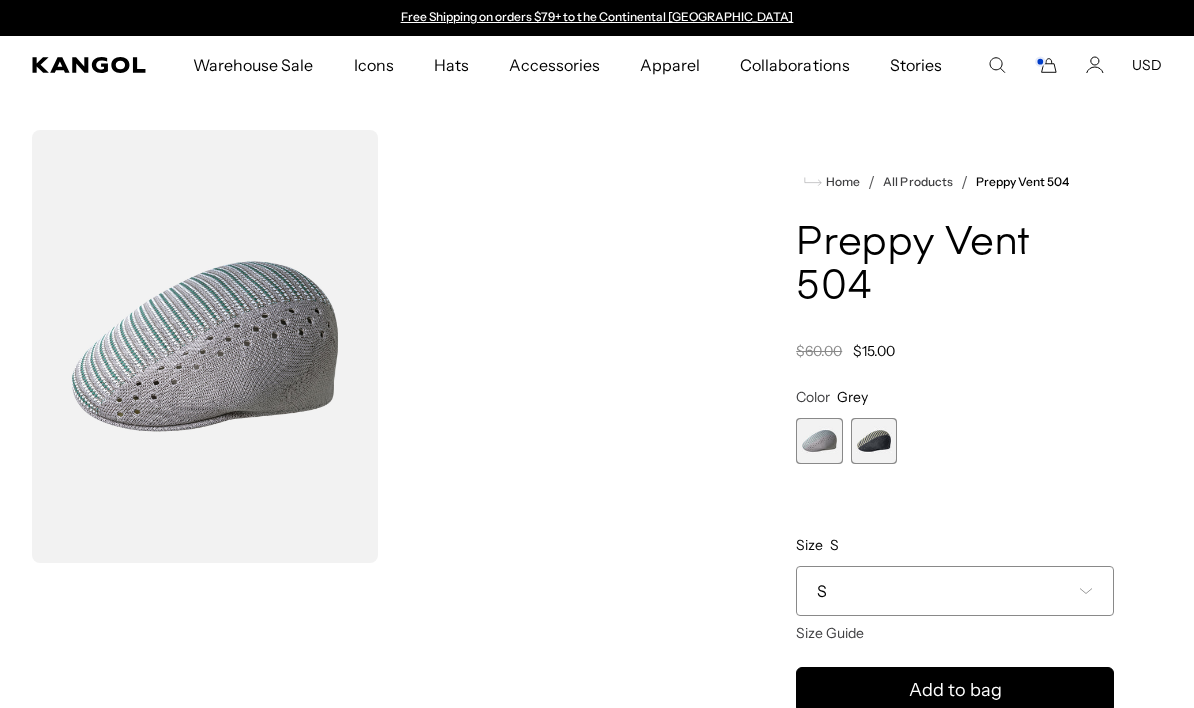 click on "S" at bounding box center [955, 591] 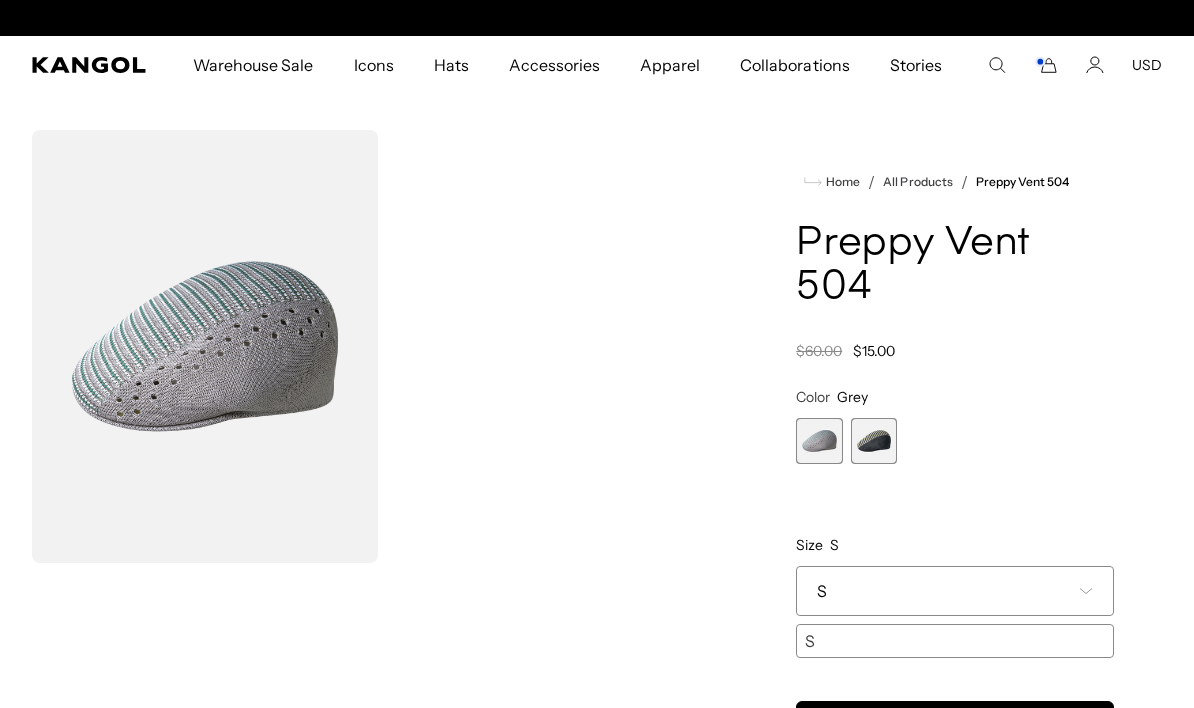 scroll, scrollTop: 0, scrollLeft: 412, axis: horizontal 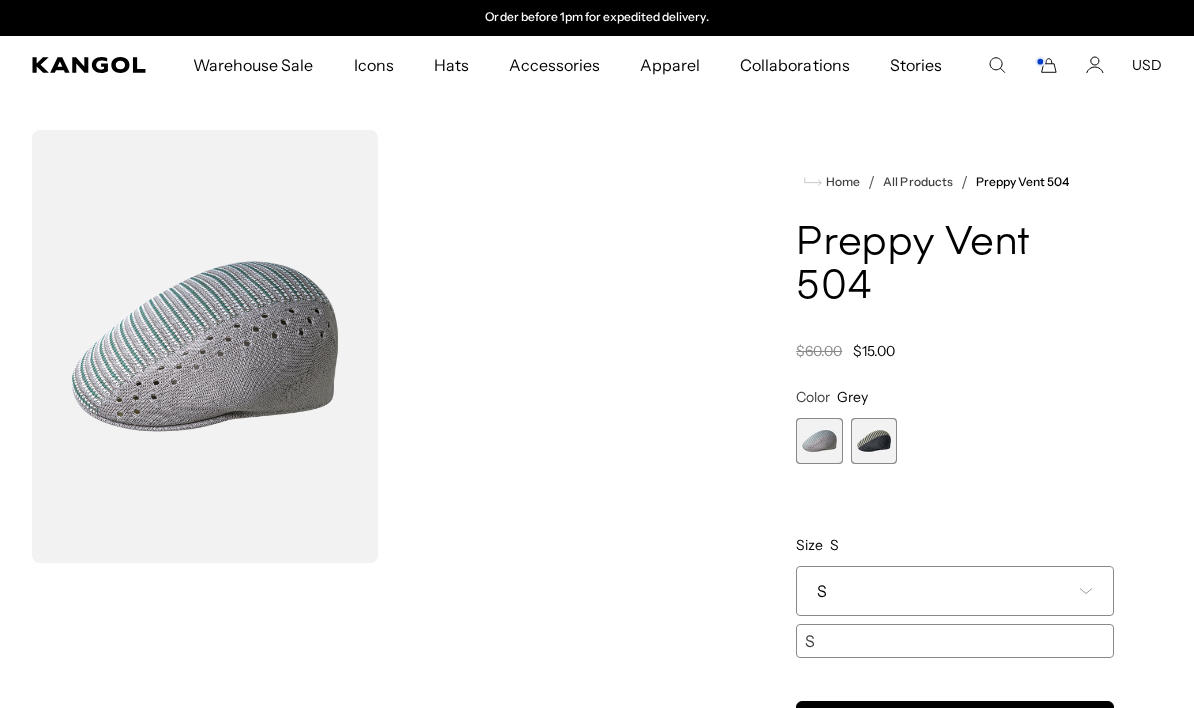 click on "S" at bounding box center (955, 591) 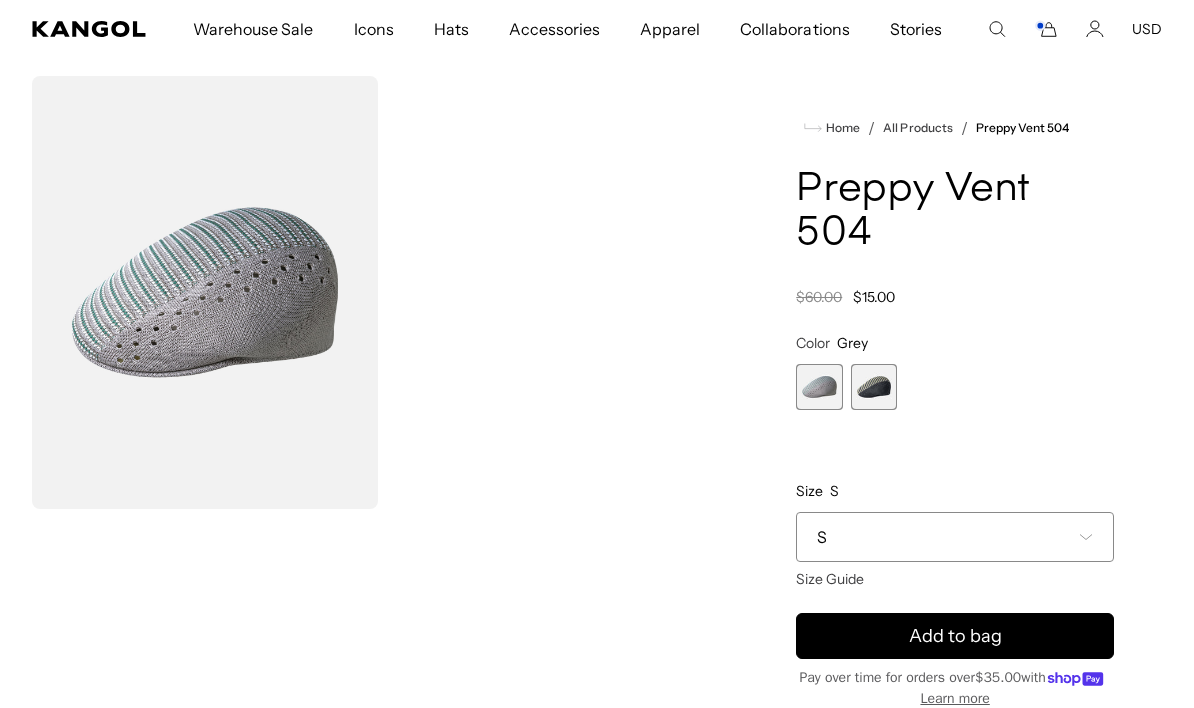 scroll, scrollTop: 0, scrollLeft: 0, axis: both 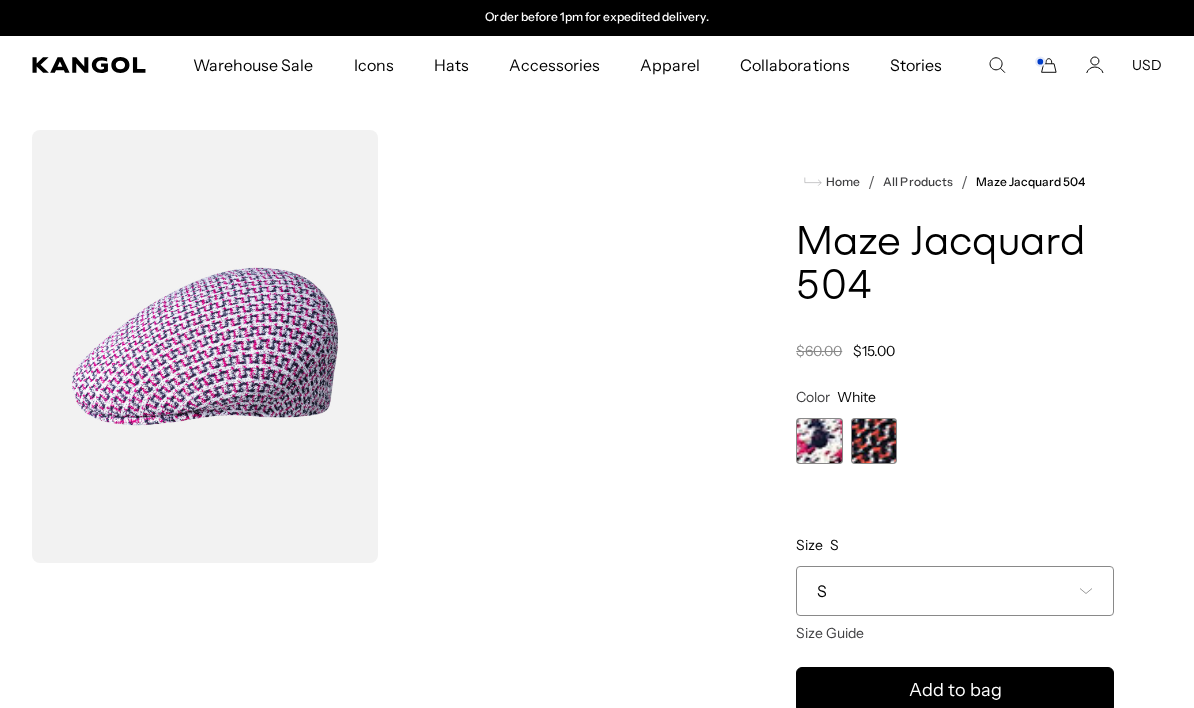 click at bounding box center (874, 441) 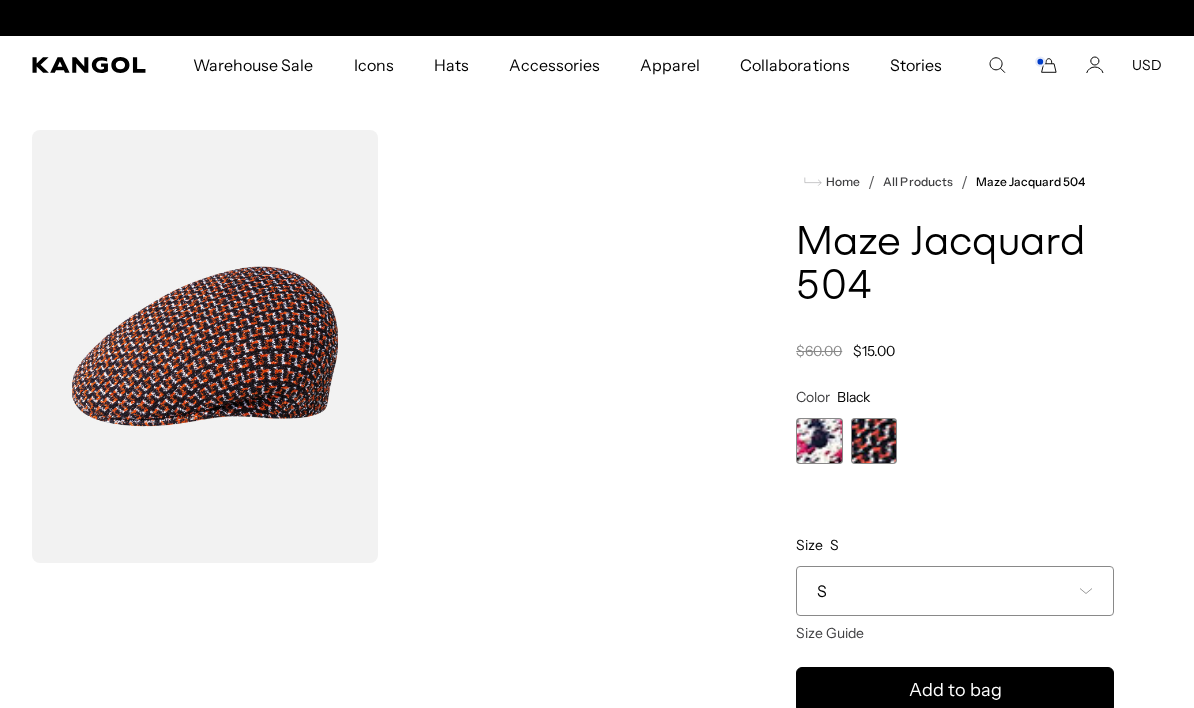 scroll, scrollTop: 0, scrollLeft: 412, axis: horizontal 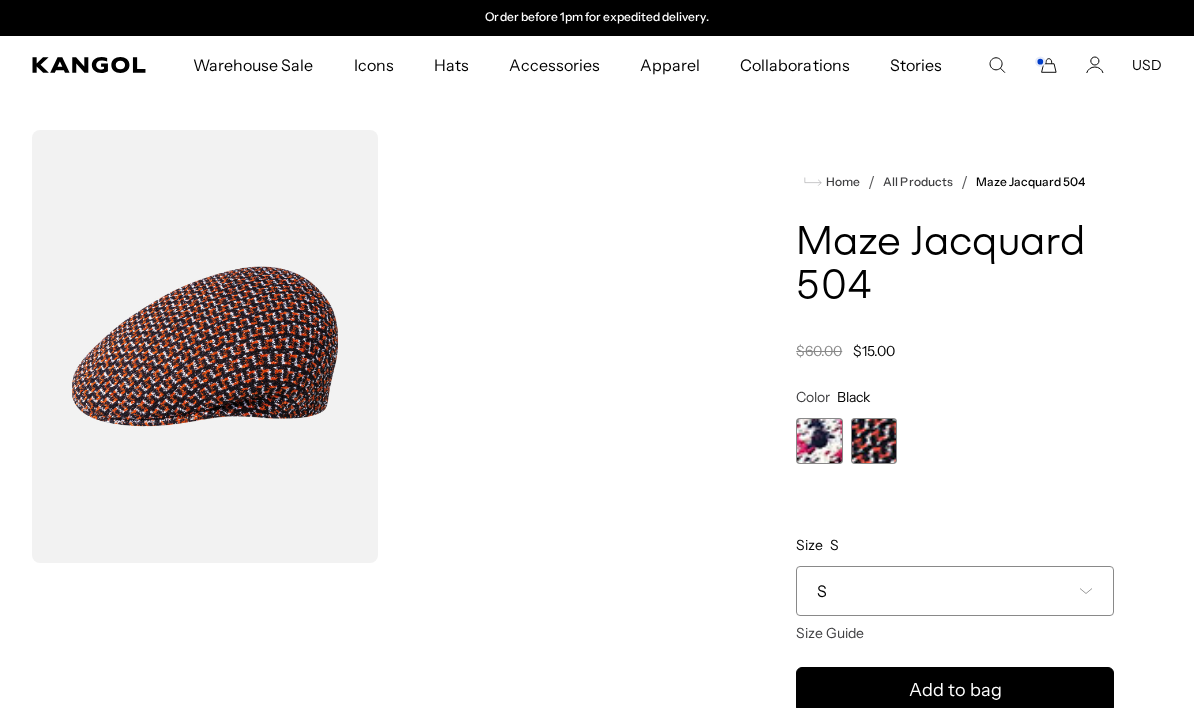 click at bounding box center (819, 441) 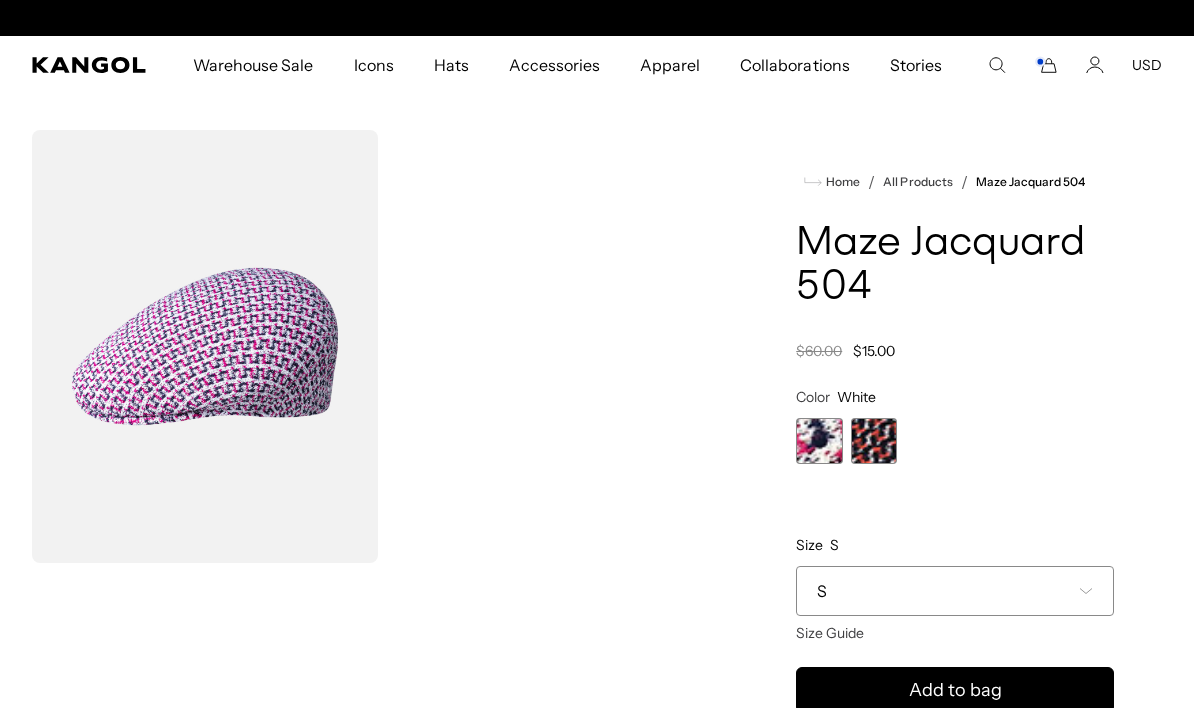 scroll, scrollTop: 0, scrollLeft: 0, axis: both 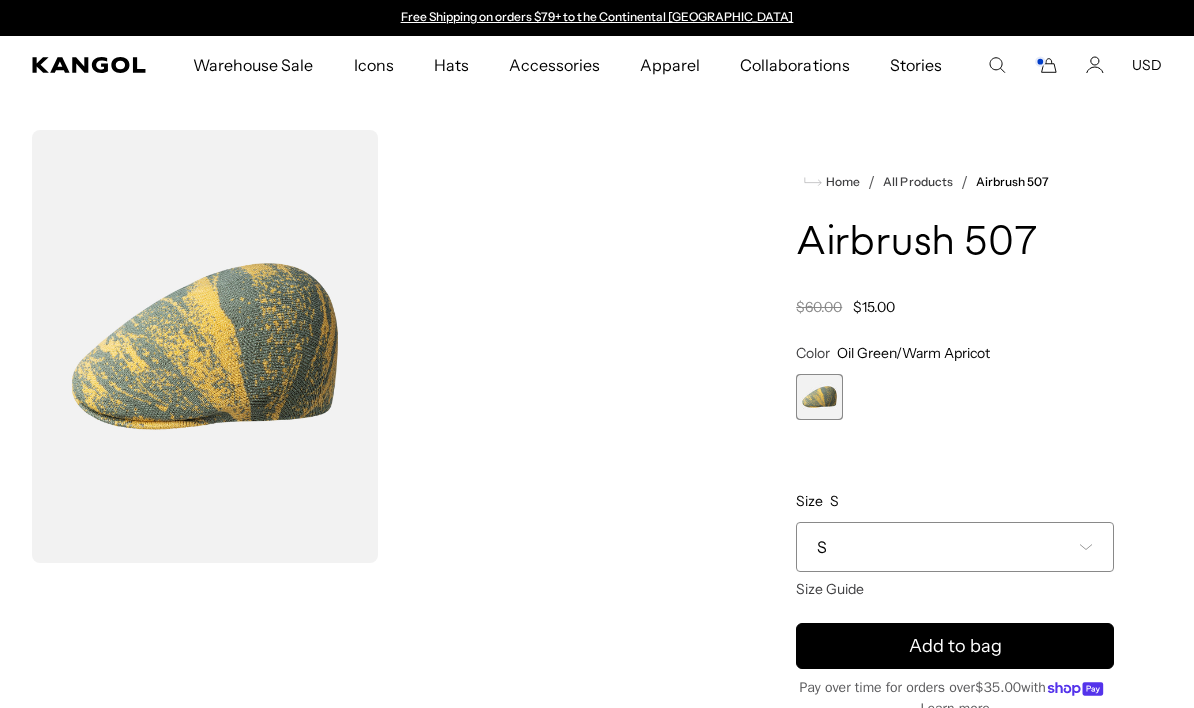 click on "S" at bounding box center [955, 547] 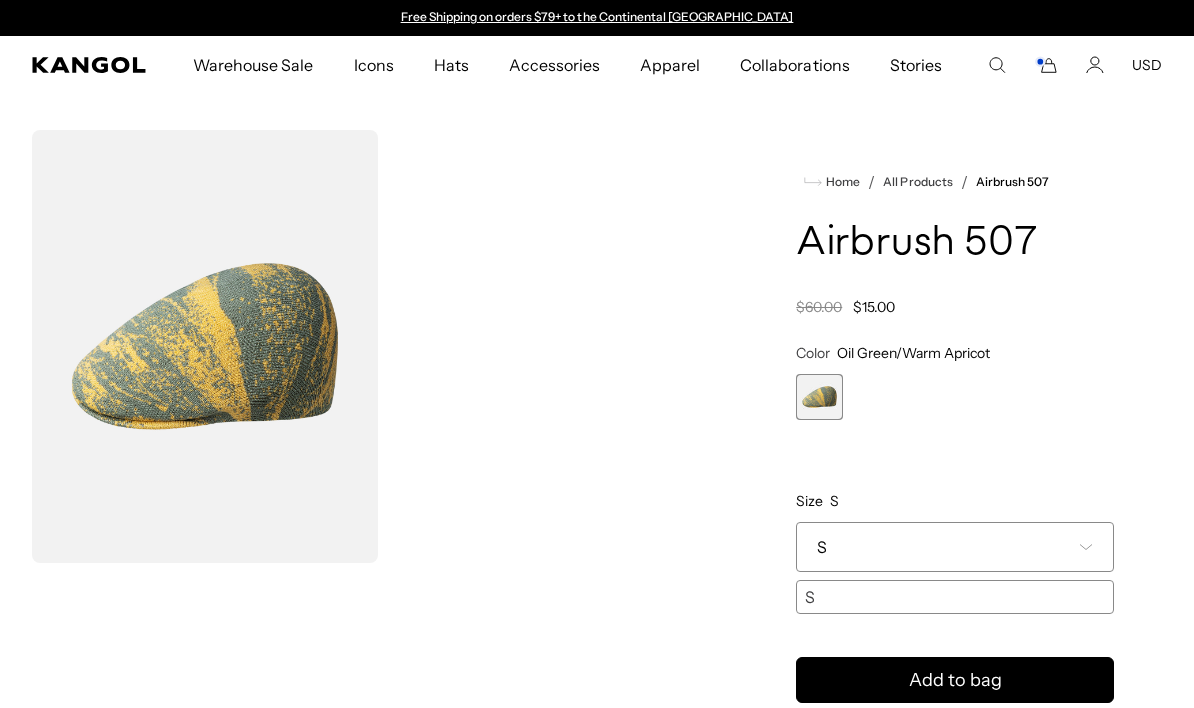 scroll, scrollTop: 0, scrollLeft: 0, axis: both 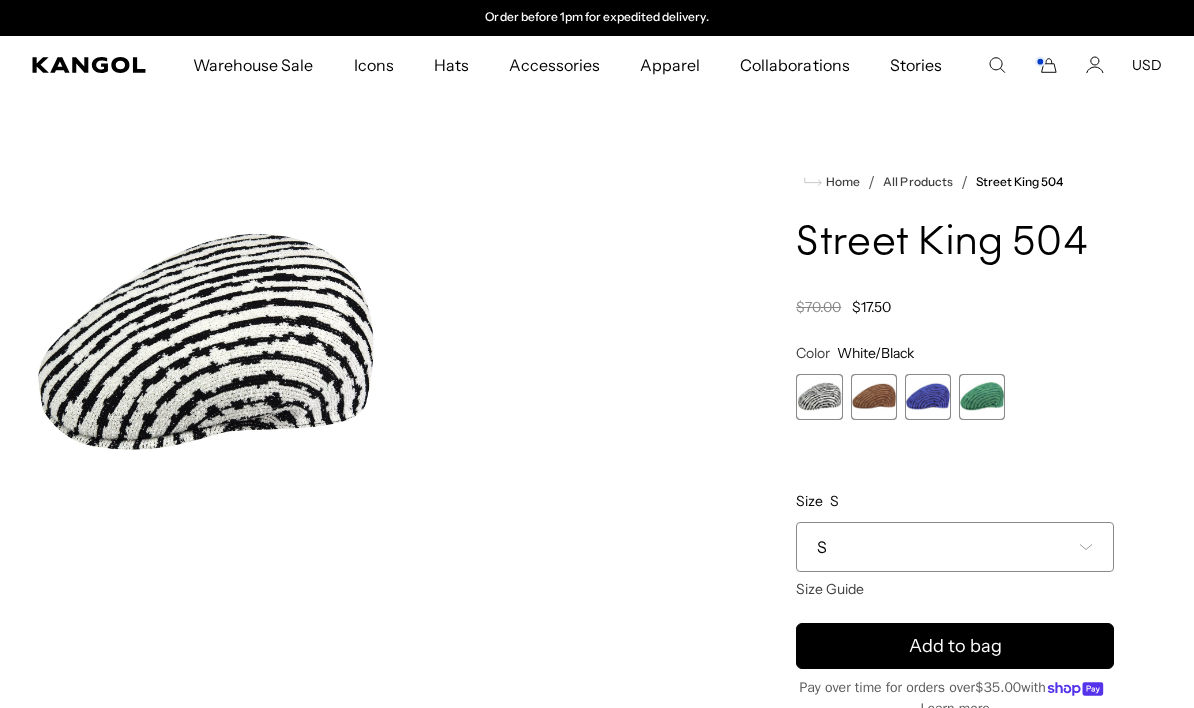 click at bounding box center [874, 397] 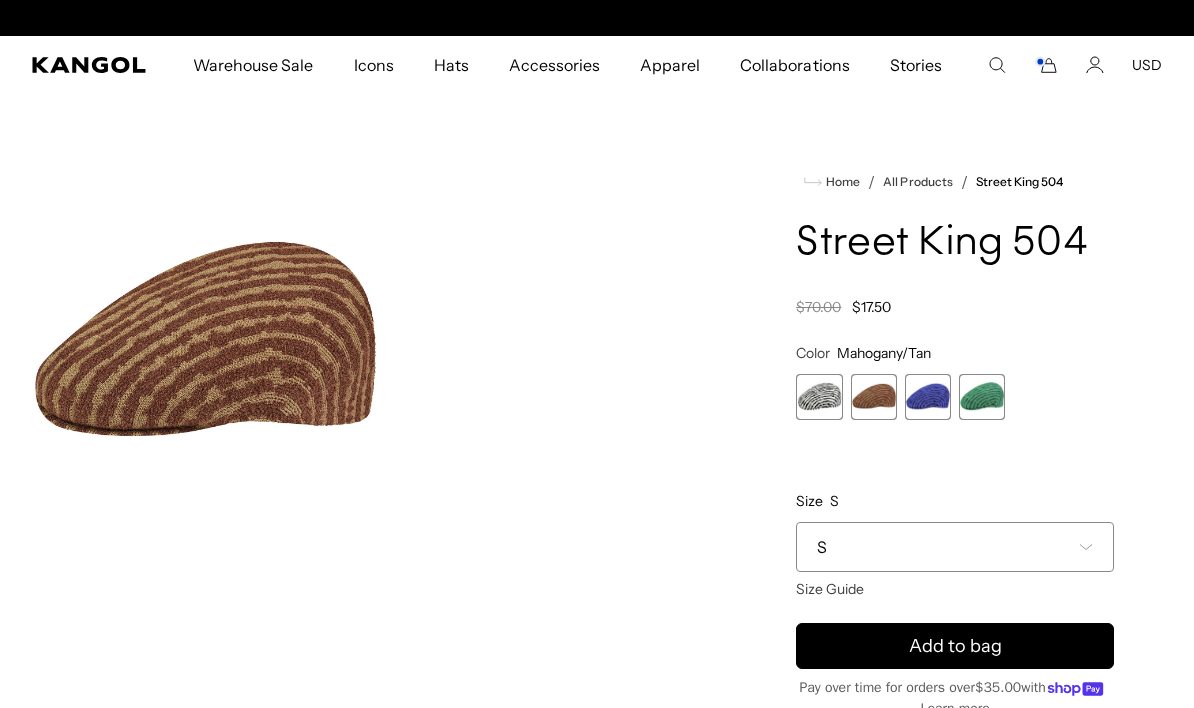 scroll, scrollTop: 0, scrollLeft: 0, axis: both 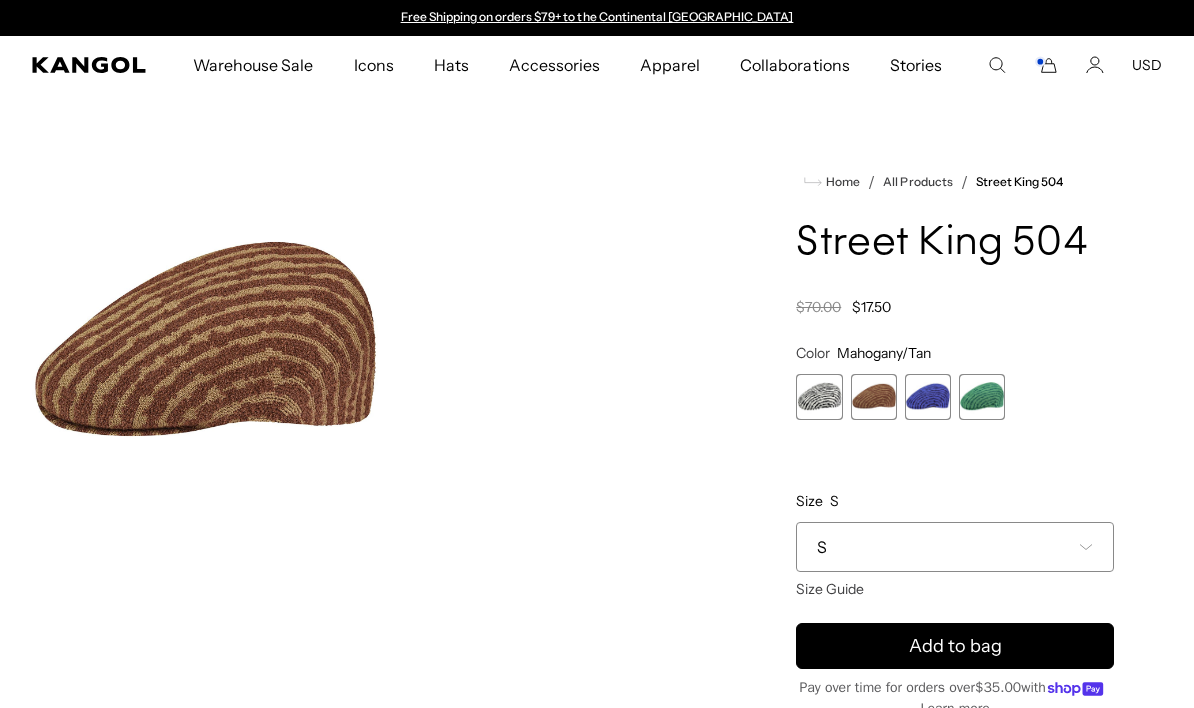 click at bounding box center [928, 397] 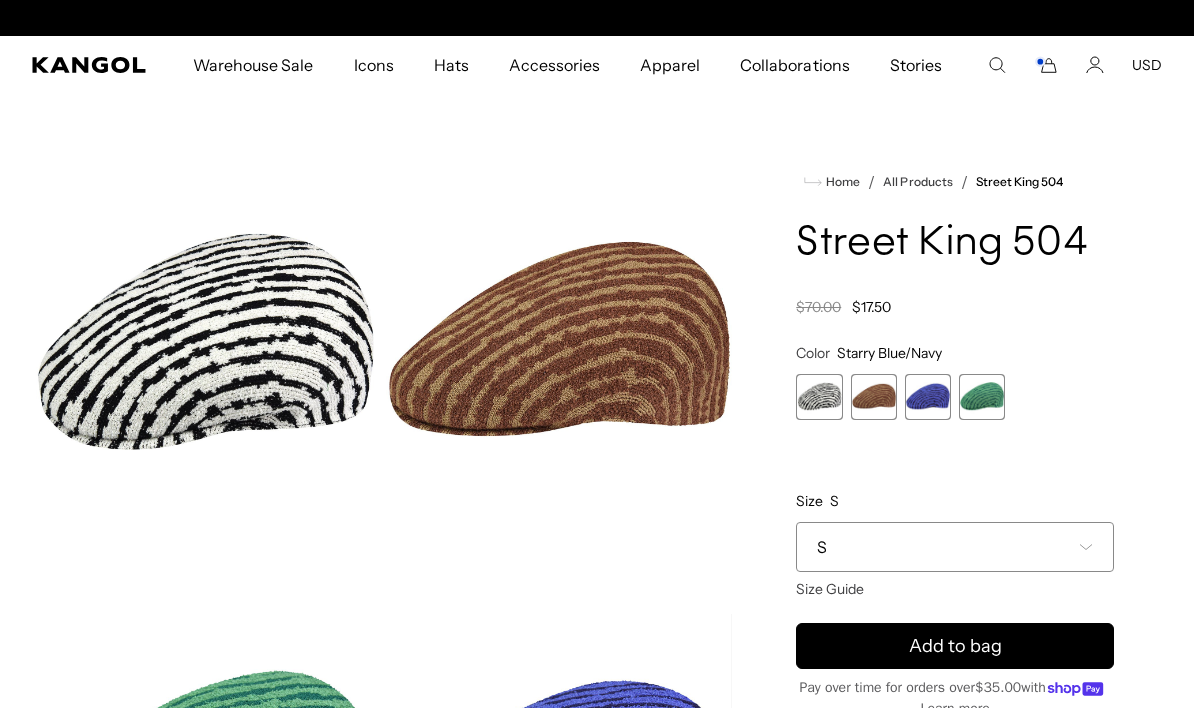 scroll, scrollTop: 0, scrollLeft: 412, axis: horizontal 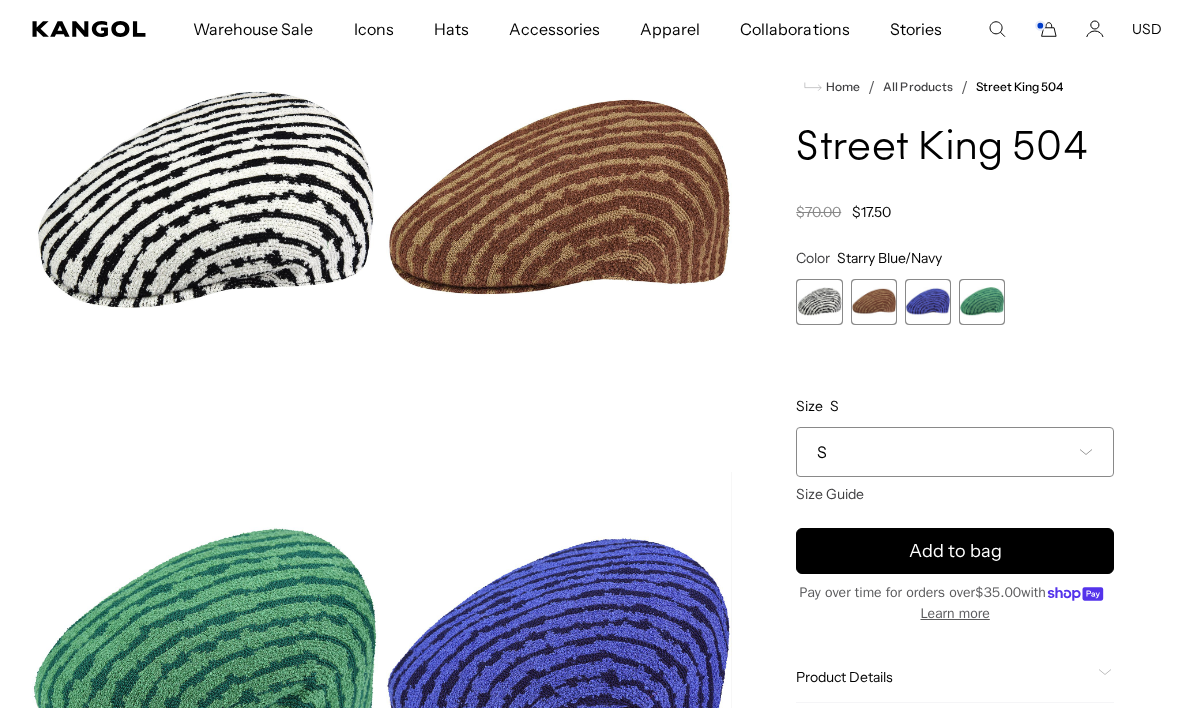 click on "S" at bounding box center [955, 452] 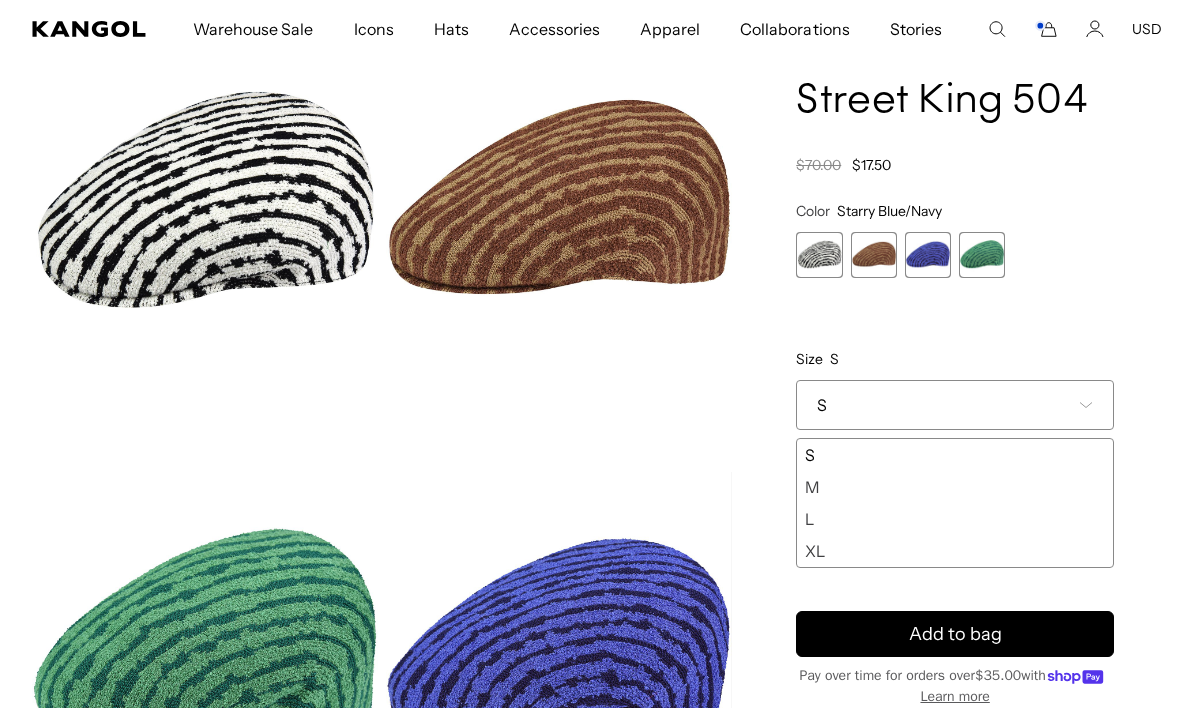 scroll, scrollTop: 0, scrollLeft: 0, axis: both 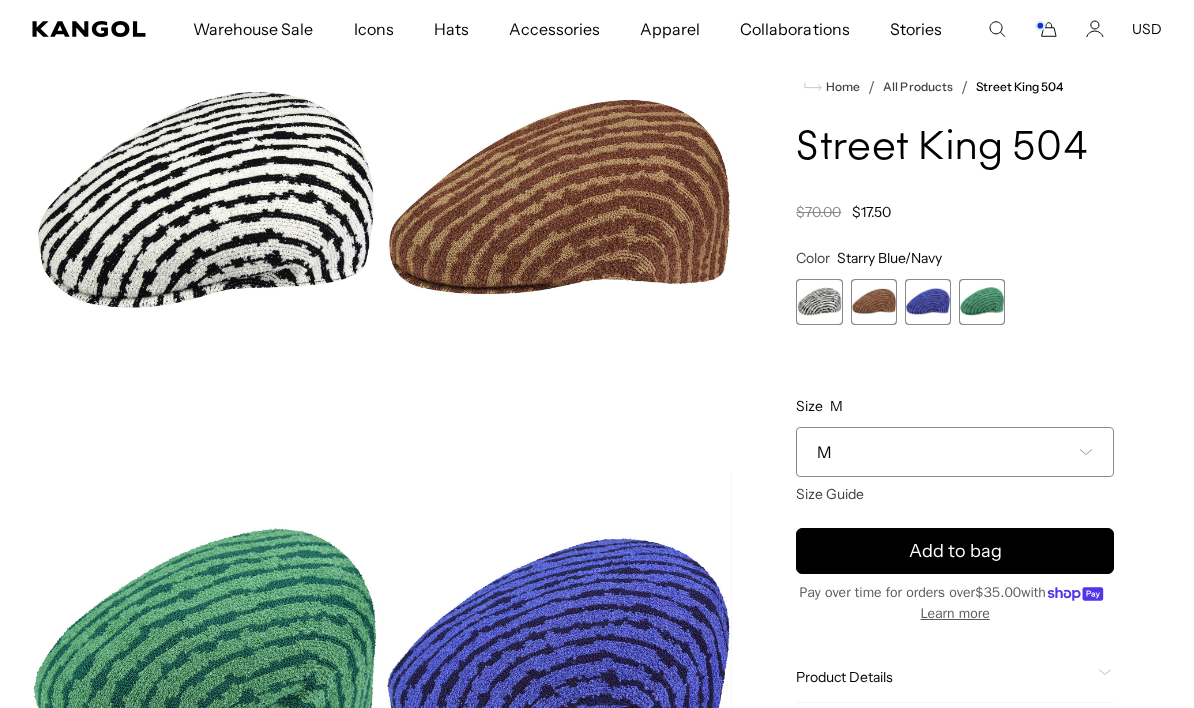click at bounding box center (982, 302) 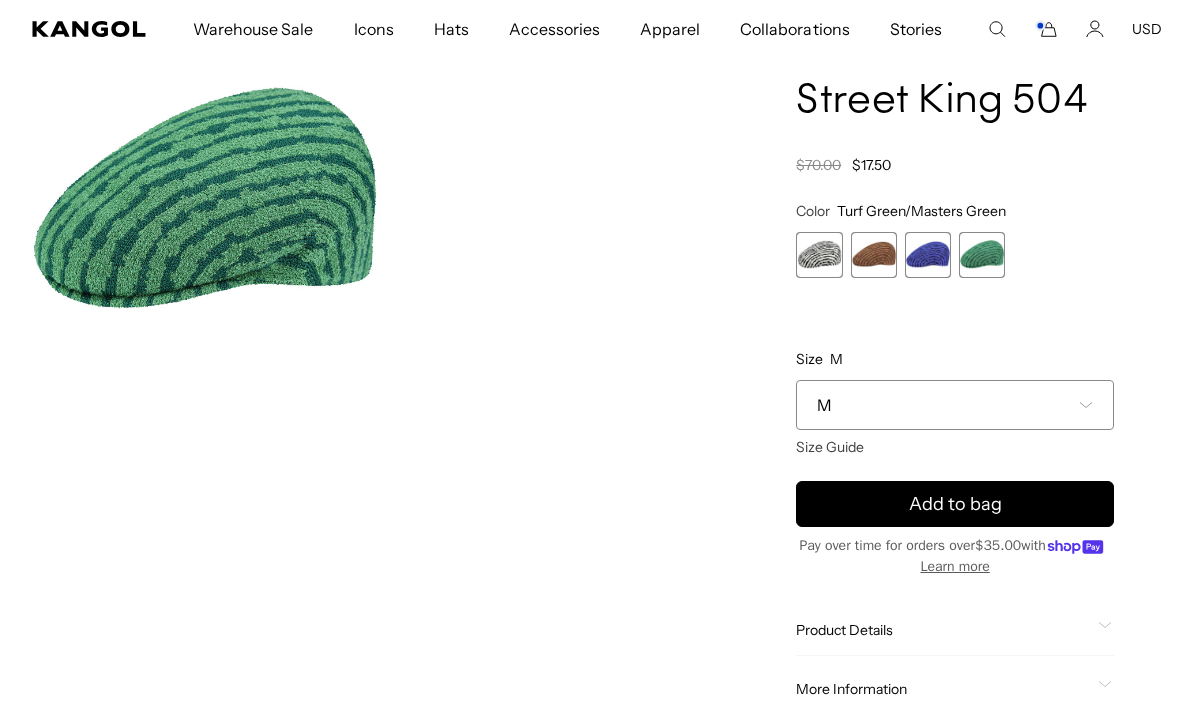 scroll, scrollTop: 0, scrollLeft: 412, axis: horizontal 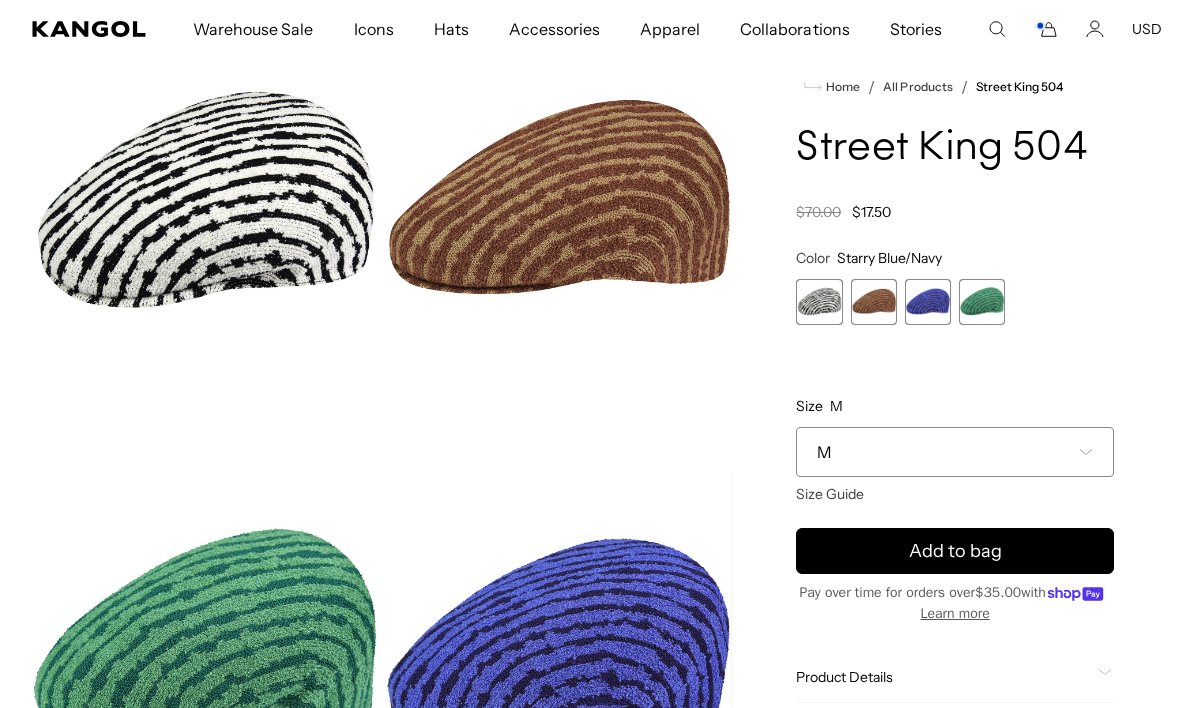 click at bounding box center [874, 302] 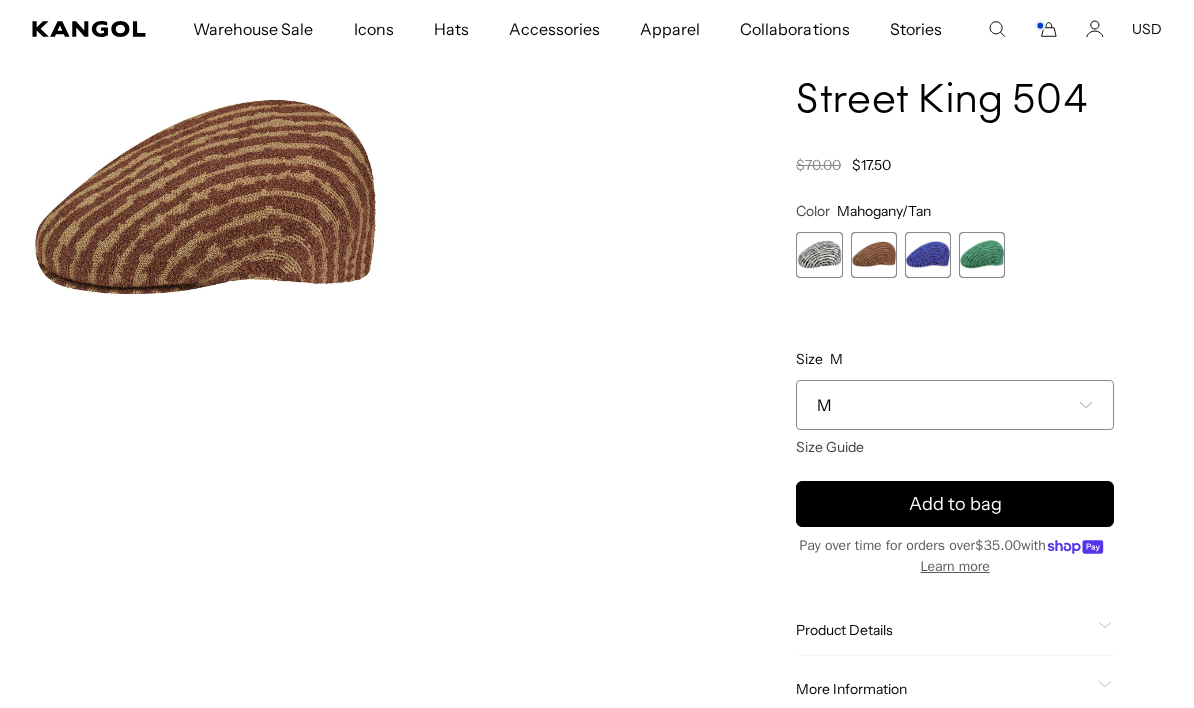 click at bounding box center [819, 255] 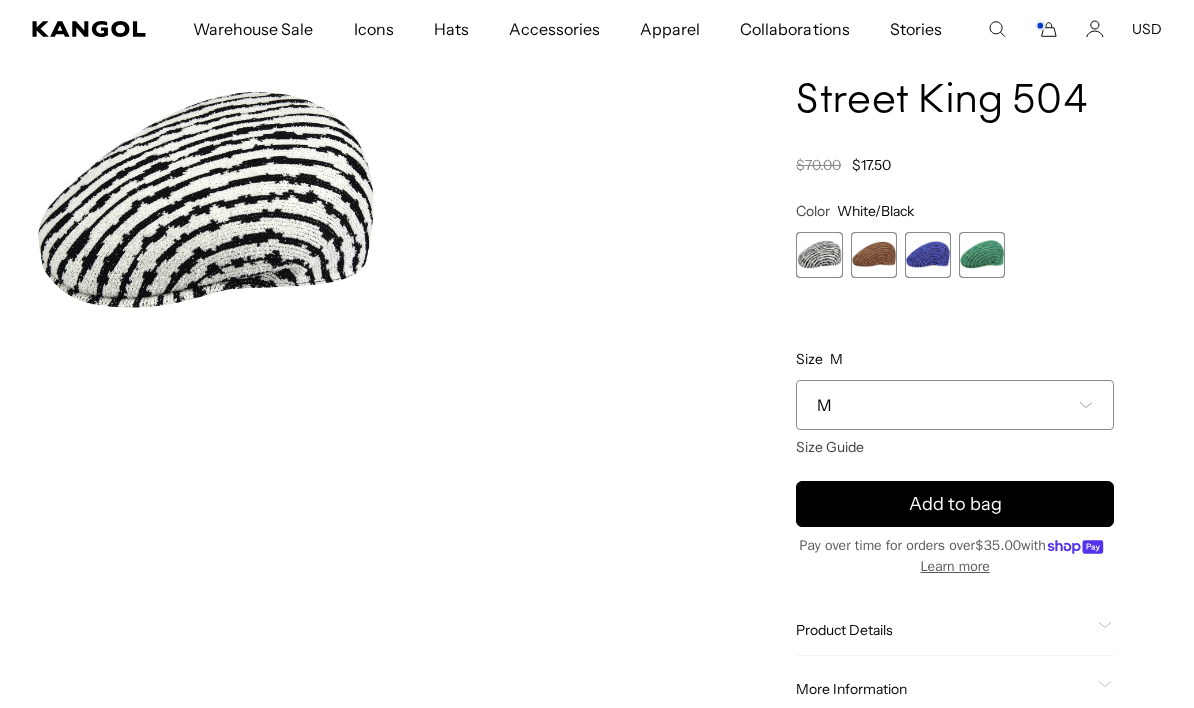 scroll, scrollTop: 0, scrollLeft: 412, axis: horizontal 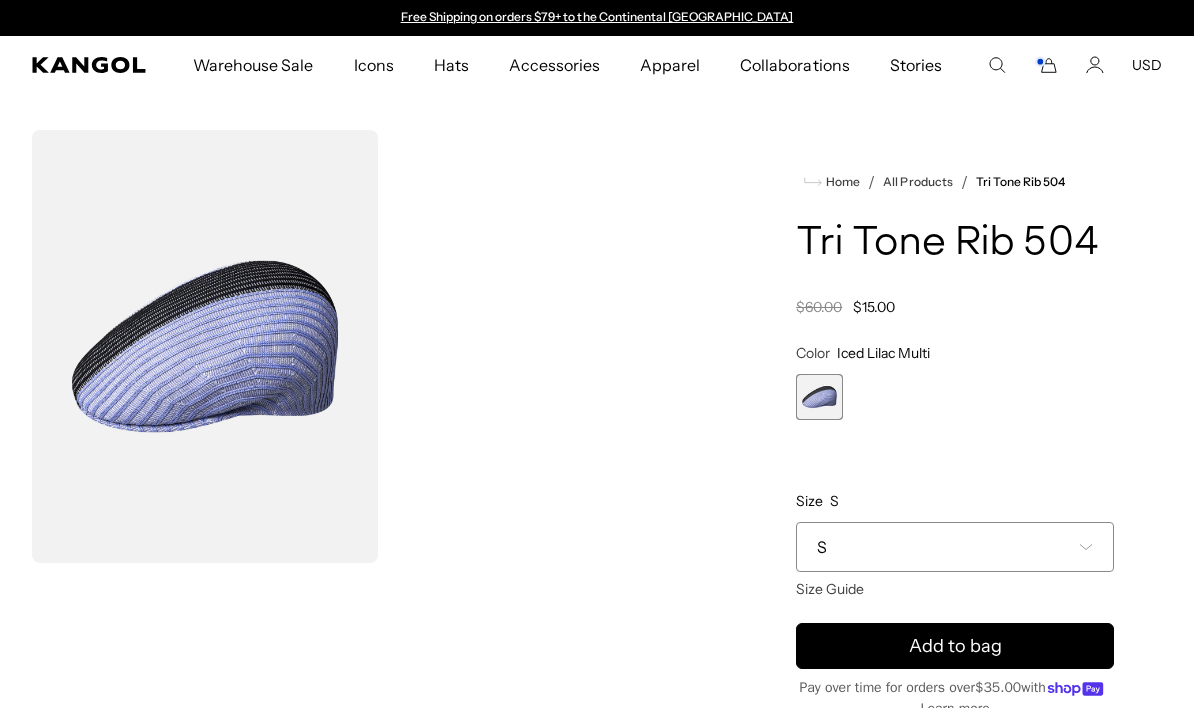 click on "S" at bounding box center (955, 547) 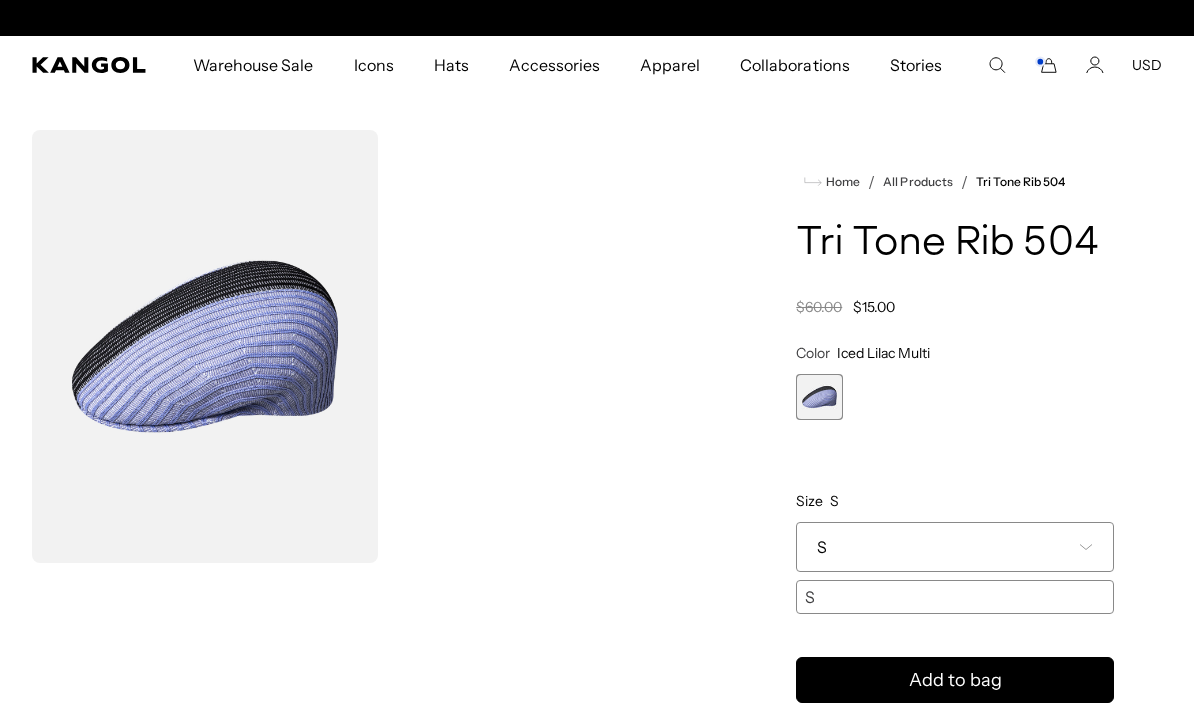 scroll, scrollTop: 0, scrollLeft: 412, axis: horizontal 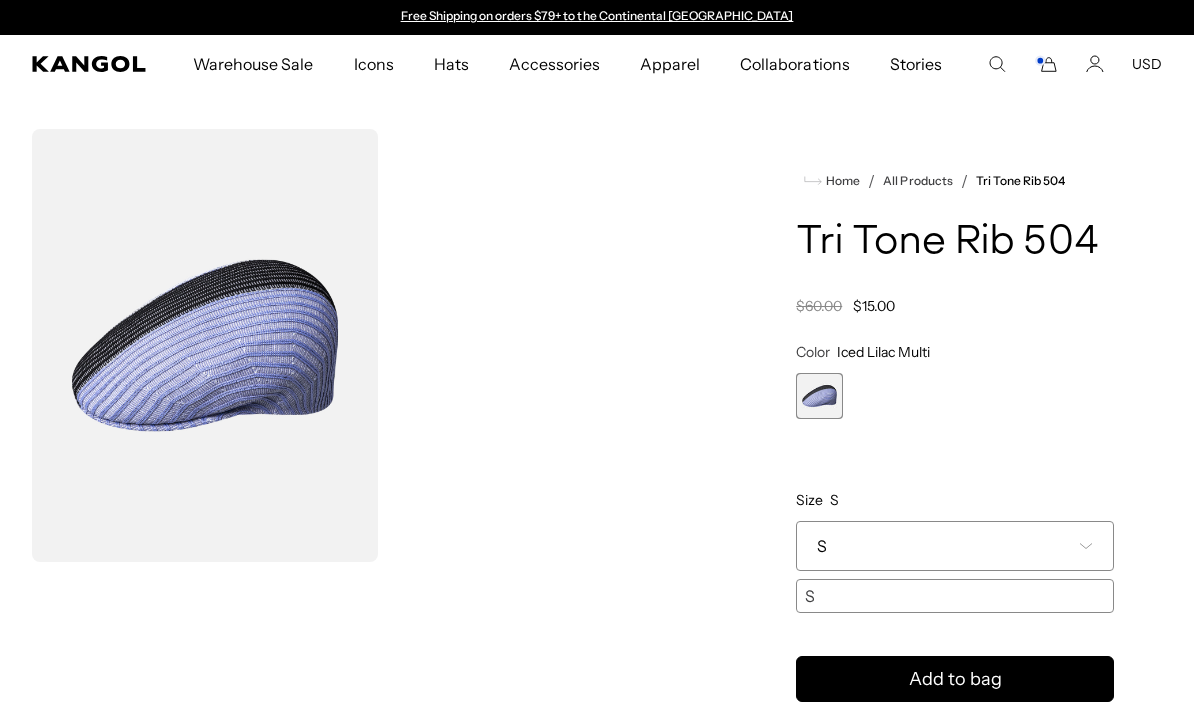 click at bounding box center [205, 345] 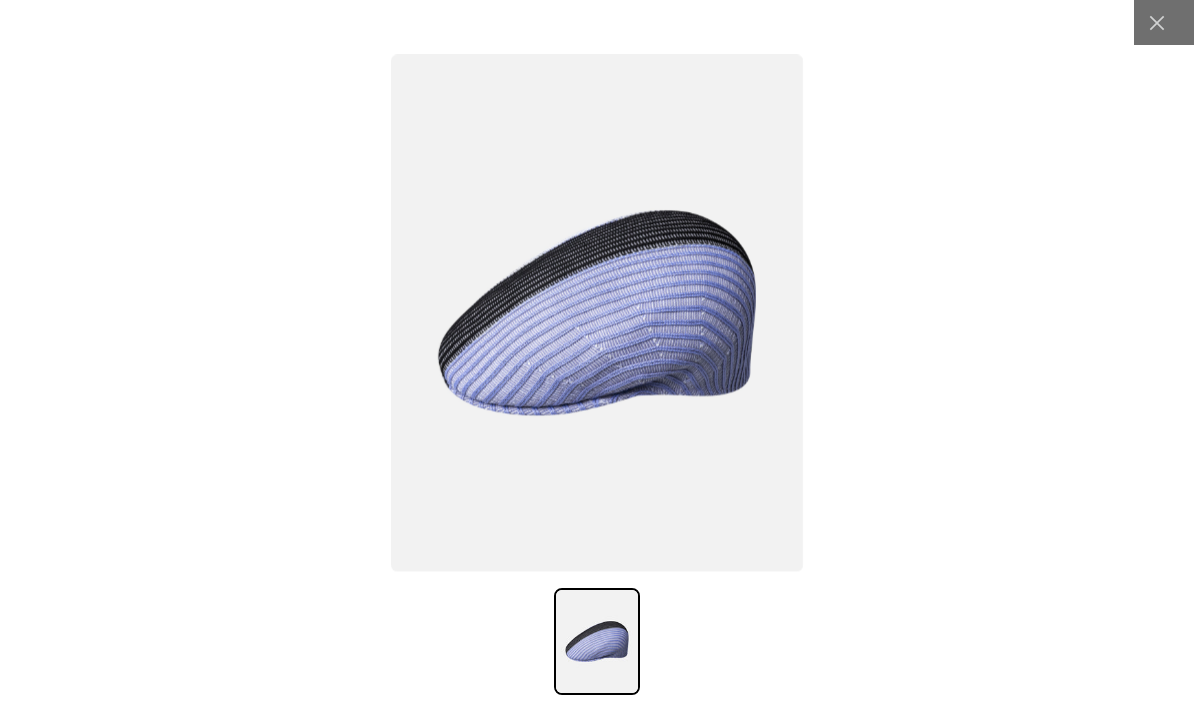 scroll, scrollTop: 0, scrollLeft: 412, axis: horizontal 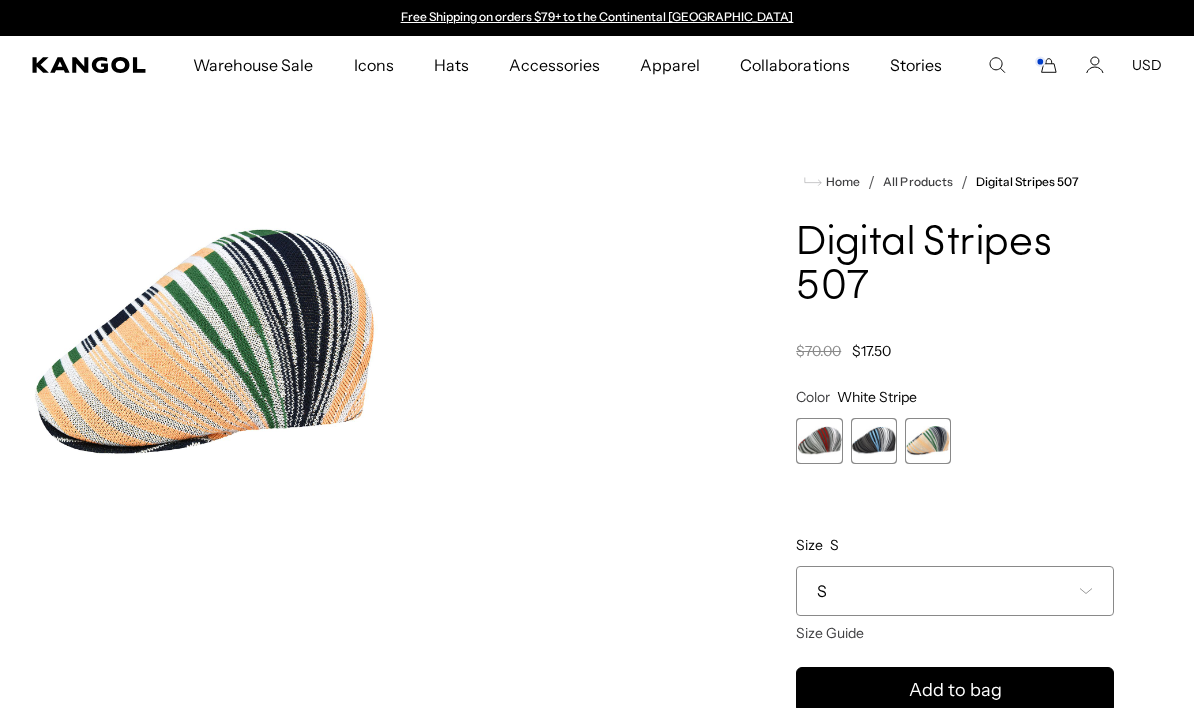 click 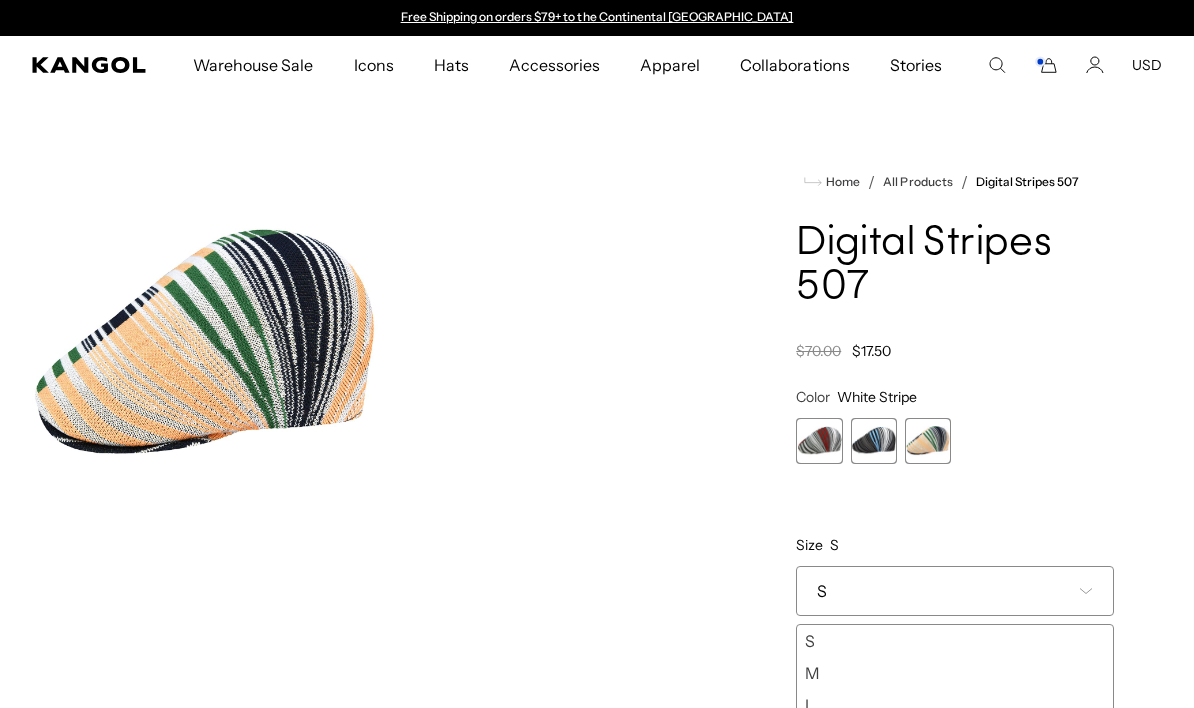 scroll, scrollTop: 0, scrollLeft: 0, axis: both 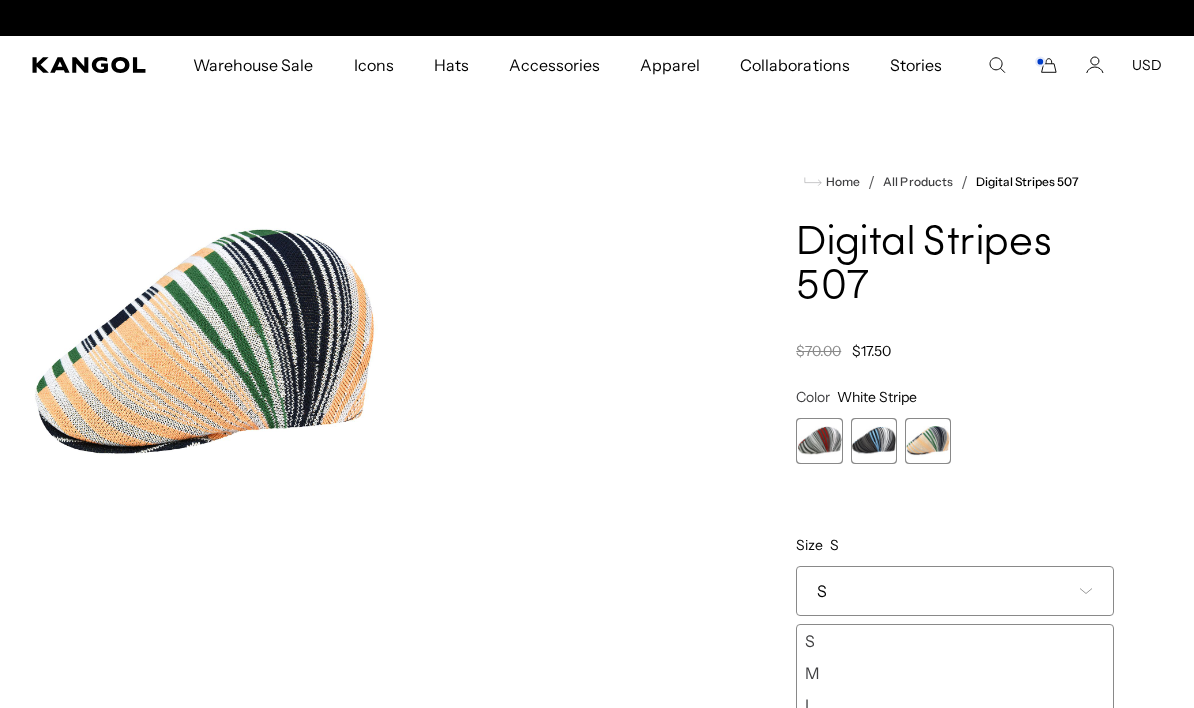 click on "M" at bounding box center [955, 673] 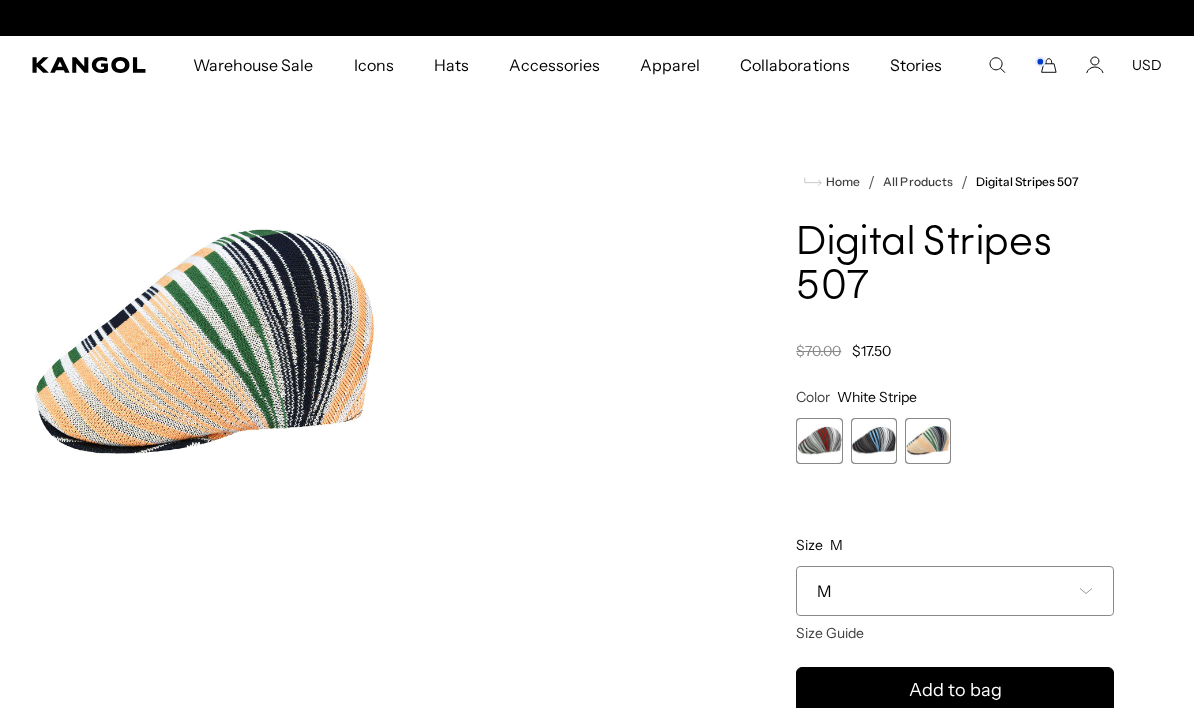 scroll, scrollTop: 0, scrollLeft: 412, axis: horizontal 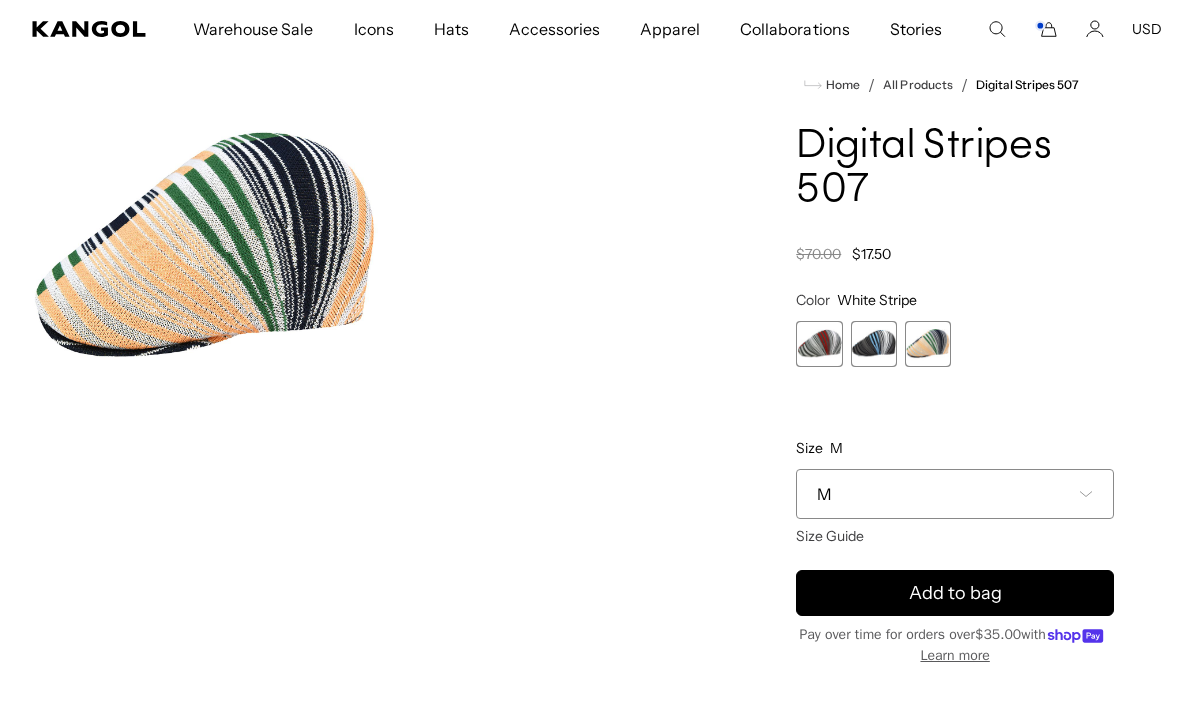 click at bounding box center (874, 344) 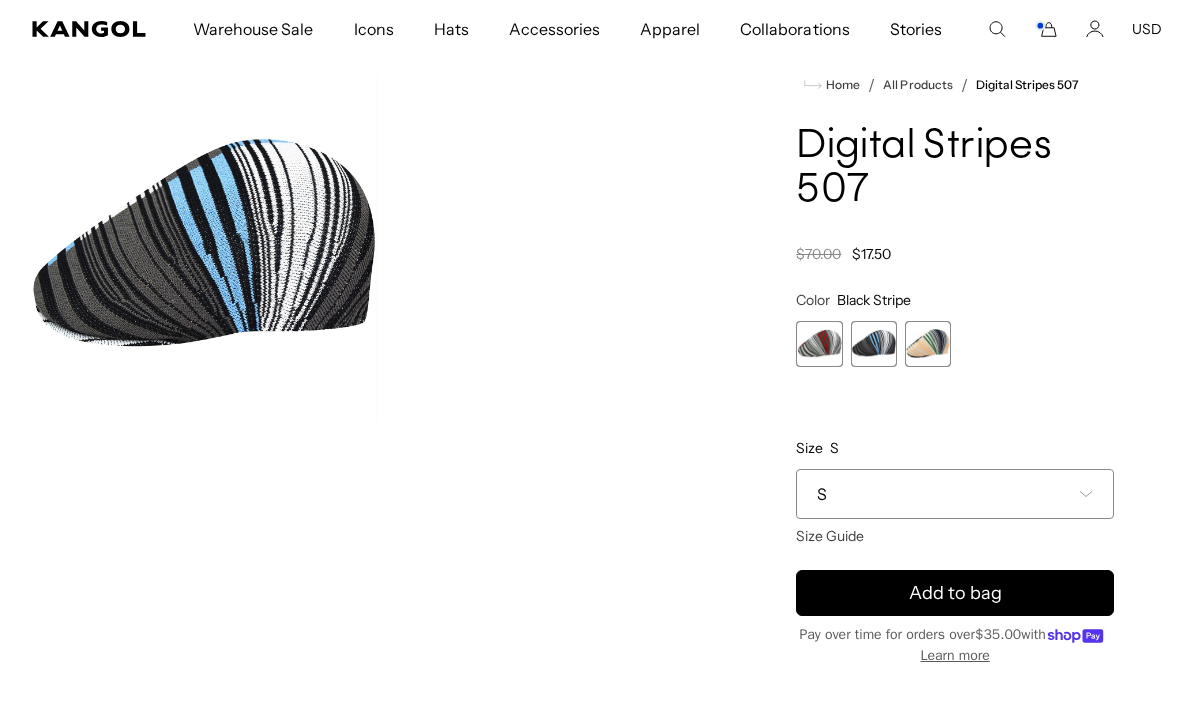 scroll, scrollTop: 0, scrollLeft: 0, axis: both 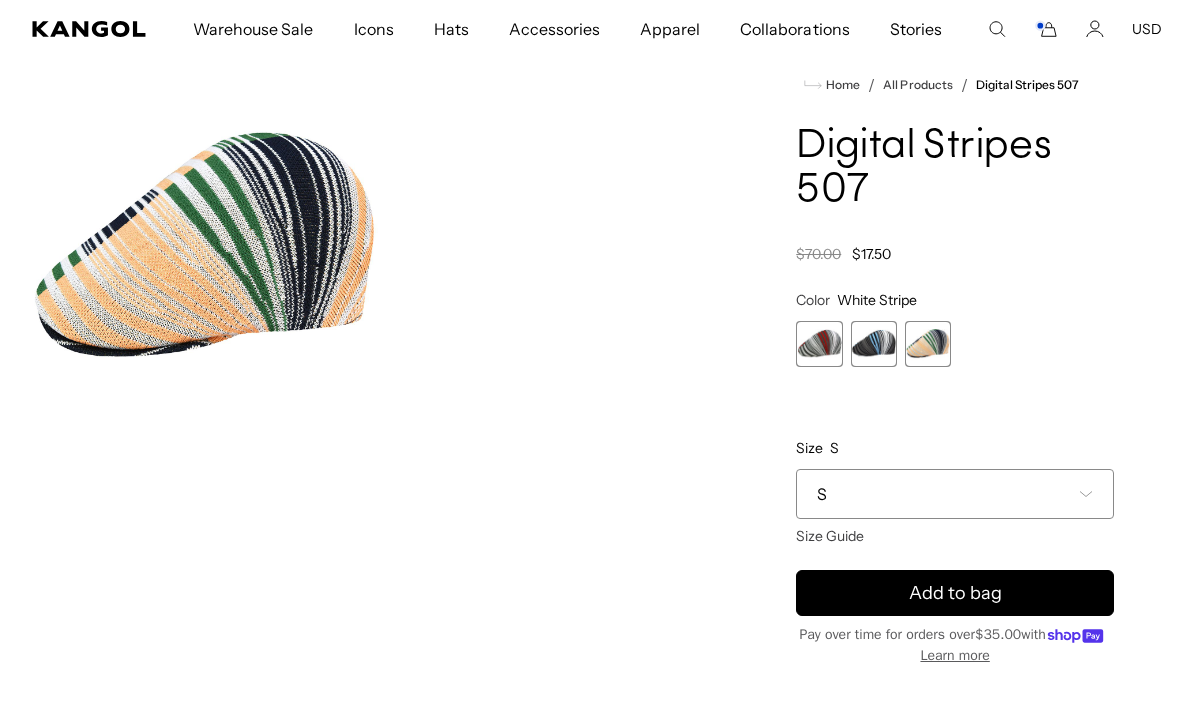 click at bounding box center [819, 344] 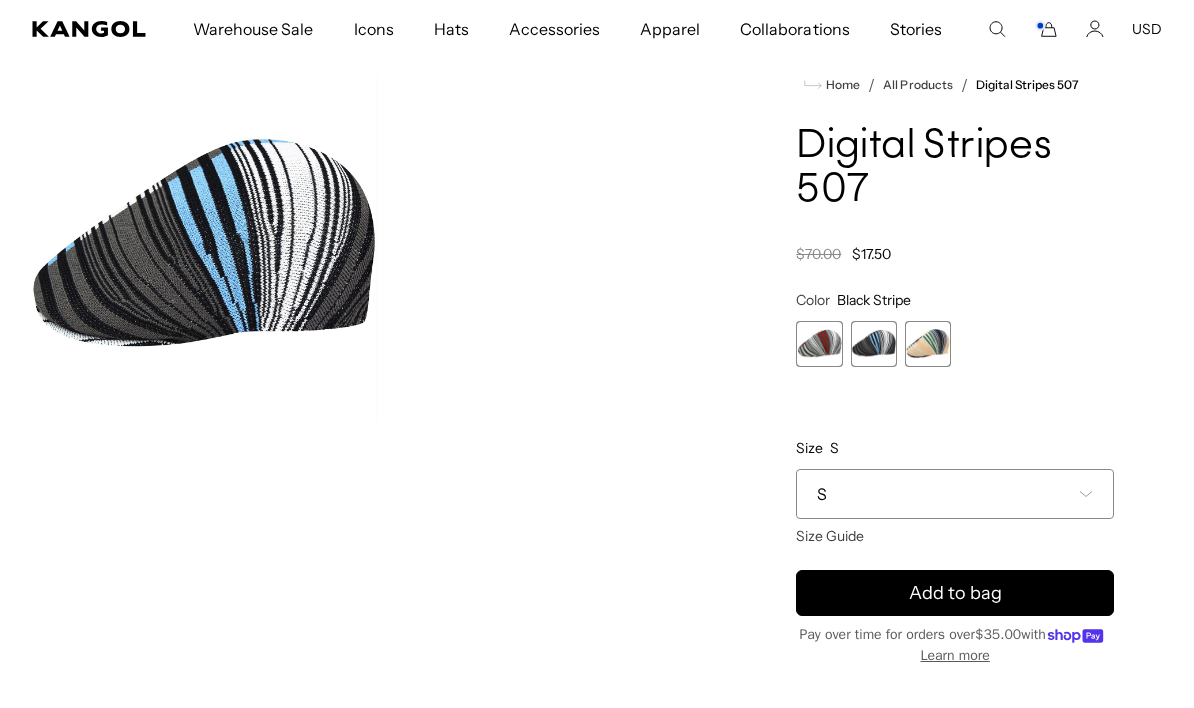 scroll, scrollTop: 0, scrollLeft: 0, axis: both 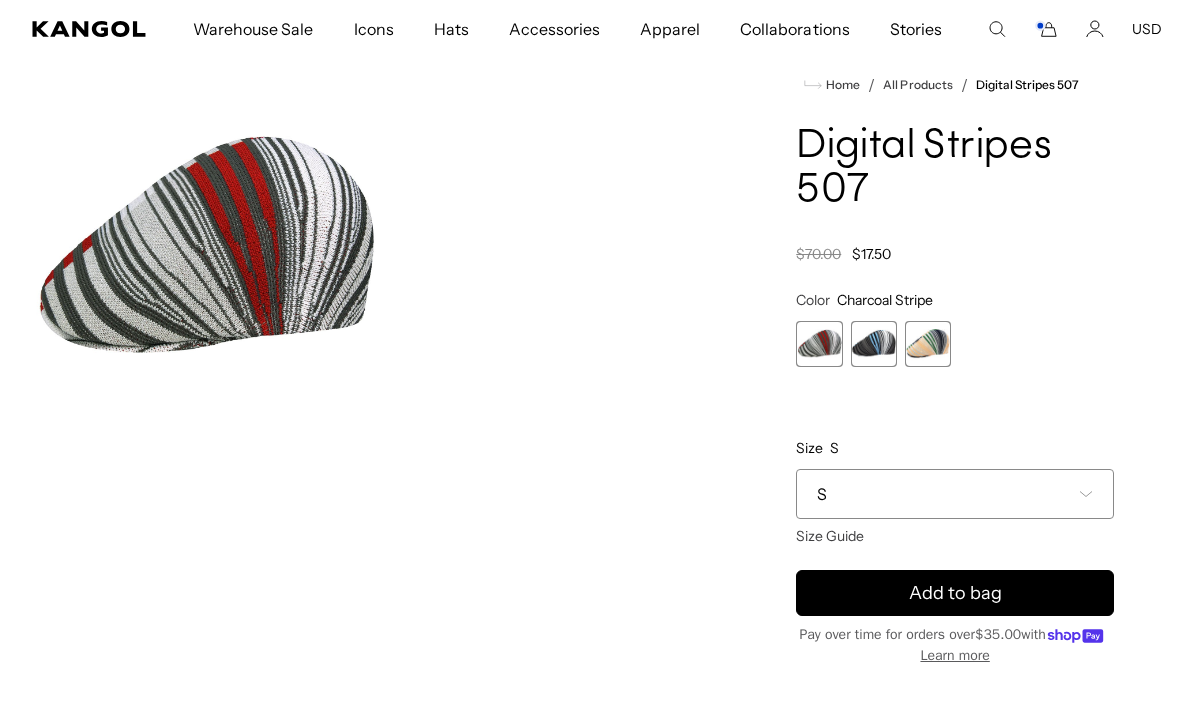 click at bounding box center (819, 344) 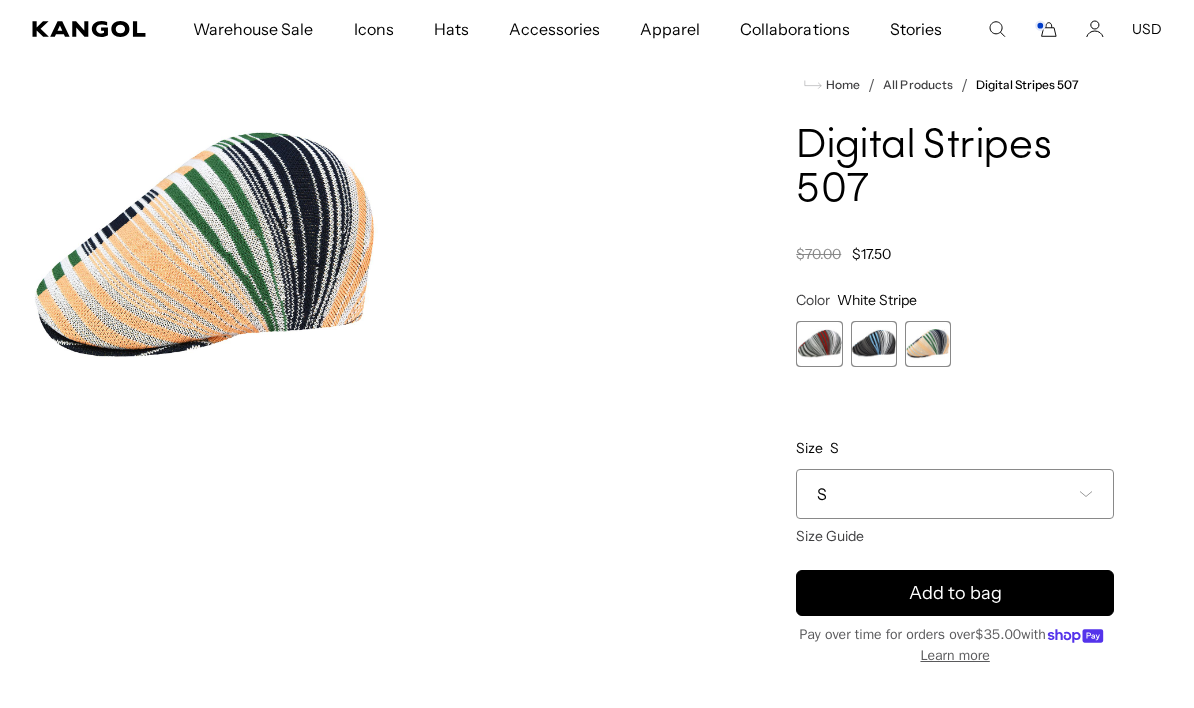 scroll, scrollTop: 0, scrollLeft: 412, axis: horizontal 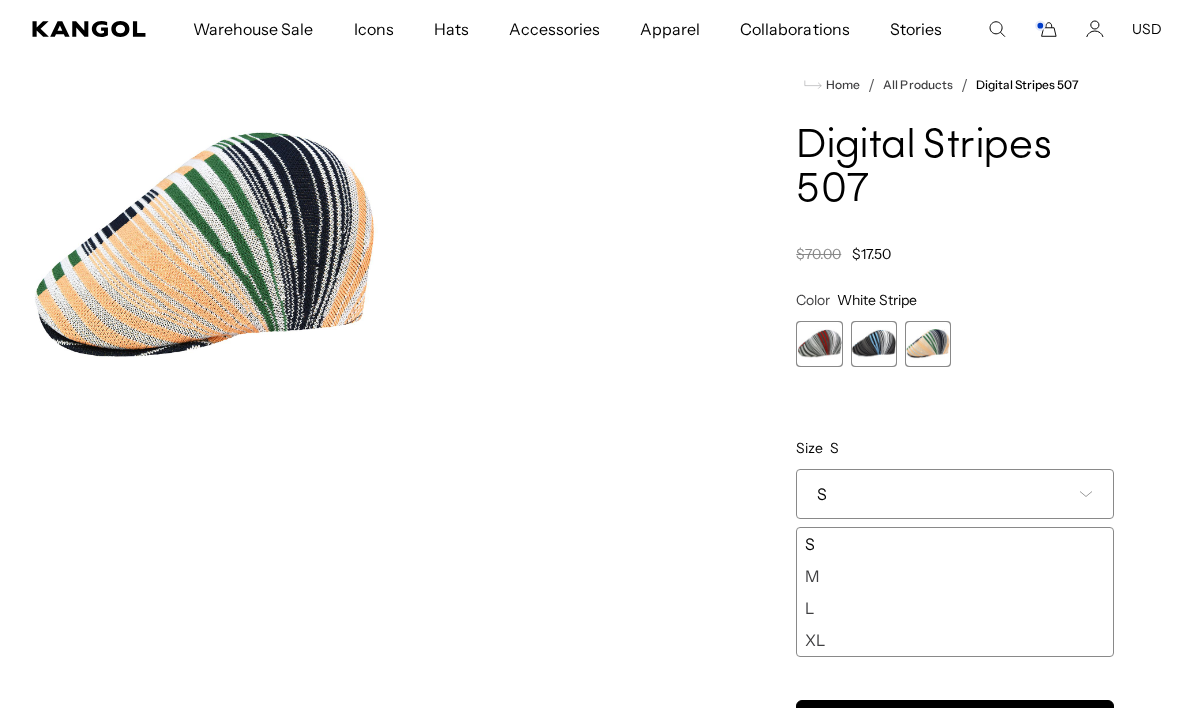 click on "M" at bounding box center (955, 576) 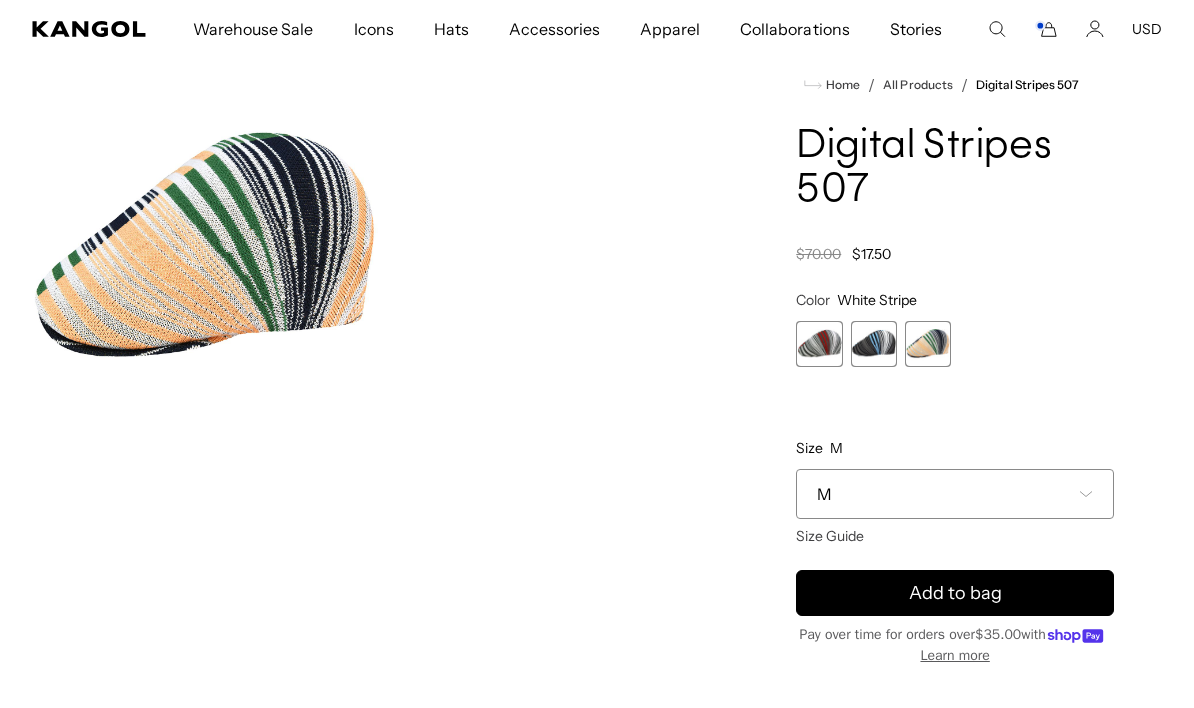 scroll, scrollTop: 0, scrollLeft: 412, axis: horizontal 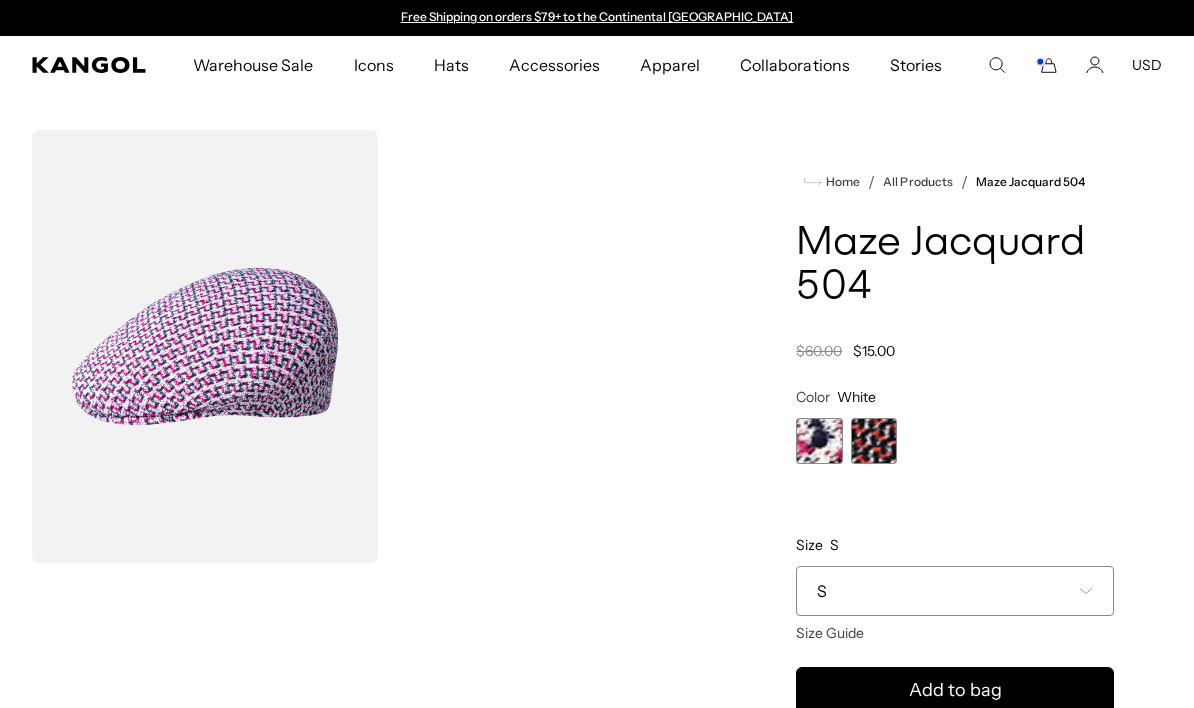 click at bounding box center (205, 346) 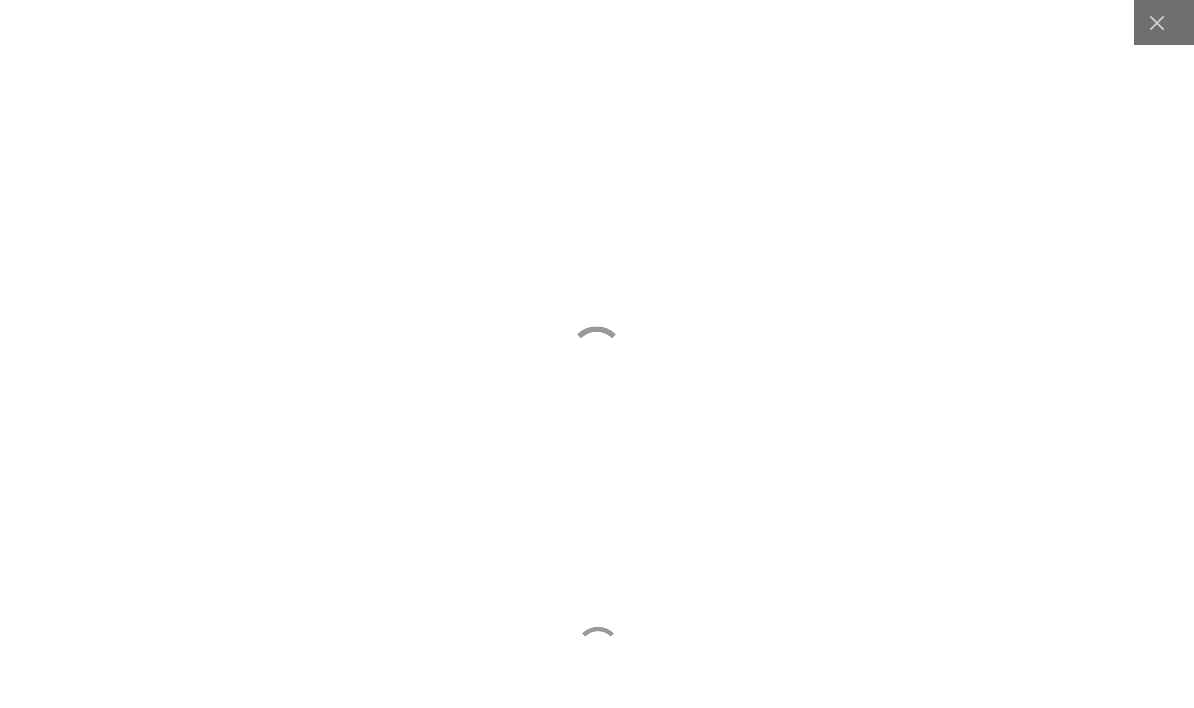 scroll, scrollTop: 0, scrollLeft: 0, axis: both 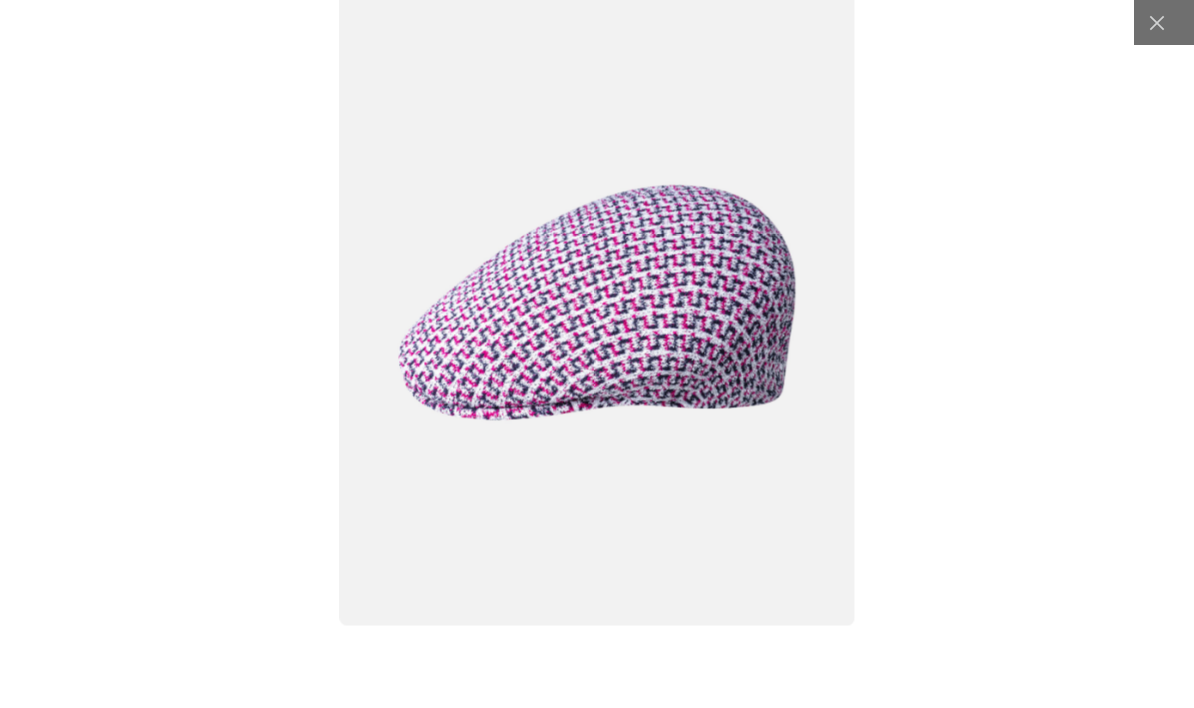 click at bounding box center [597, 303] 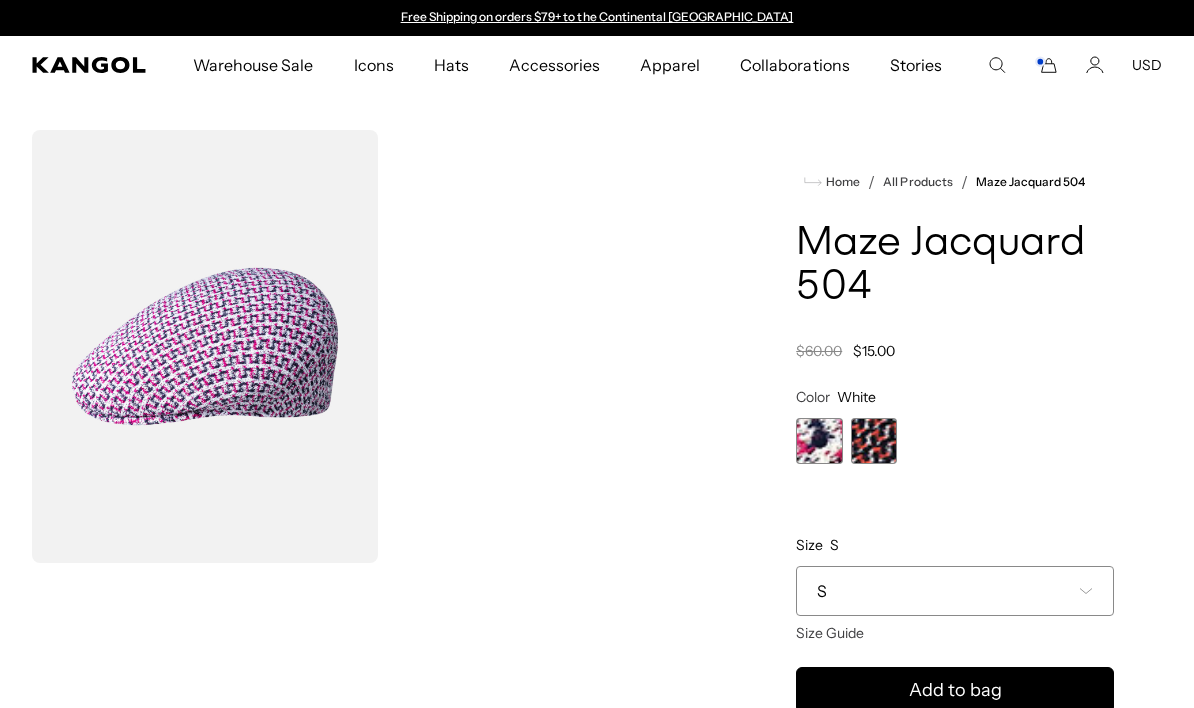 scroll, scrollTop: 0, scrollLeft: 0, axis: both 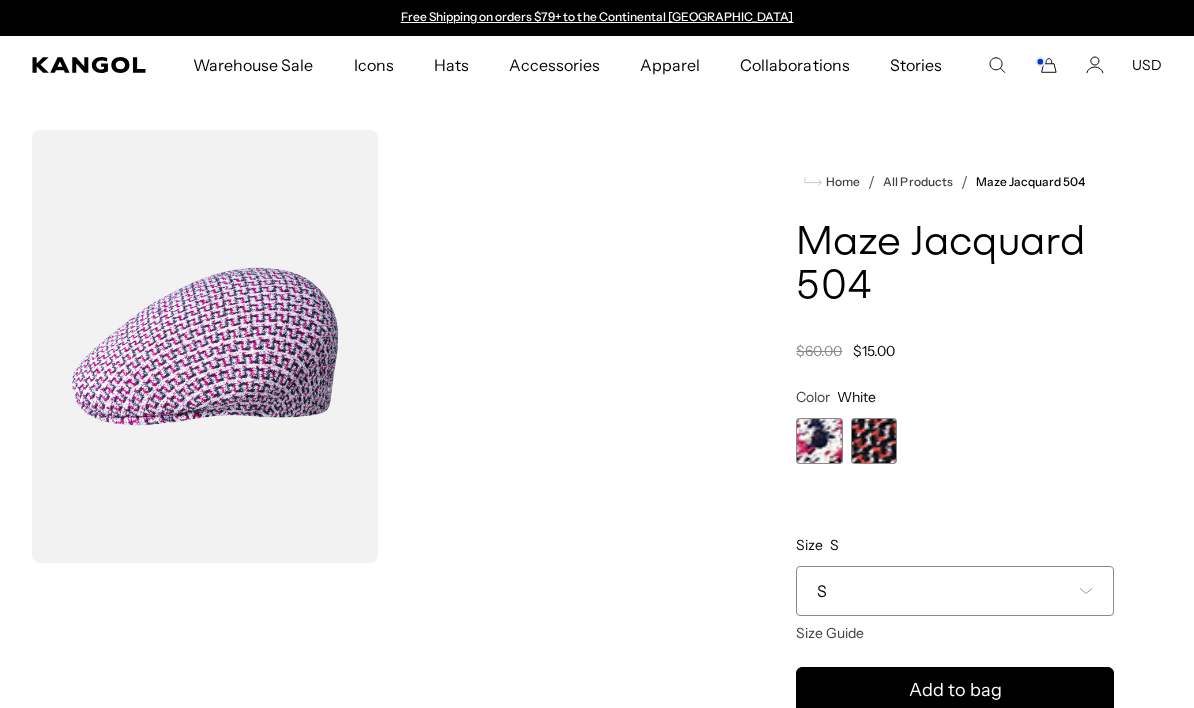 click at bounding box center (874, 441) 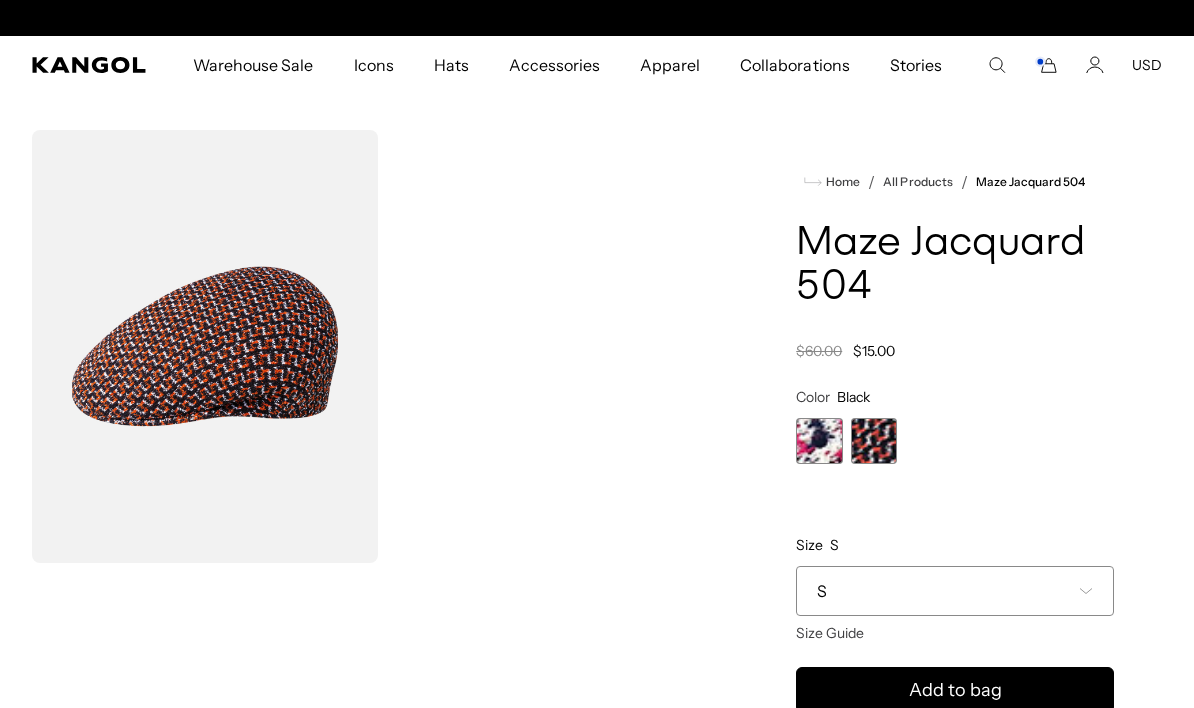 scroll, scrollTop: 0, scrollLeft: 0, axis: both 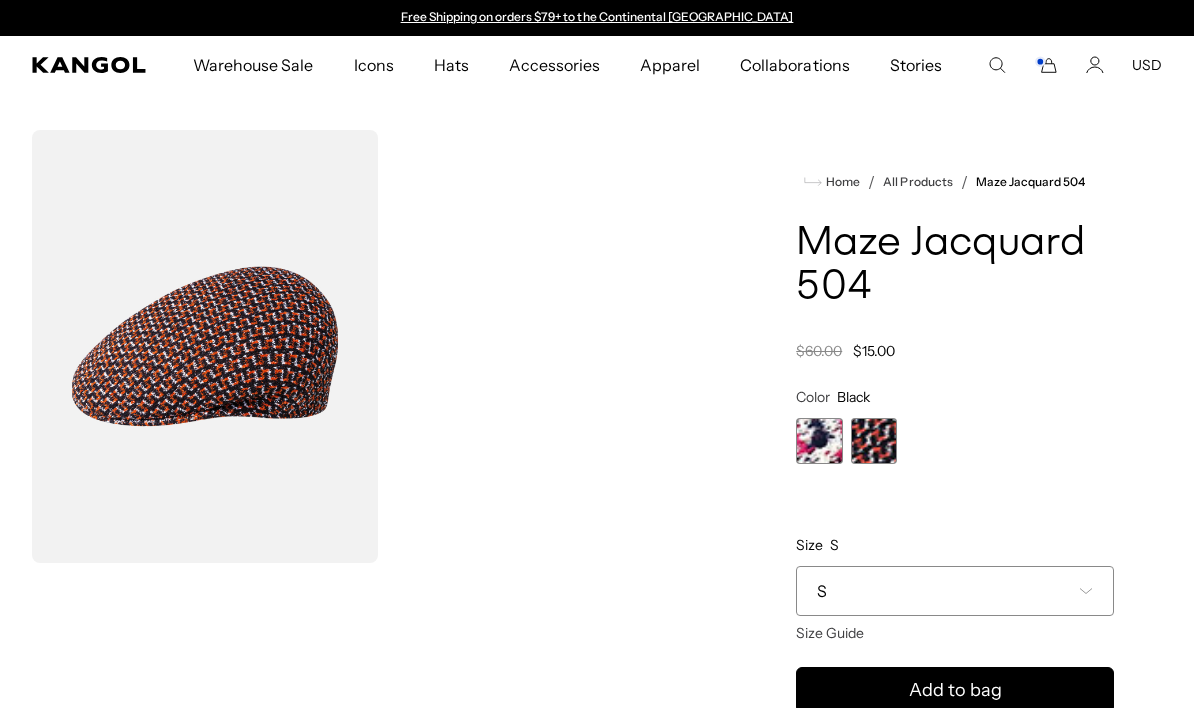 click 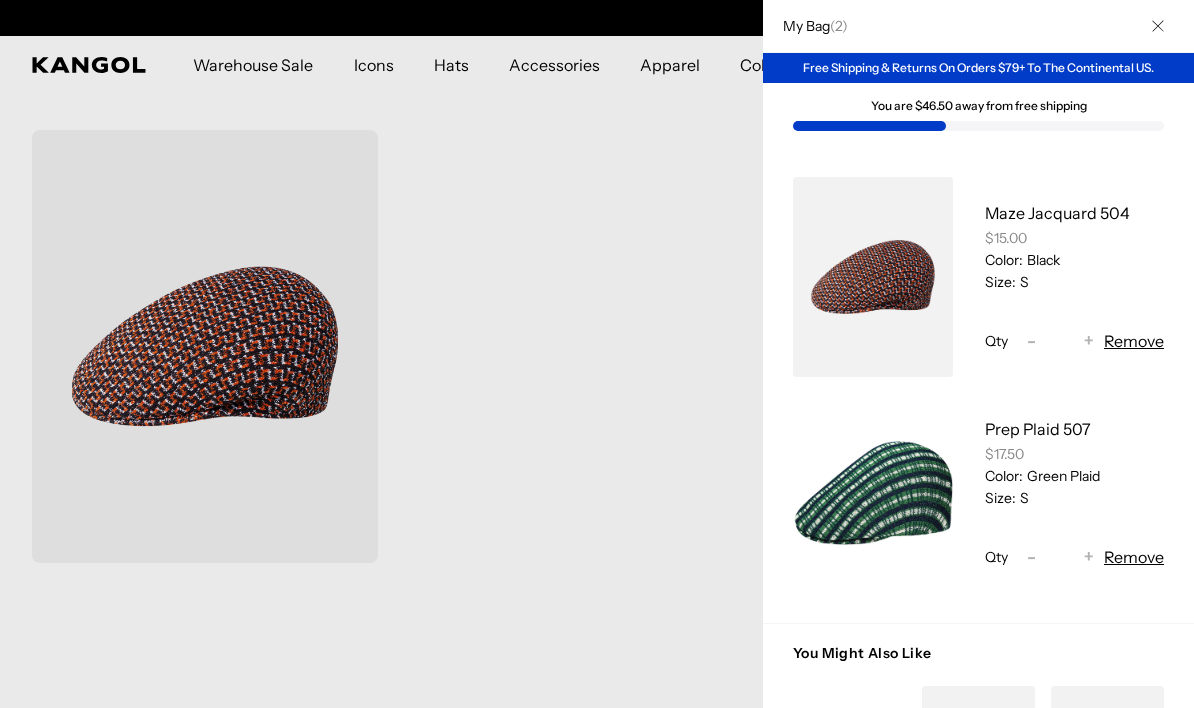 scroll, scrollTop: 0, scrollLeft: 412, axis: horizontal 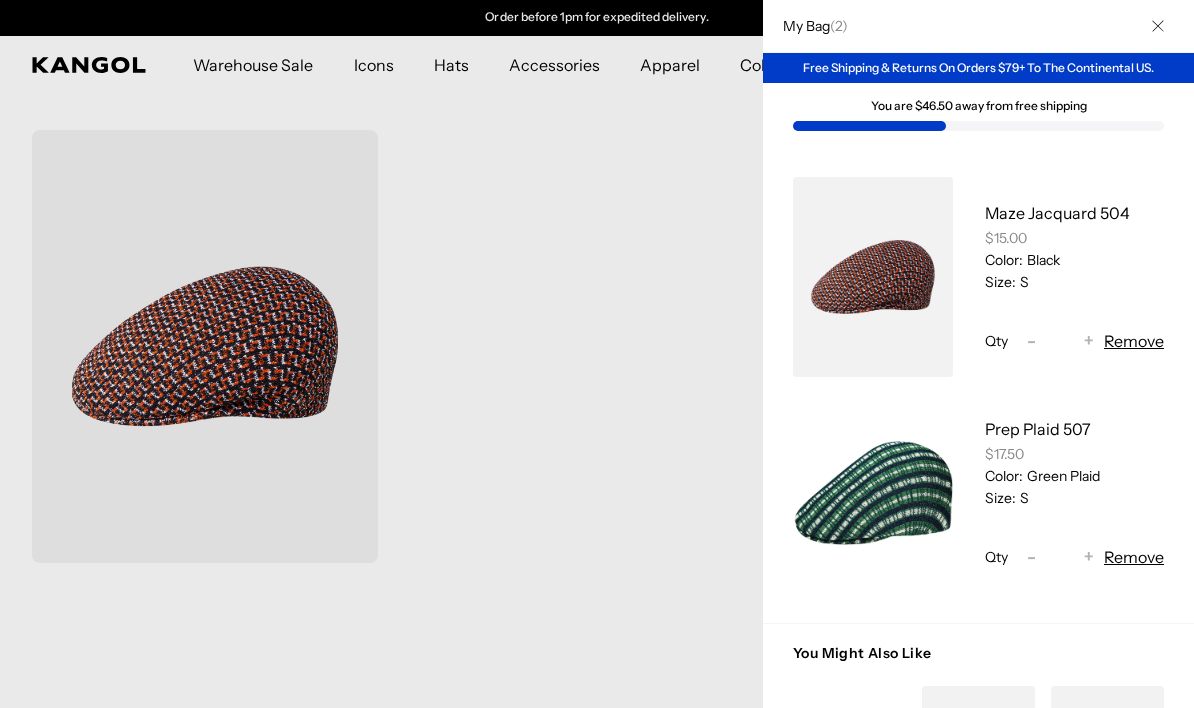click on "Remove" at bounding box center [1134, 341] 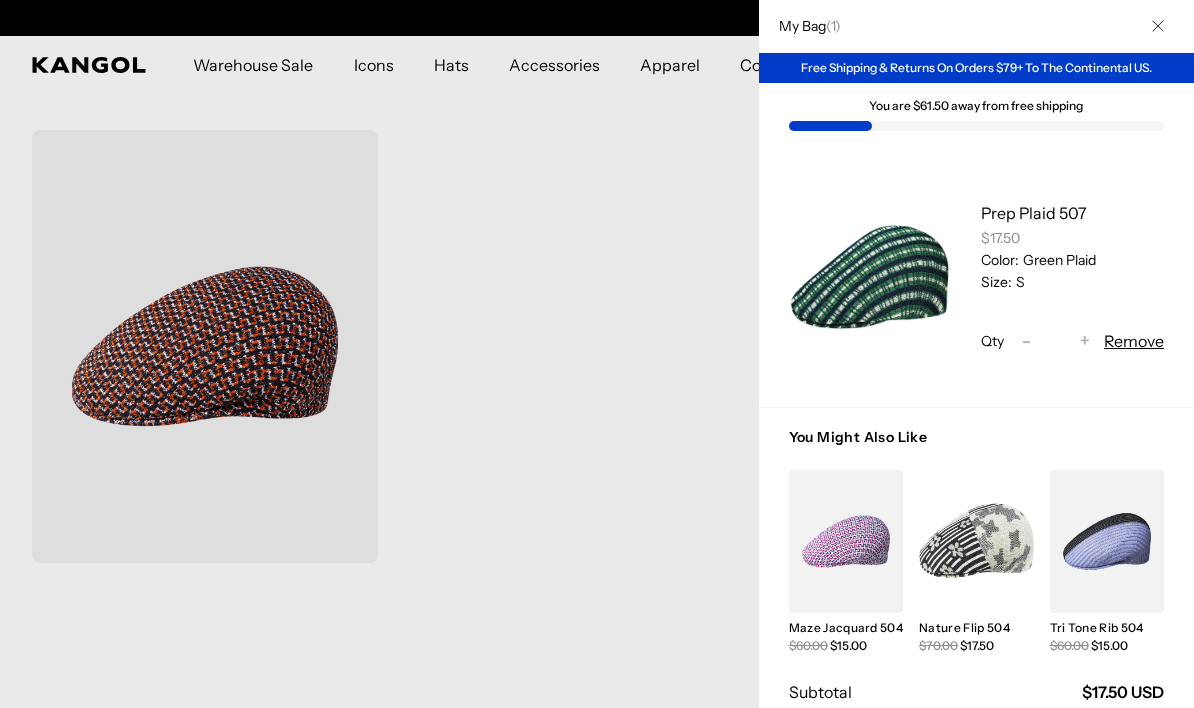 scroll, scrollTop: 0, scrollLeft: 412, axis: horizontal 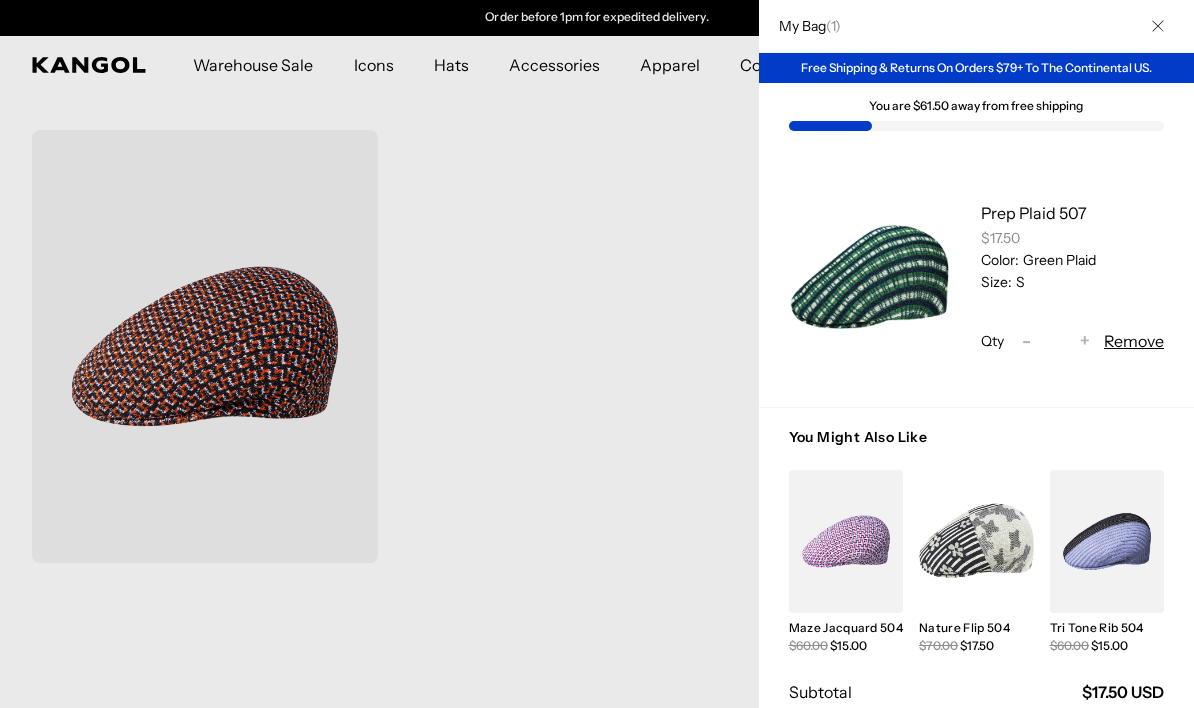 click at bounding box center (597, 354) 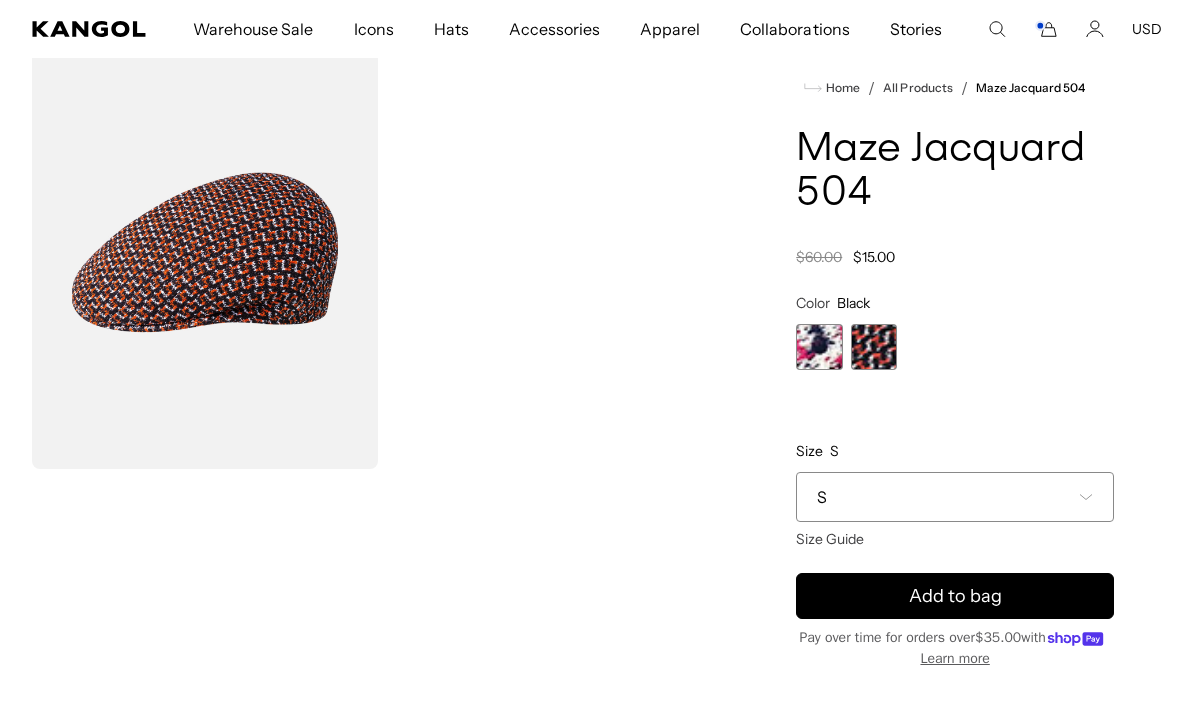 click 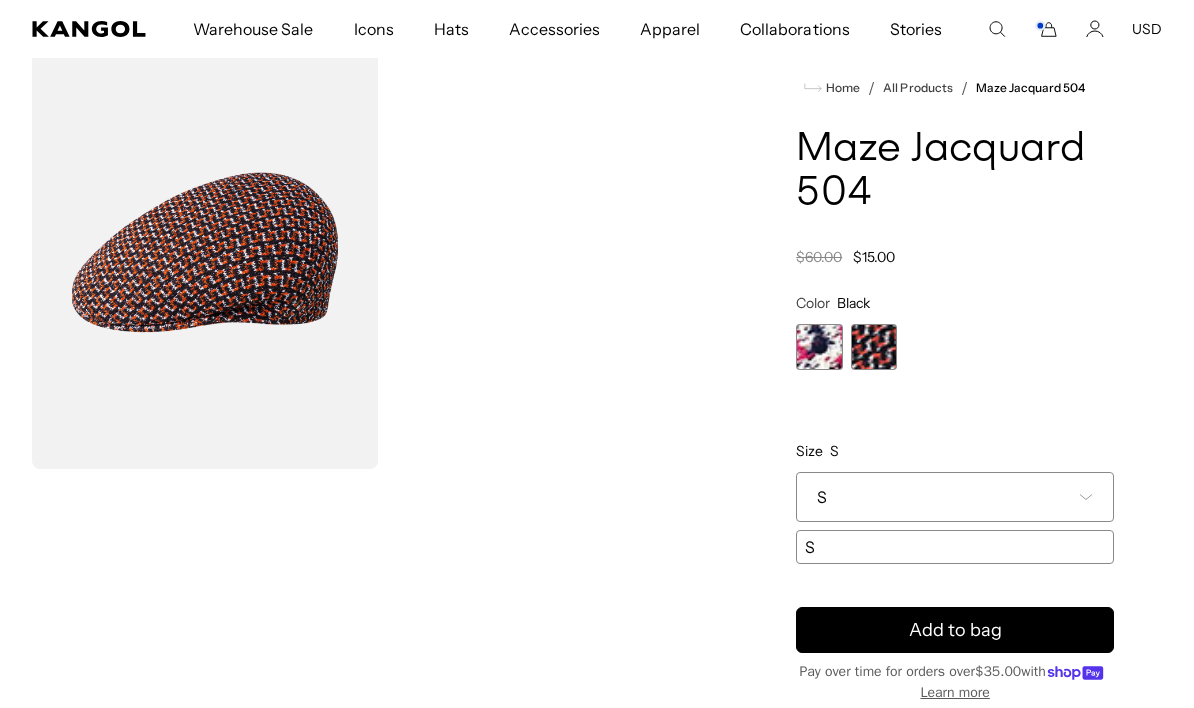scroll, scrollTop: 0, scrollLeft: 0, axis: both 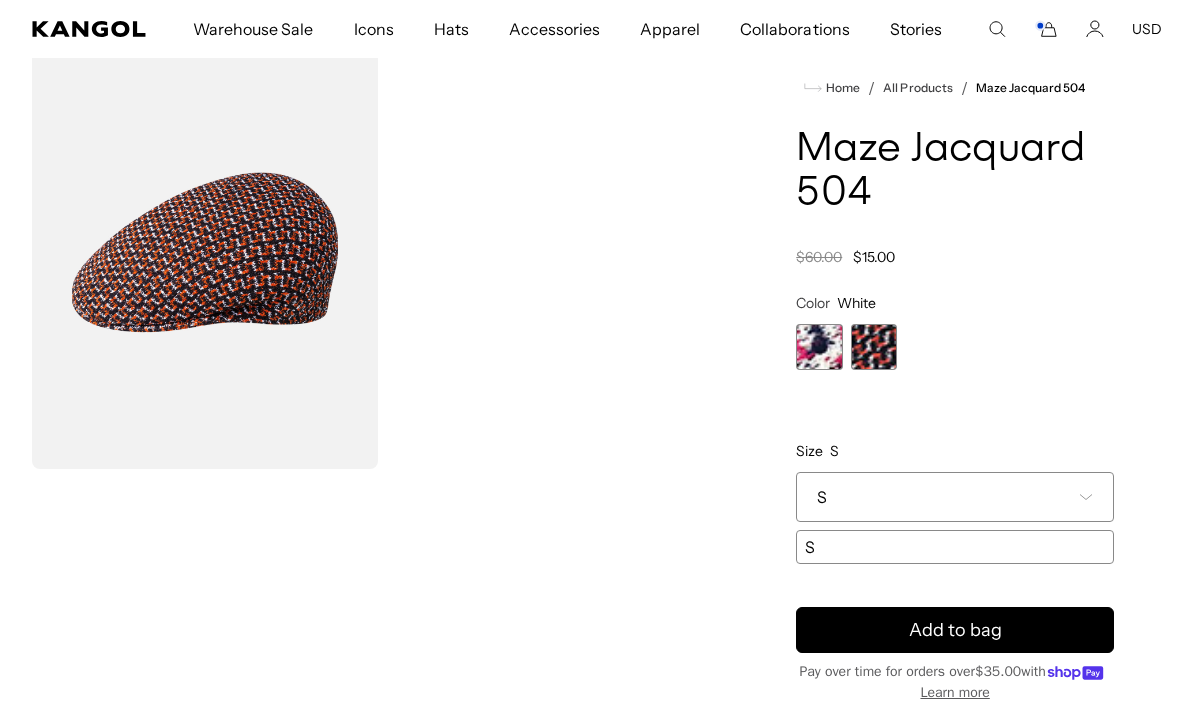 click at bounding box center (819, 347) 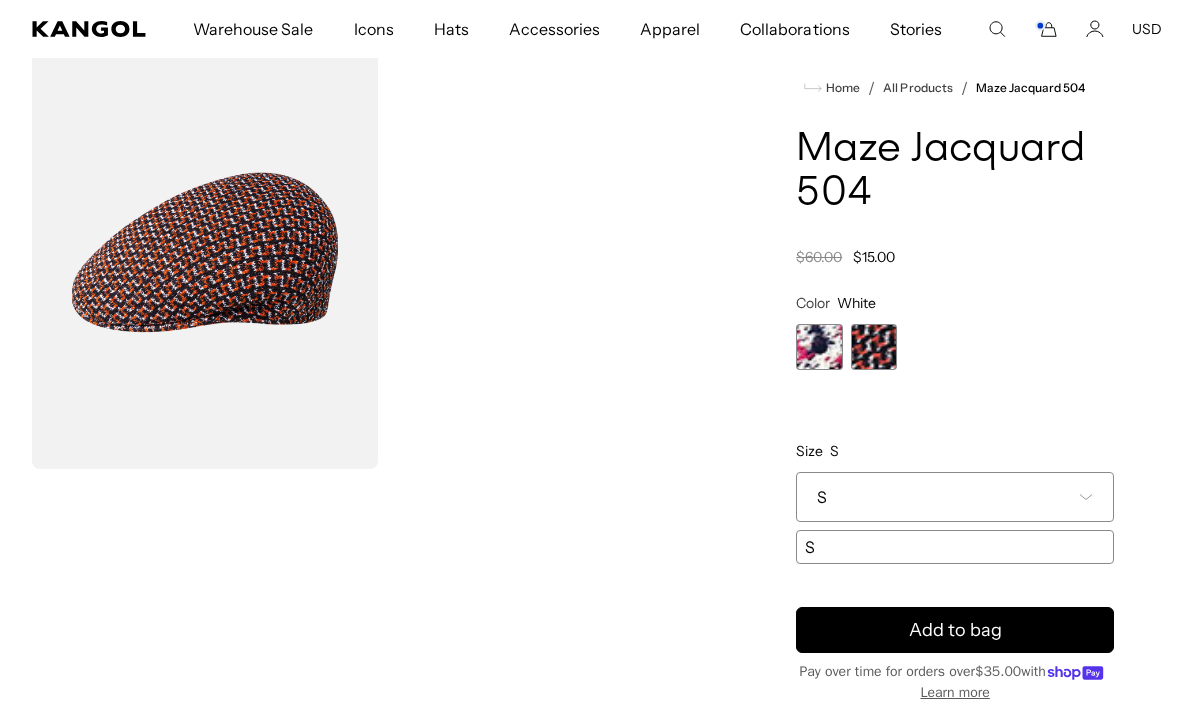scroll, scrollTop: 0, scrollLeft: 0, axis: both 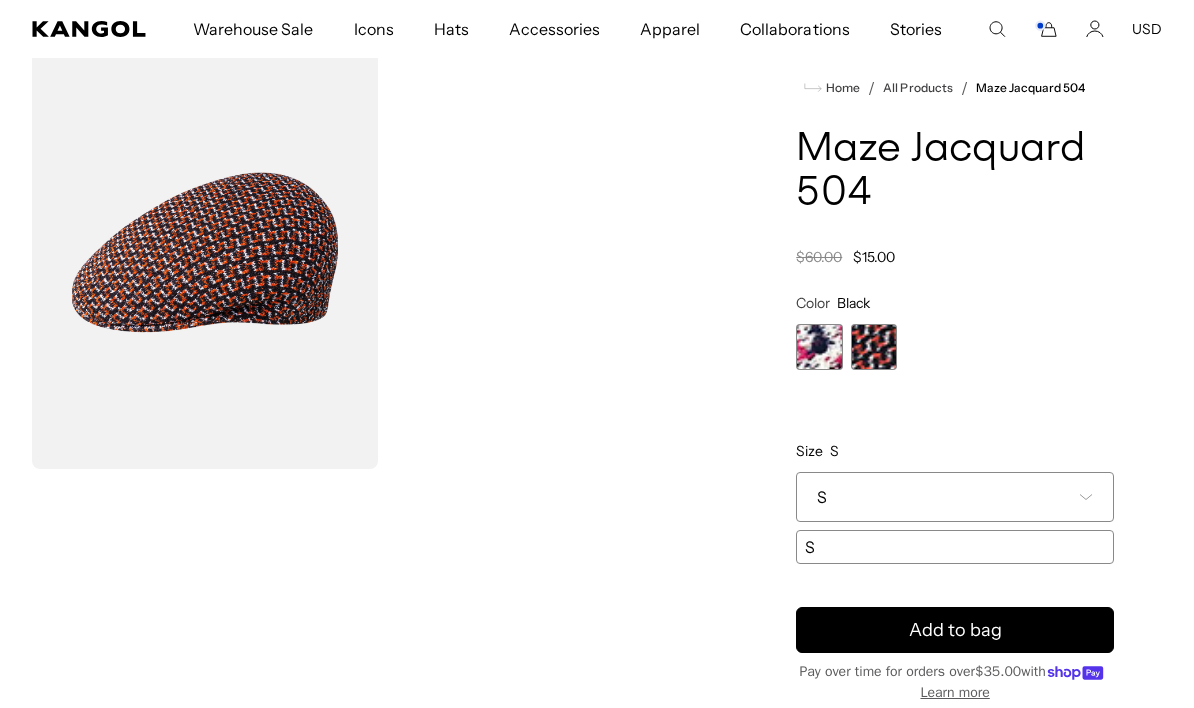 click at bounding box center (874, 347) 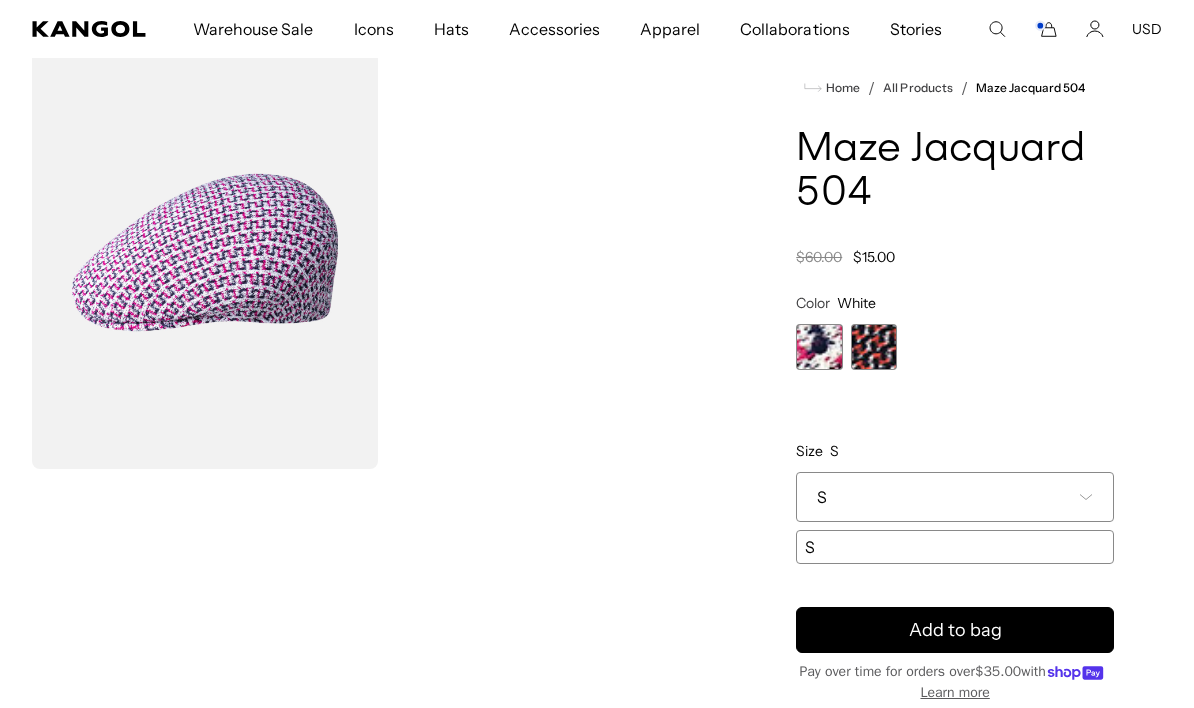 scroll, scrollTop: 0, scrollLeft: 0, axis: both 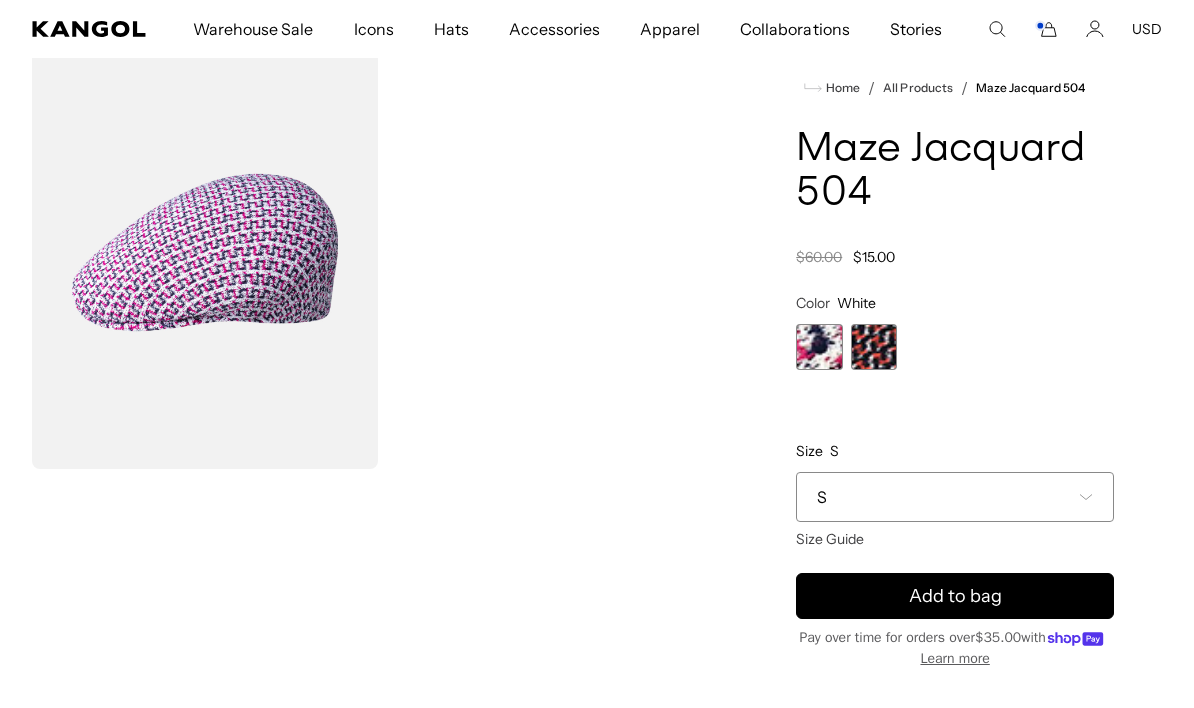 click 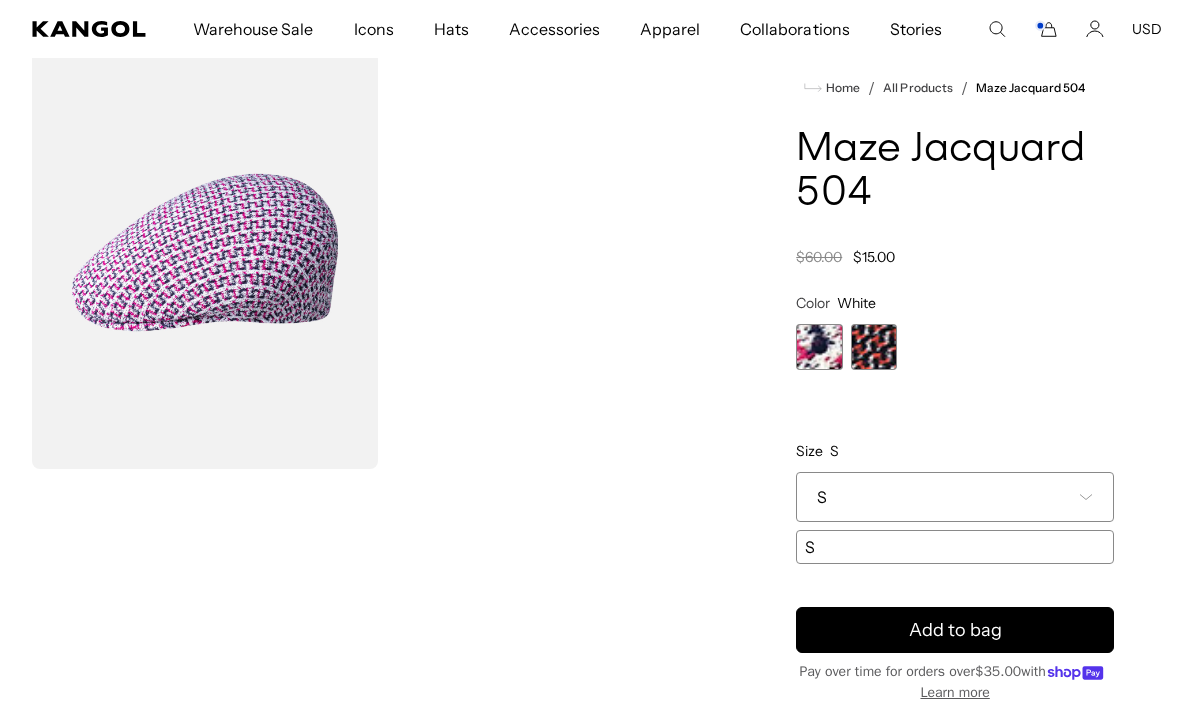 scroll, scrollTop: 0, scrollLeft: 412, axis: horizontal 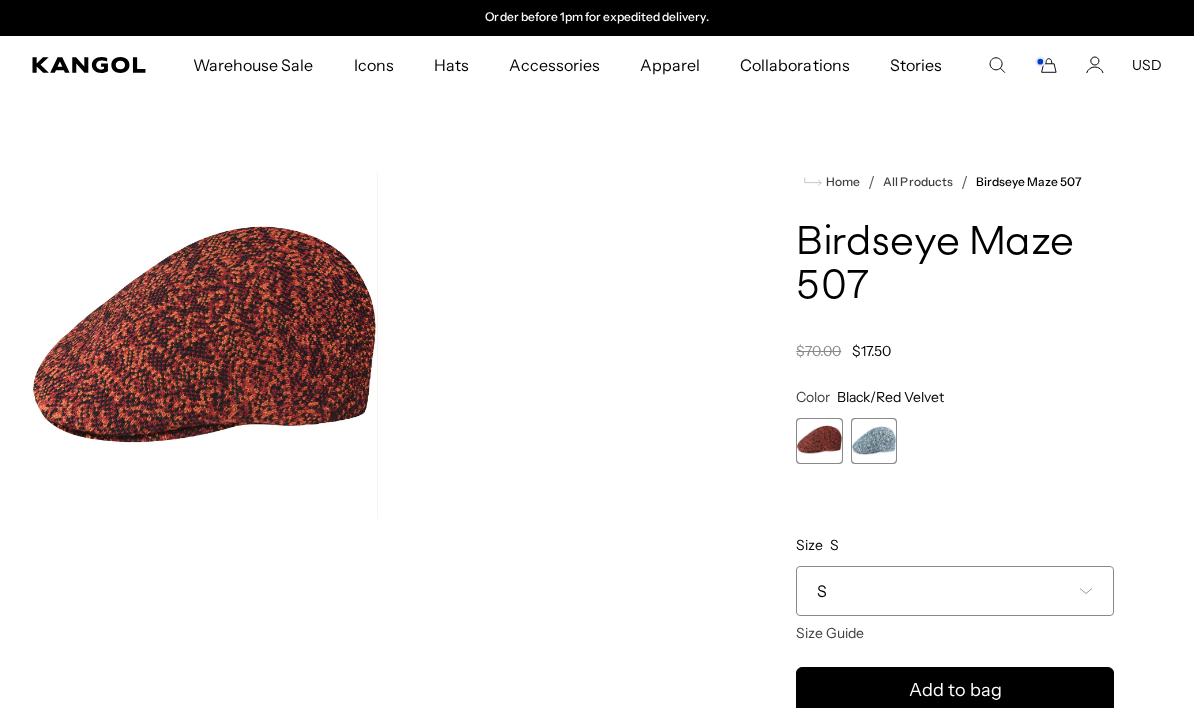 click on "S" at bounding box center (955, 591) 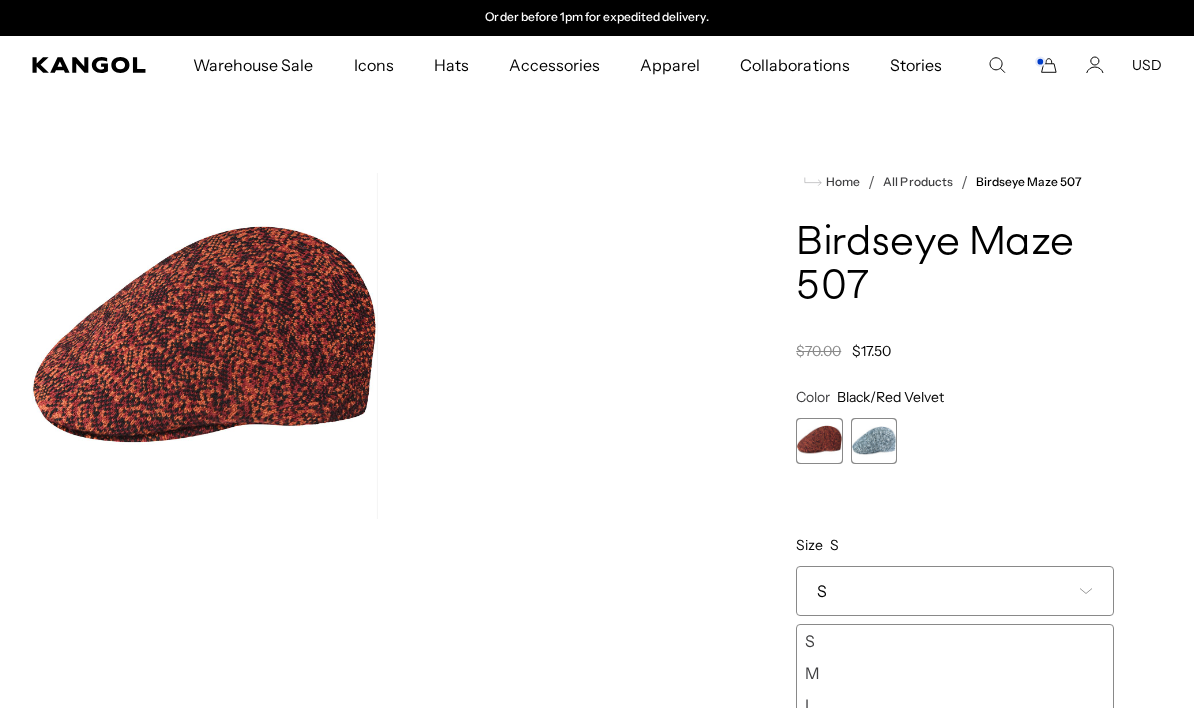 click on "M" at bounding box center [955, 673] 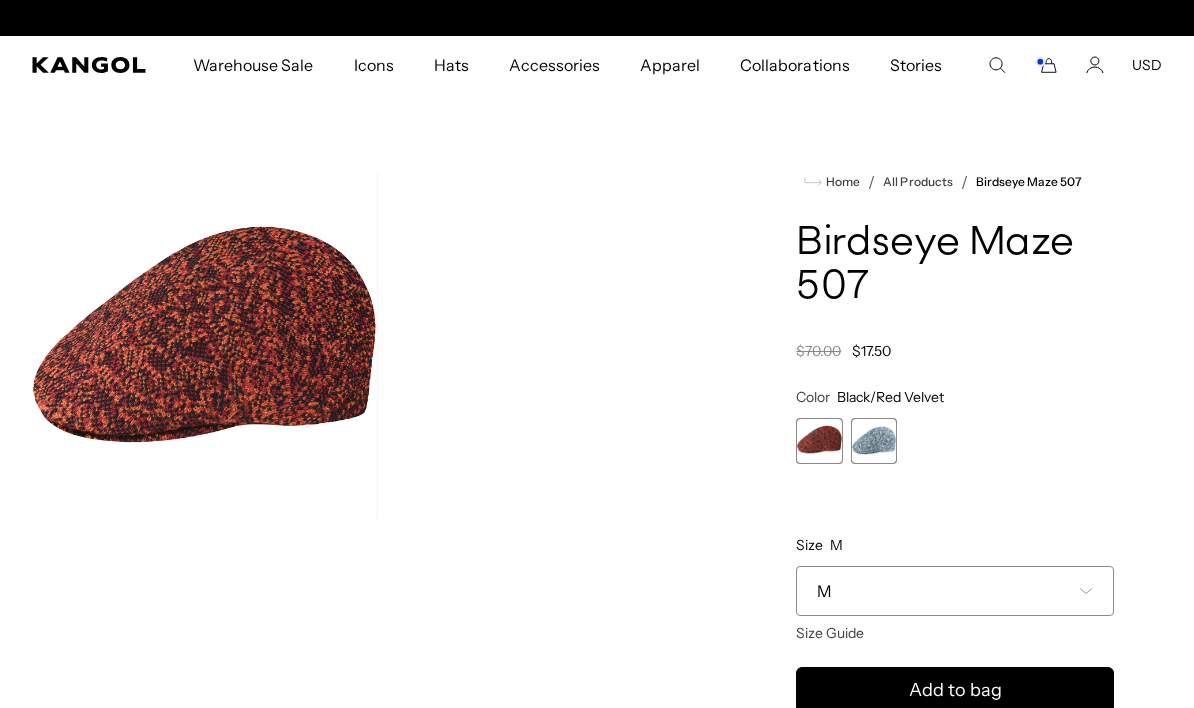 scroll, scrollTop: 0, scrollLeft: 412, axis: horizontal 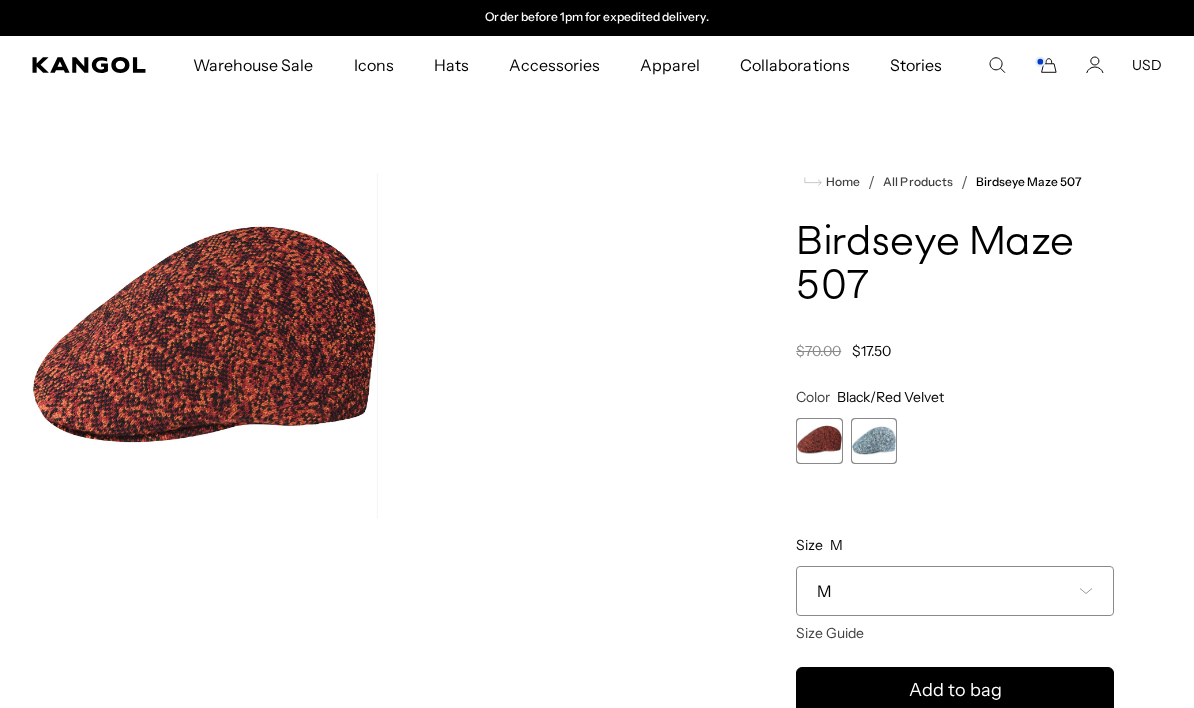 click at bounding box center (874, 441) 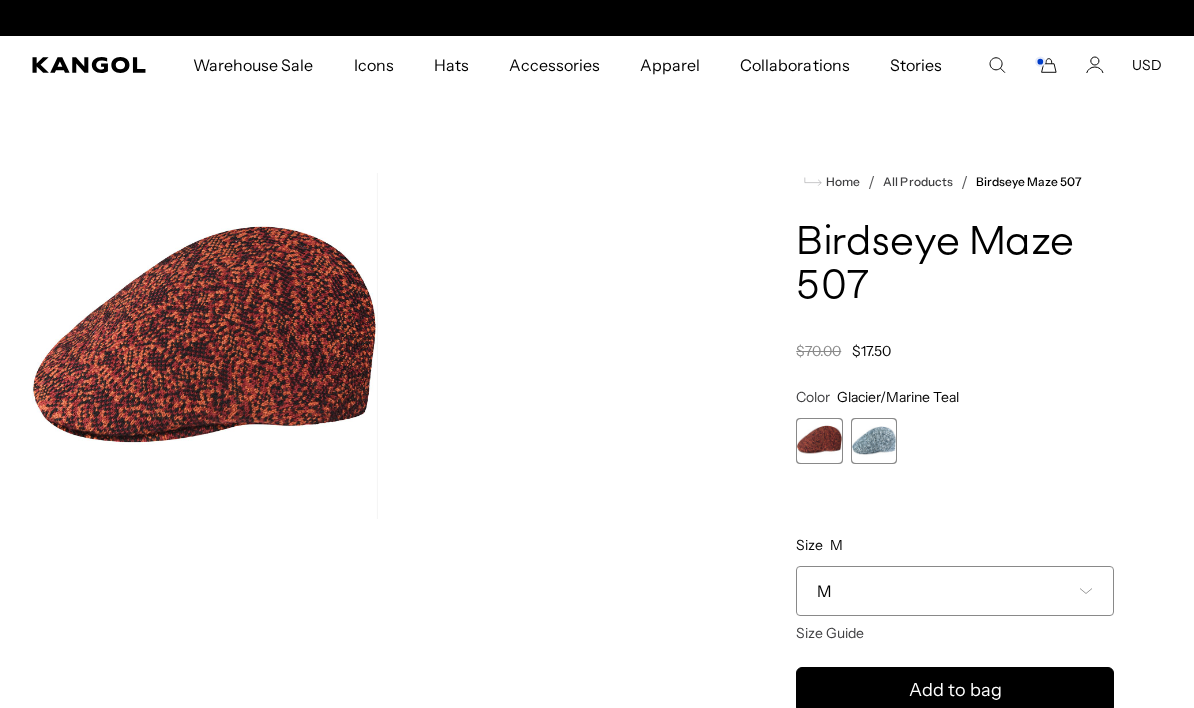 scroll, scrollTop: 0, scrollLeft: 0, axis: both 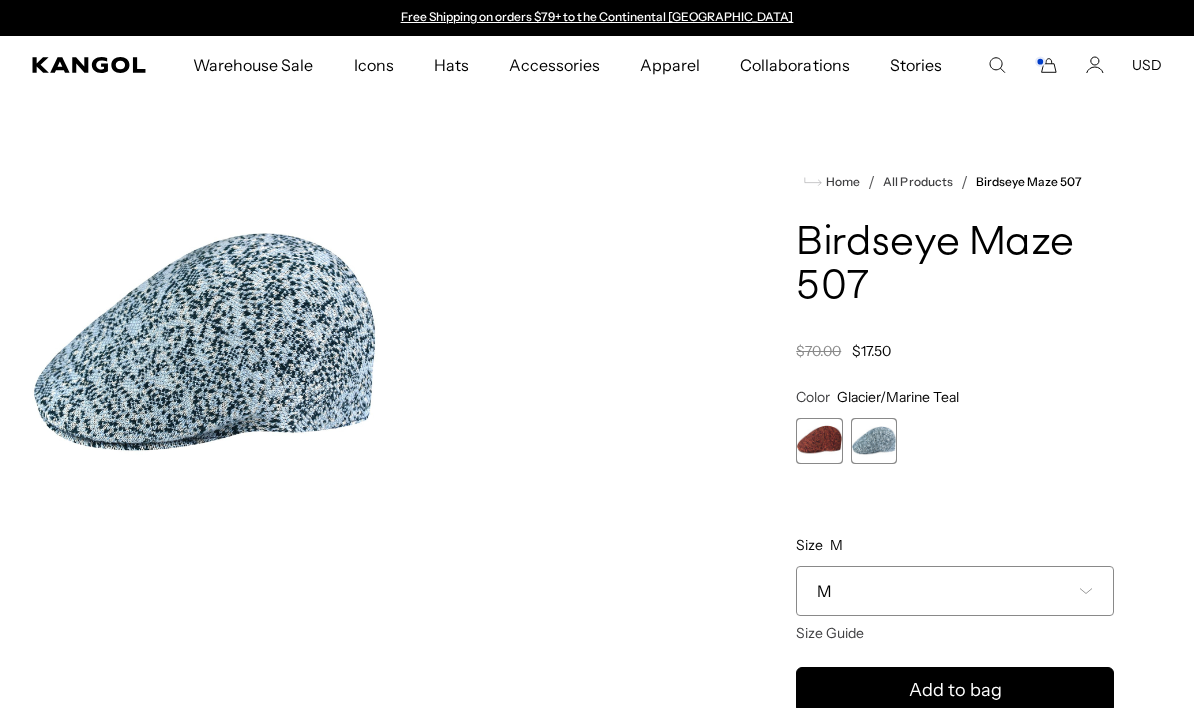 click at bounding box center (819, 441) 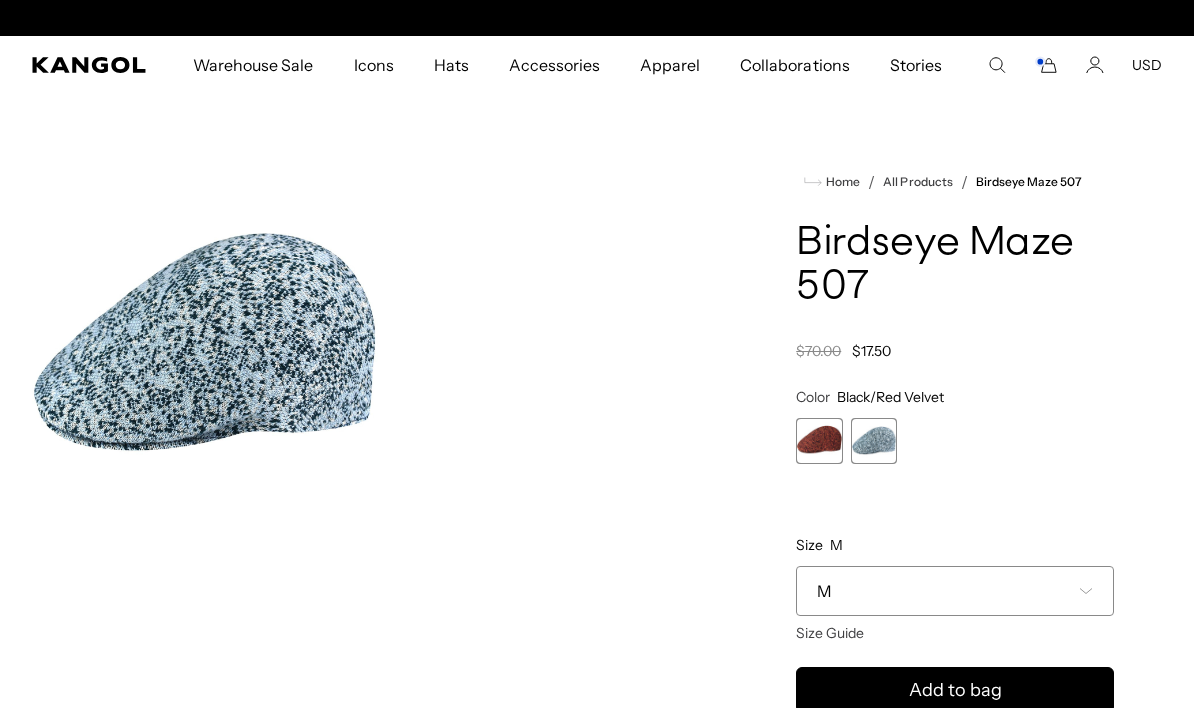 scroll, scrollTop: 0, scrollLeft: 412, axis: horizontal 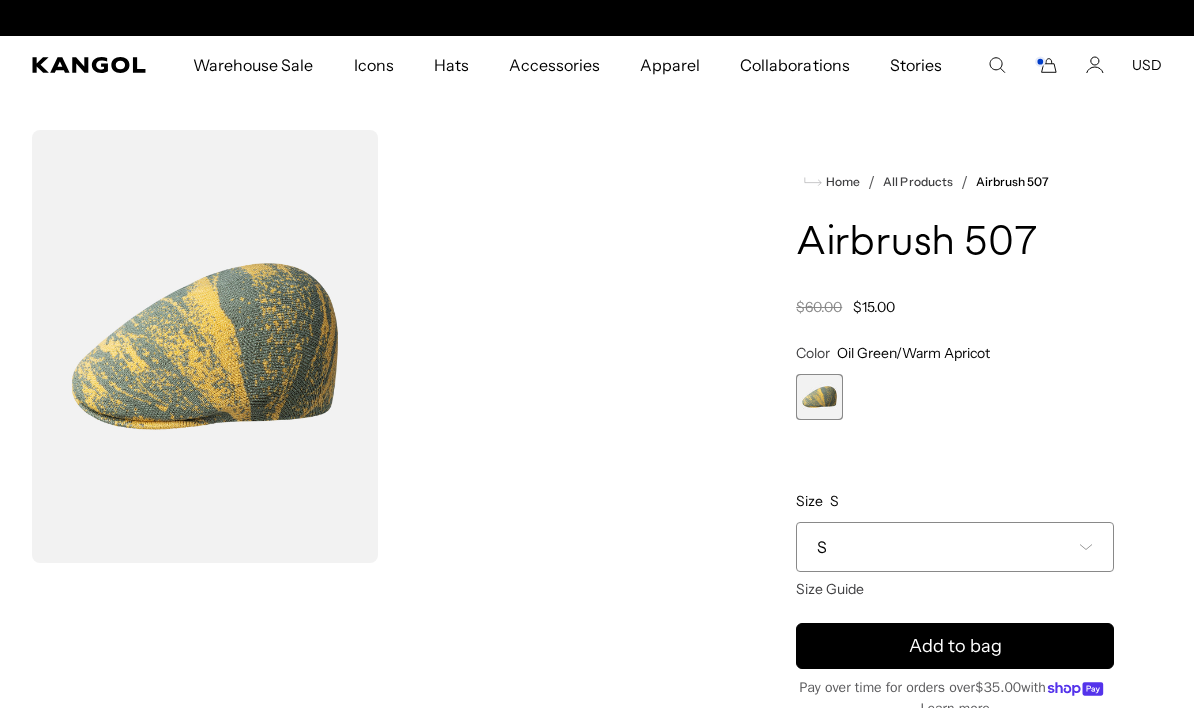 click on "S" at bounding box center (955, 547) 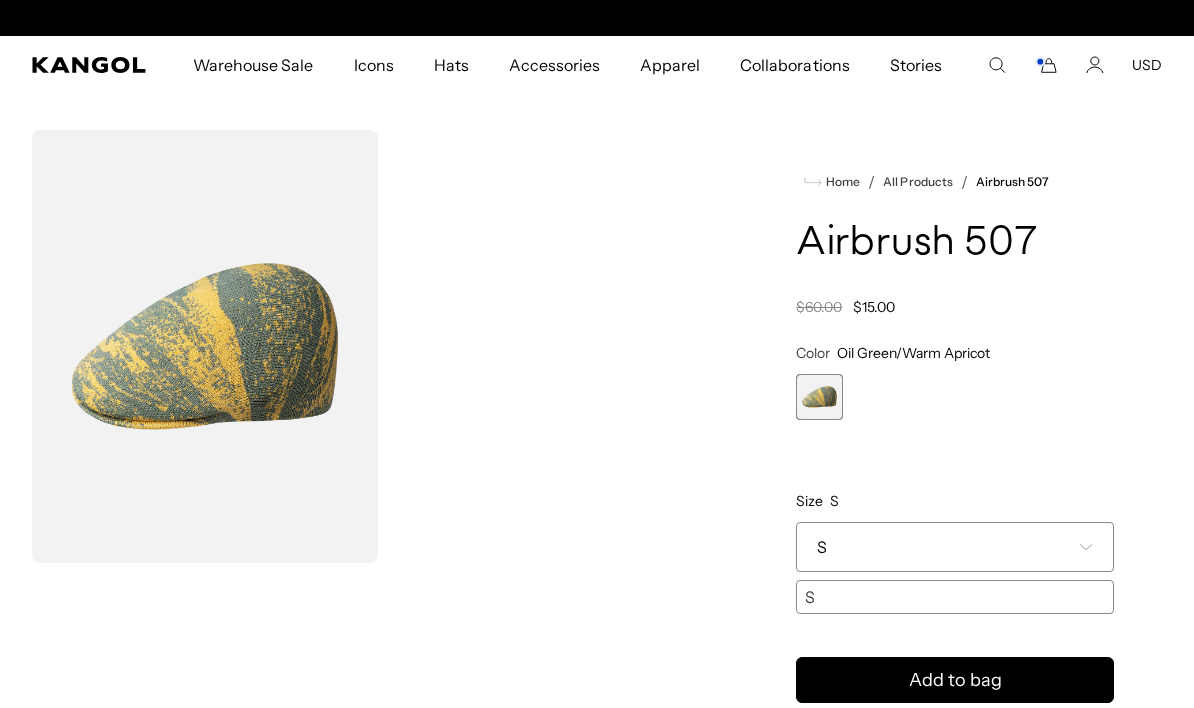 scroll, scrollTop: 0, scrollLeft: 0, axis: both 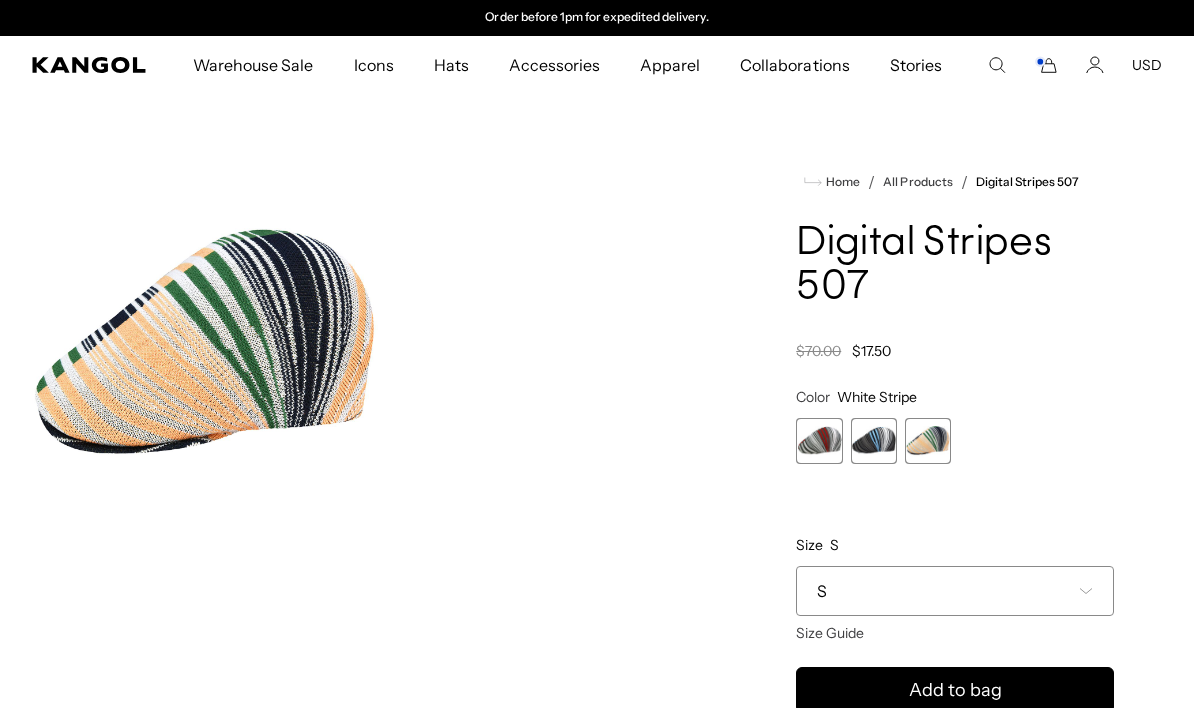 click at bounding box center (874, 441) 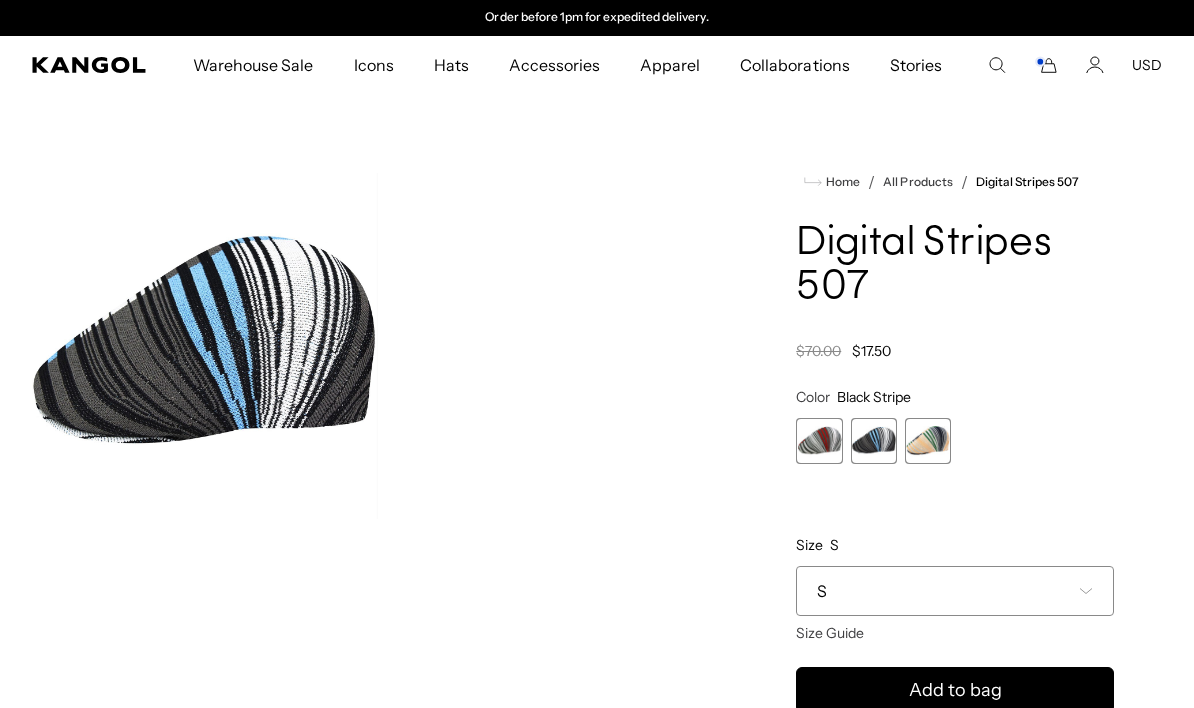 click at bounding box center (928, 441) 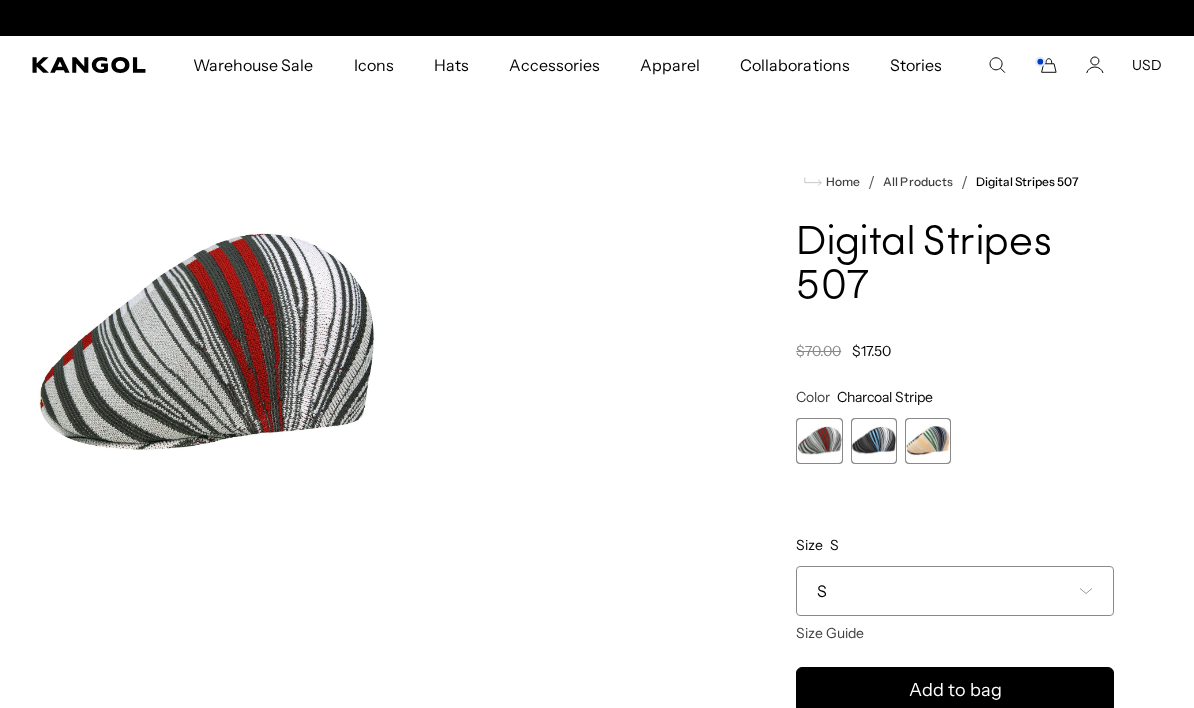 scroll, scrollTop: 0, scrollLeft: 412, axis: horizontal 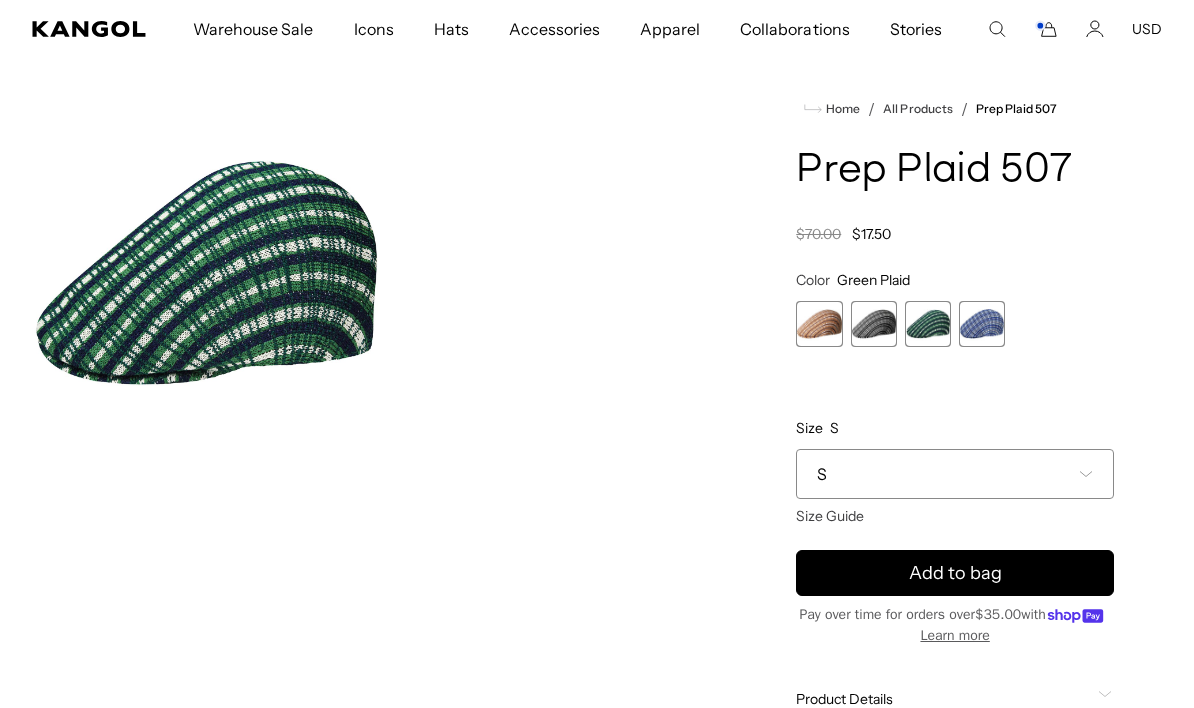 click on "S" at bounding box center (955, 474) 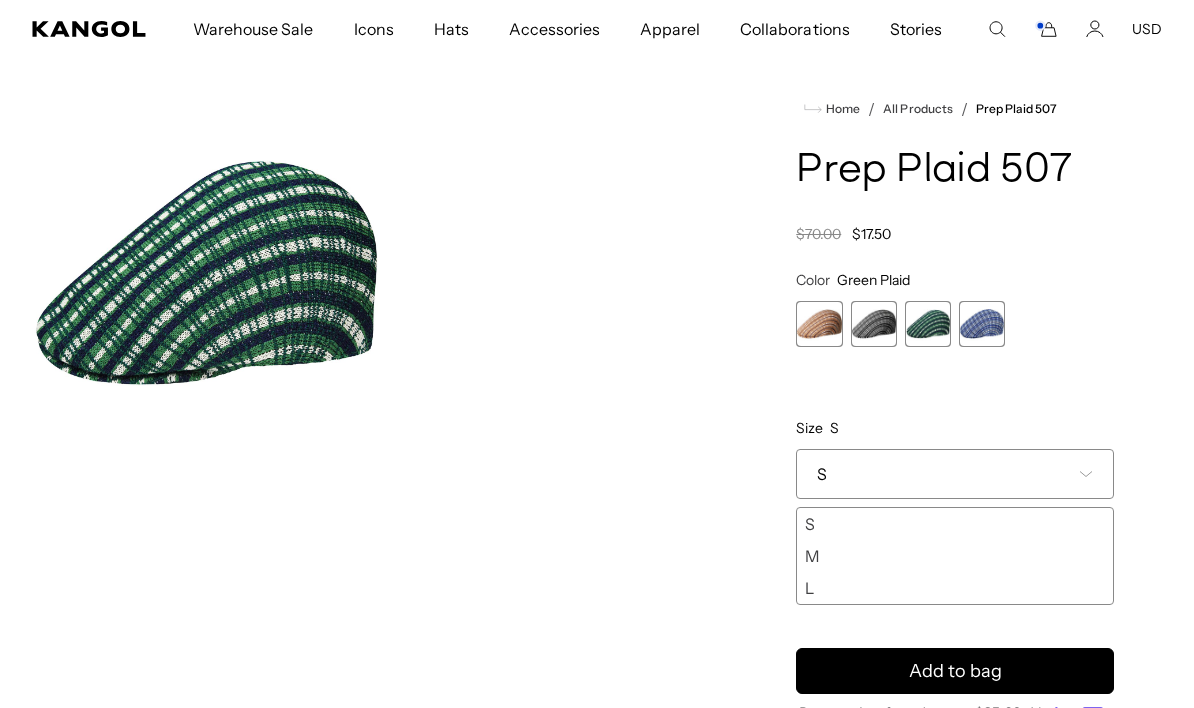click on "M" at bounding box center (955, 556) 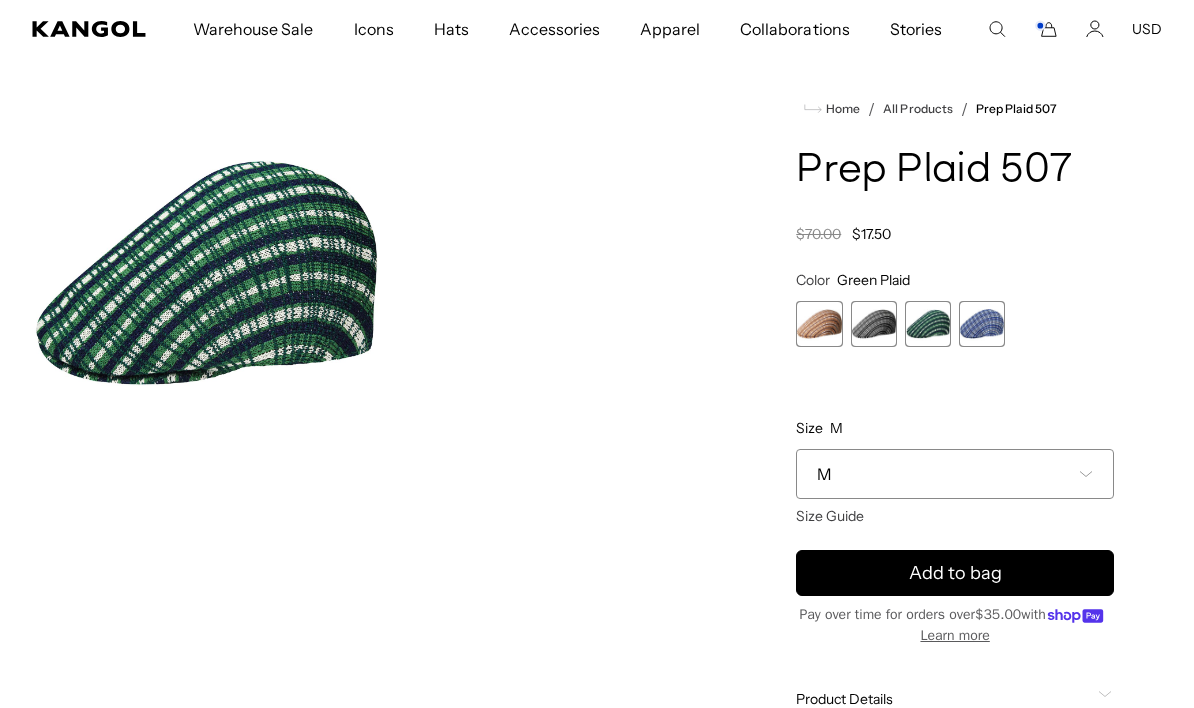 scroll, scrollTop: 0, scrollLeft: 0, axis: both 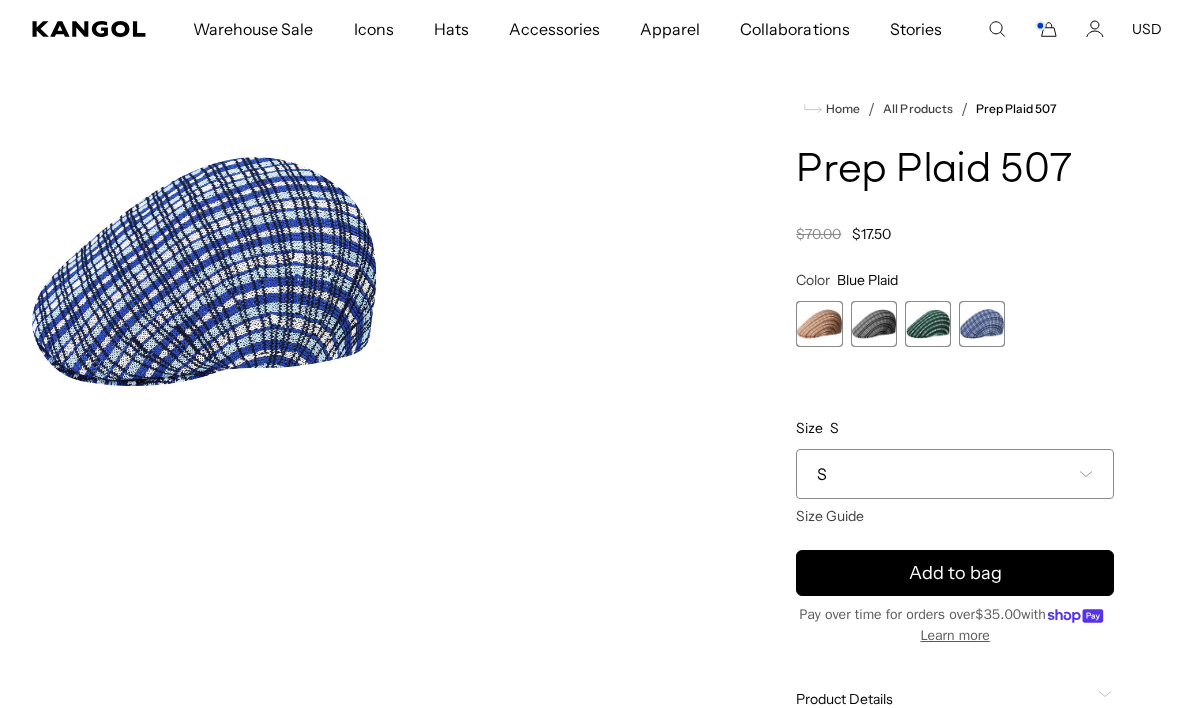 click at bounding box center [819, 324] 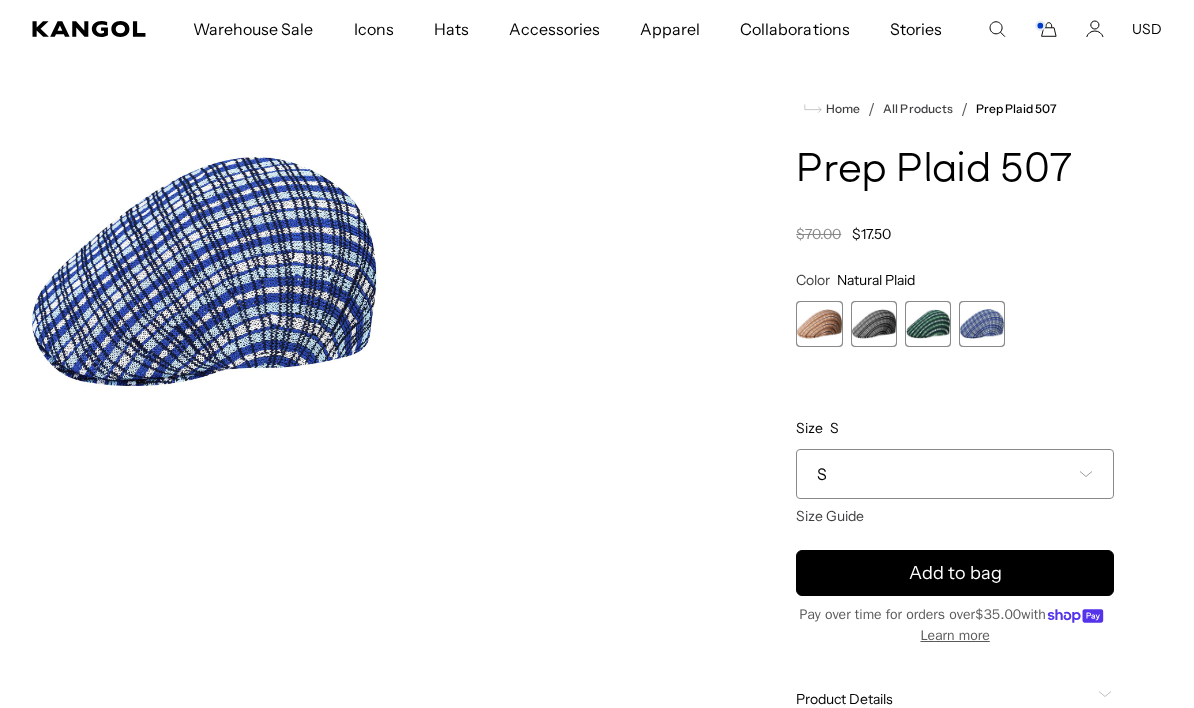 click on "S" at bounding box center (955, 474) 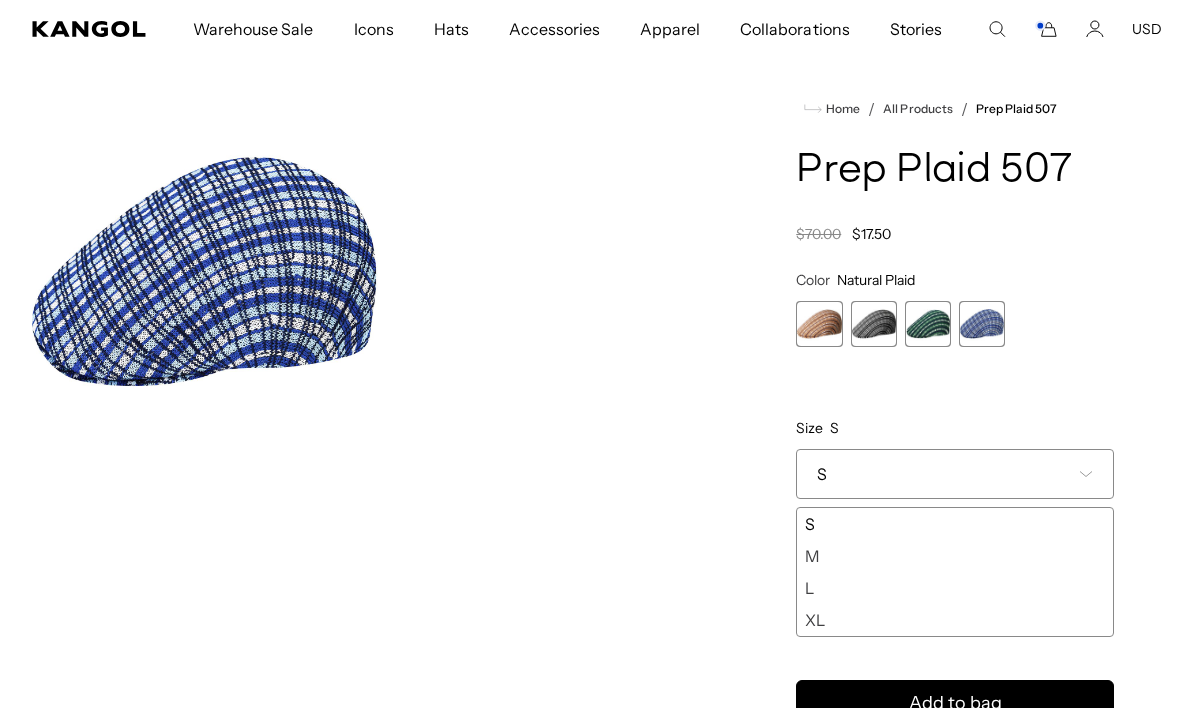 scroll, scrollTop: 0, scrollLeft: 0, axis: both 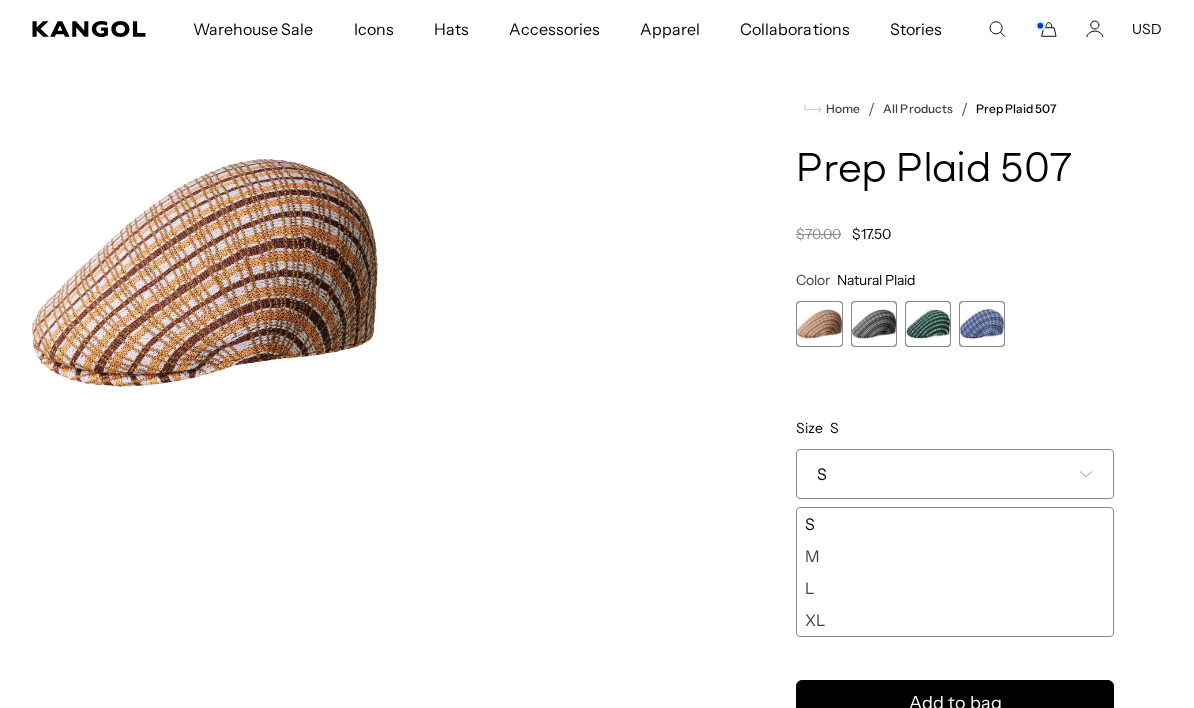 click on "M" at bounding box center (955, 556) 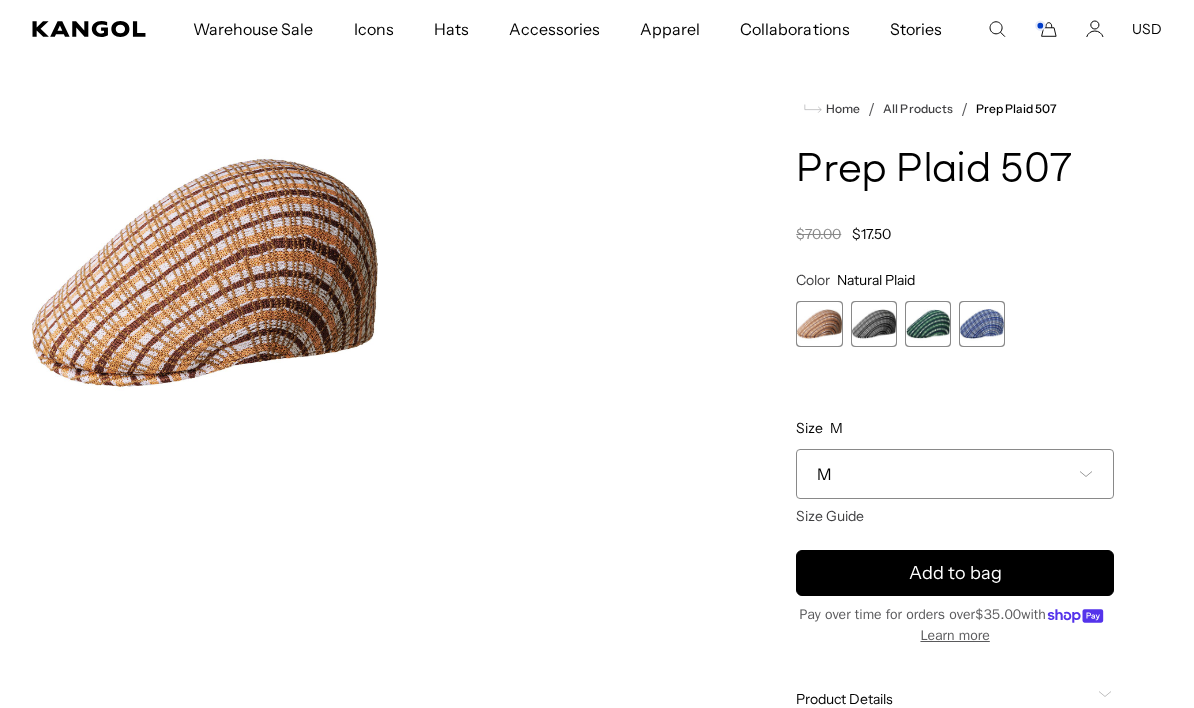 scroll, scrollTop: 0, scrollLeft: 0, axis: both 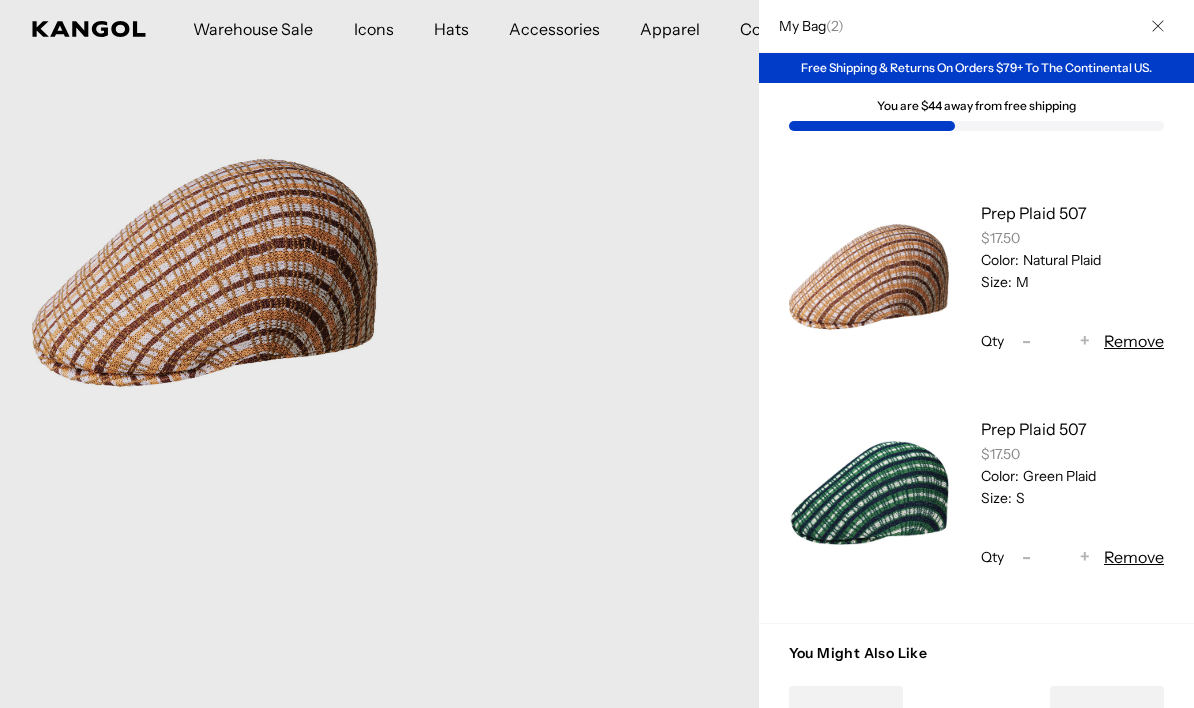 click at bounding box center (597, 354) 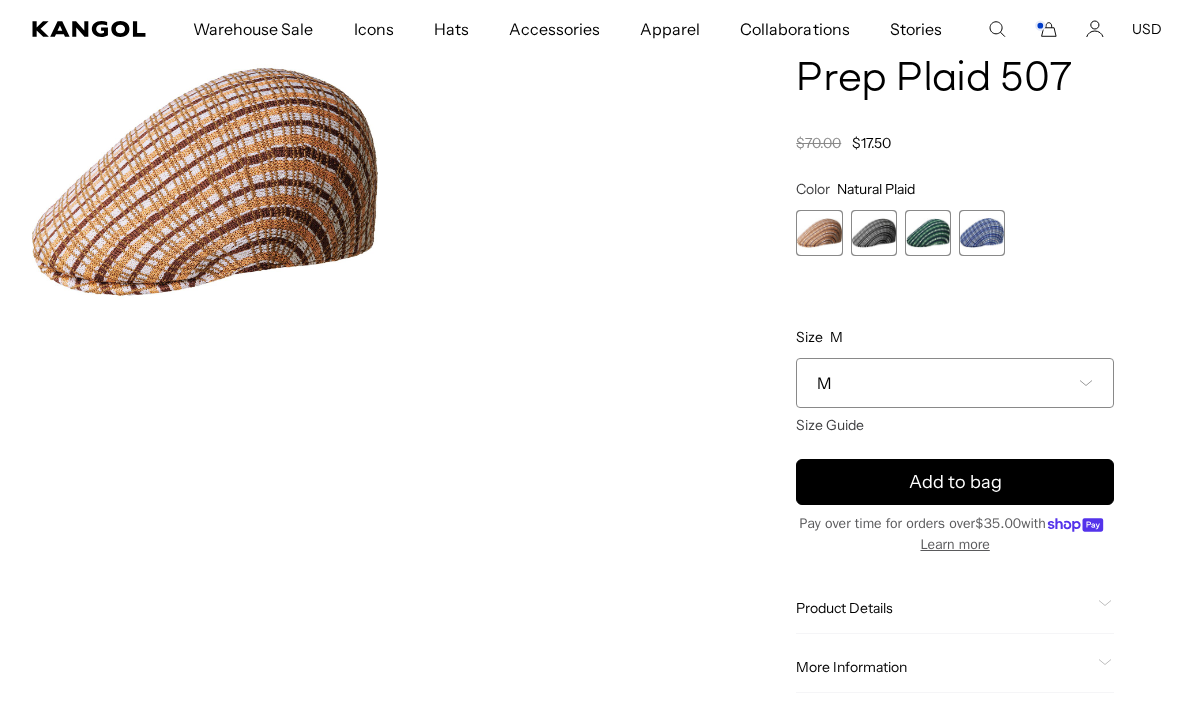 scroll, scrollTop: 167, scrollLeft: 0, axis: vertical 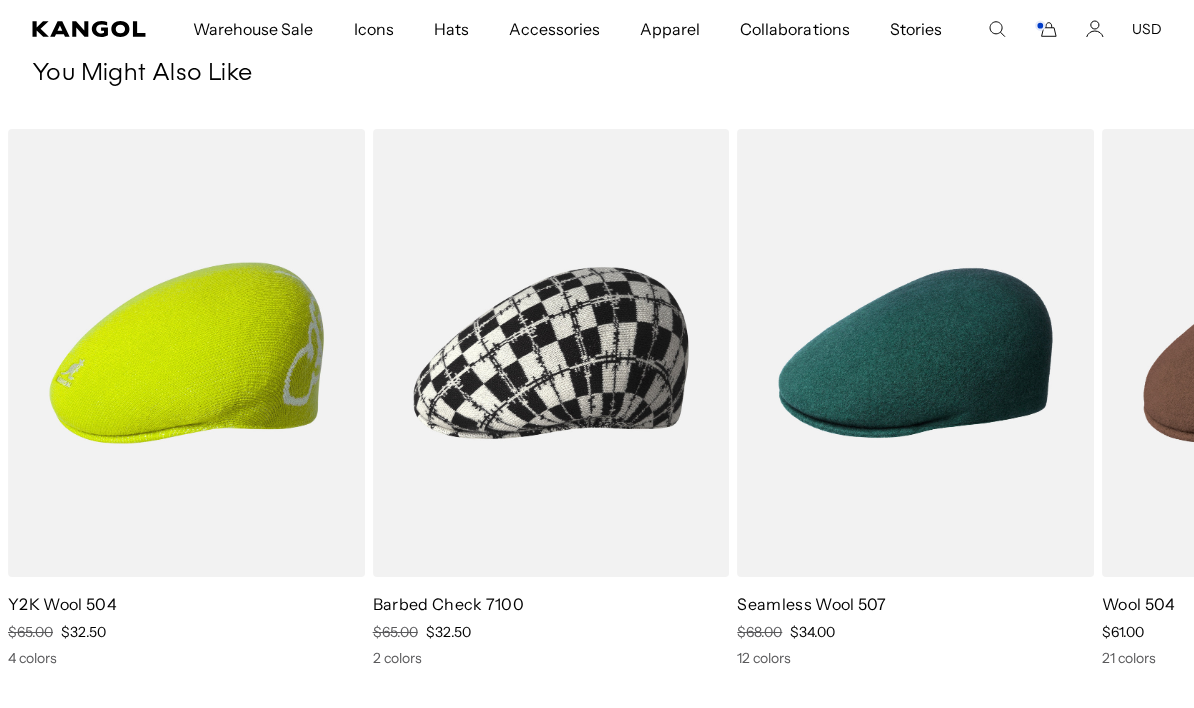 click at bounding box center [0, 0] 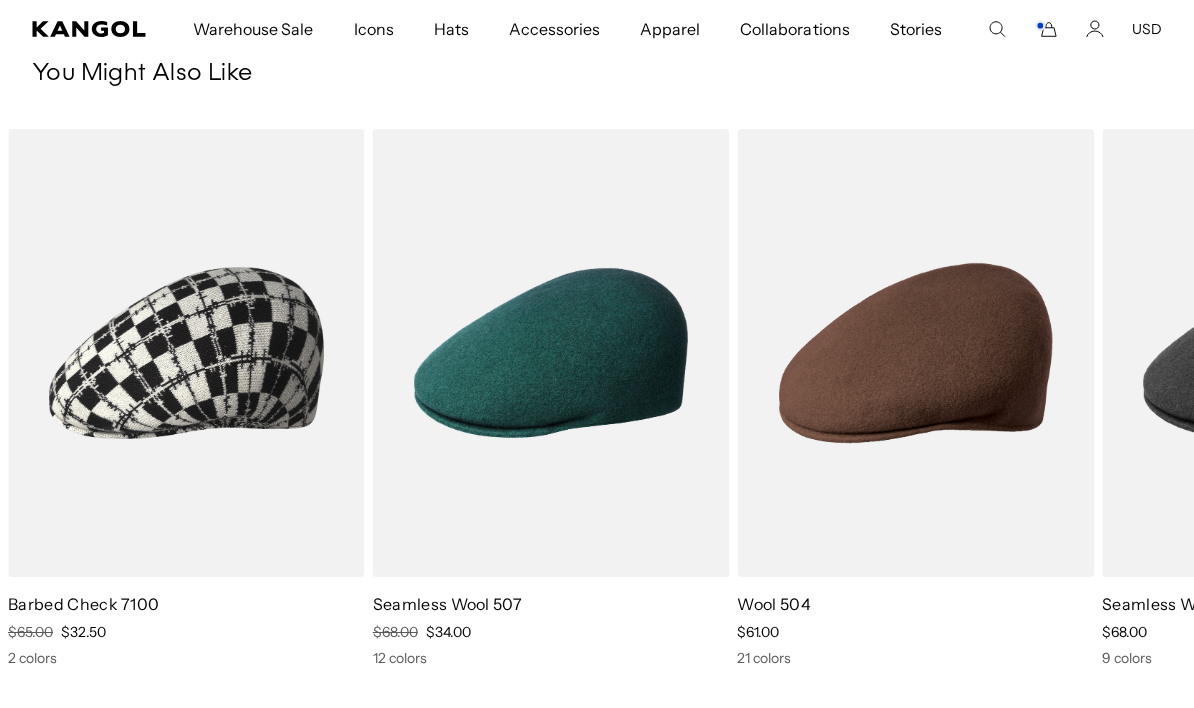 scroll, scrollTop: 0, scrollLeft: 0, axis: both 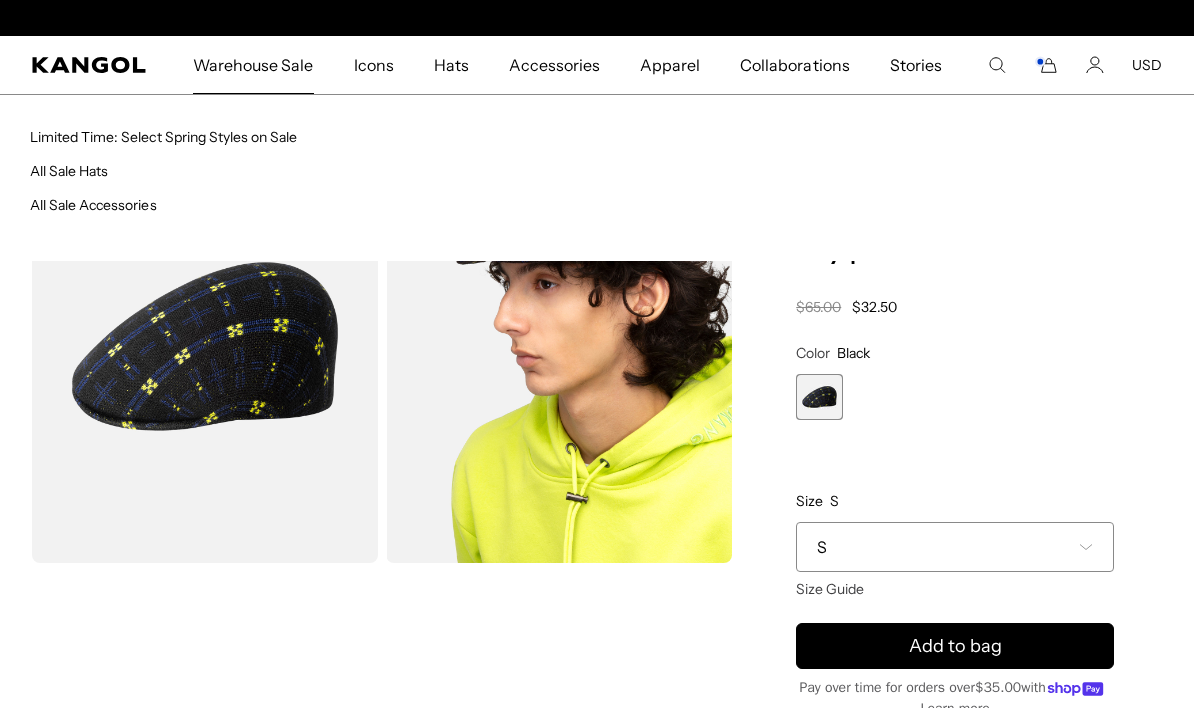 click on "All Sale Hats" at bounding box center (69, 171) 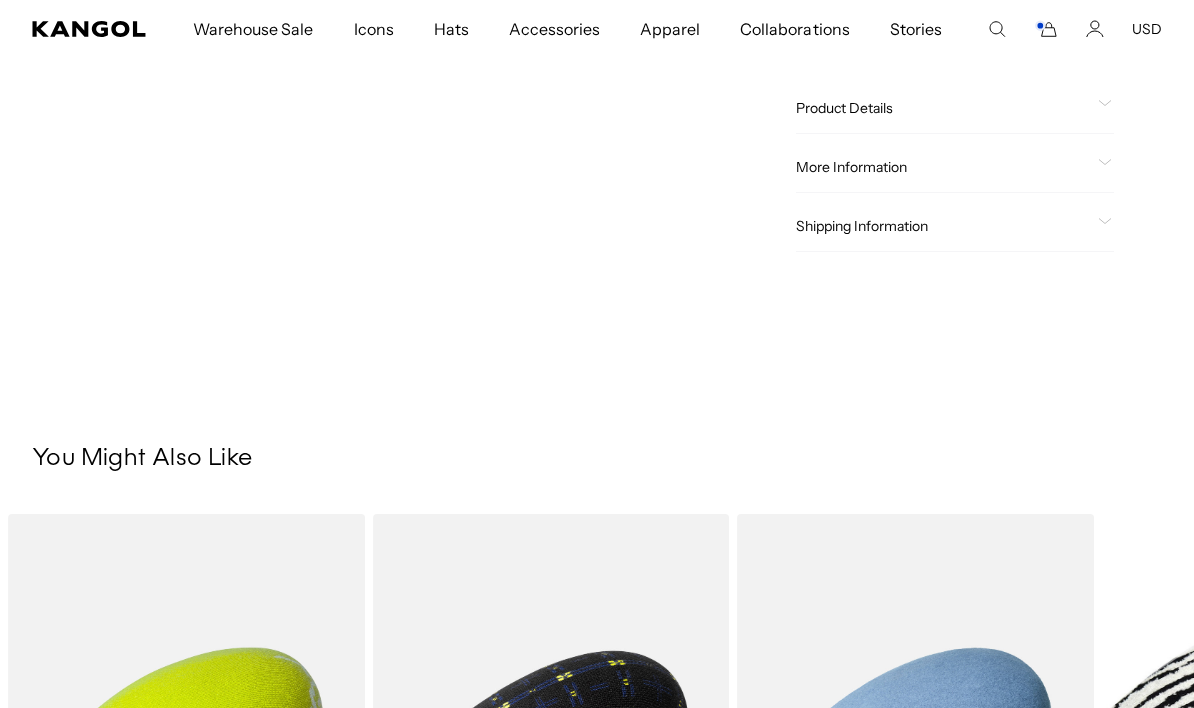 scroll, scrollTop: 895, scrollLeft: 0, axis: vertical 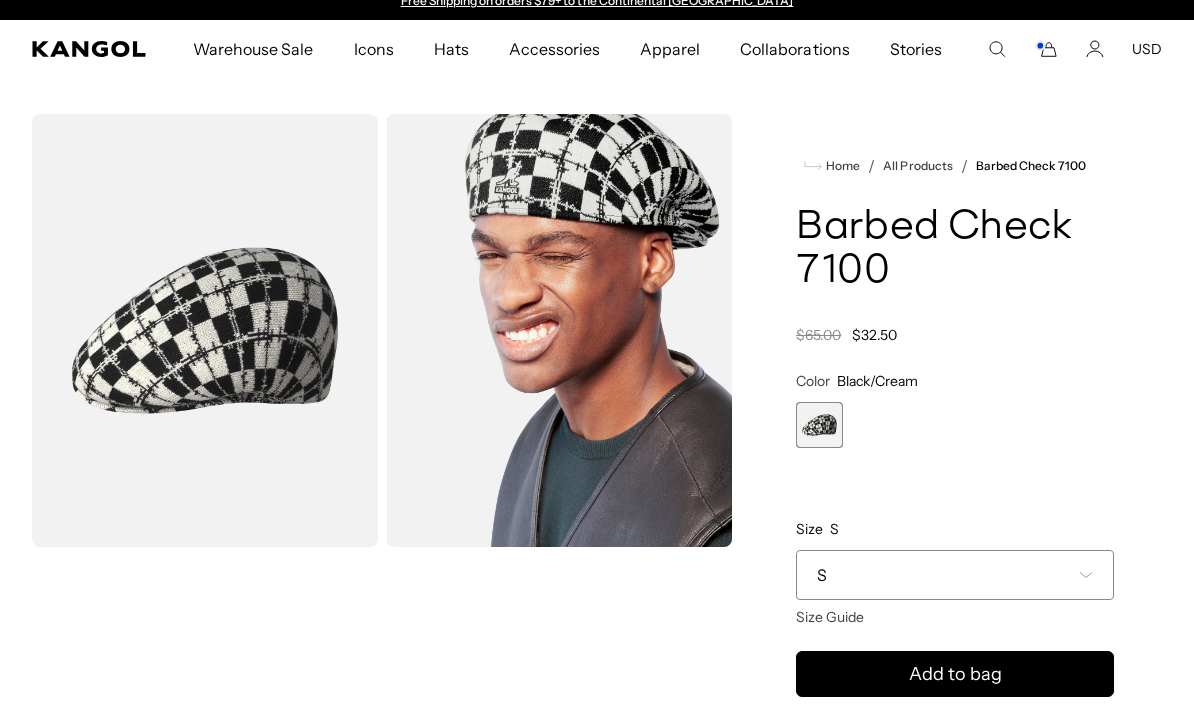click on "S" at bounding box center [955, 575] 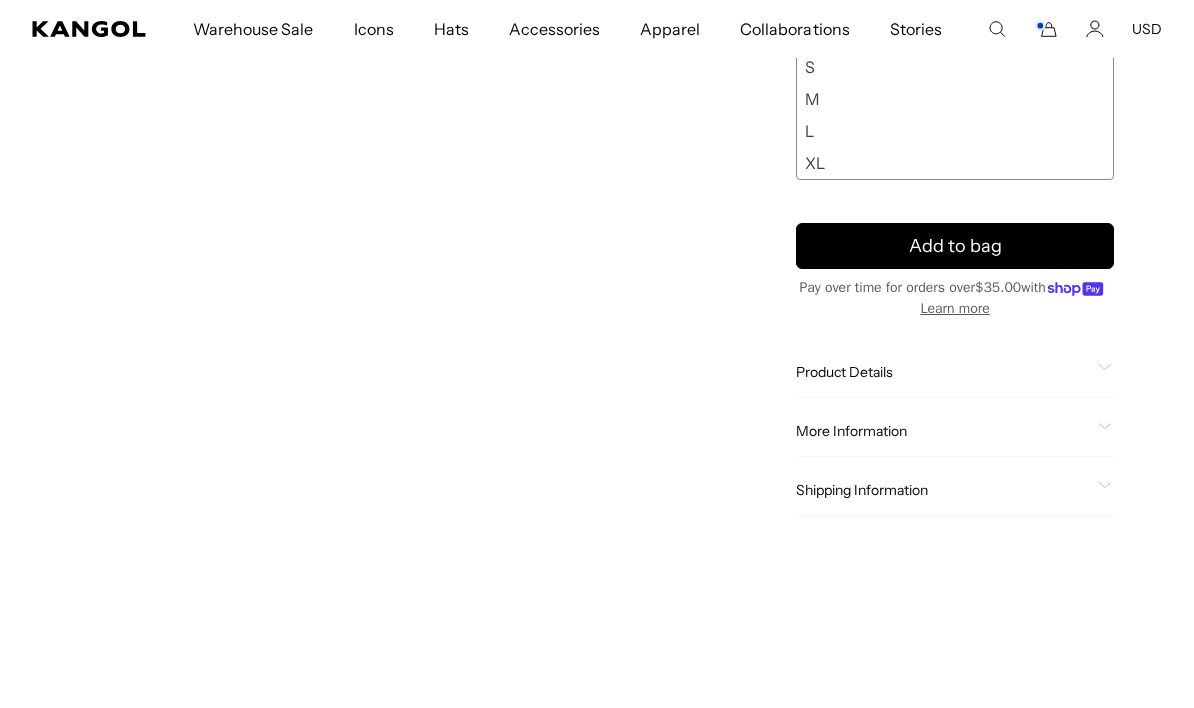 scroll, scrollTop: 620, scrollLeft: 0, axis: vertical 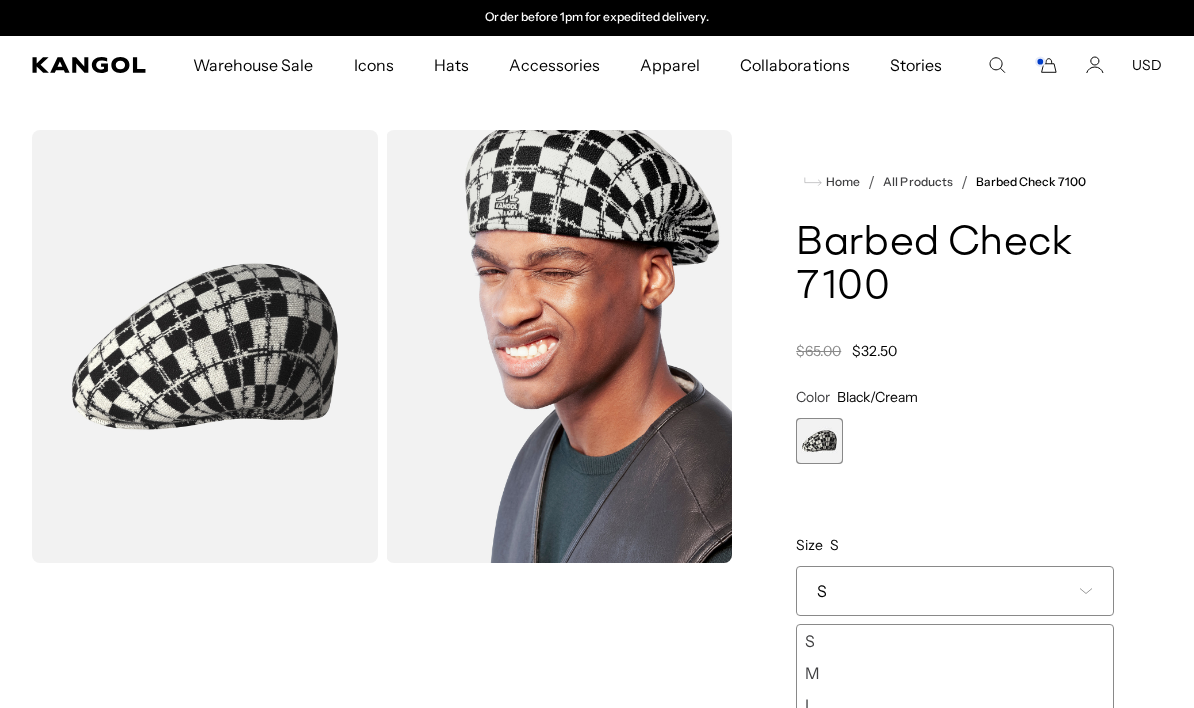 click at bounding box center [559, 346] 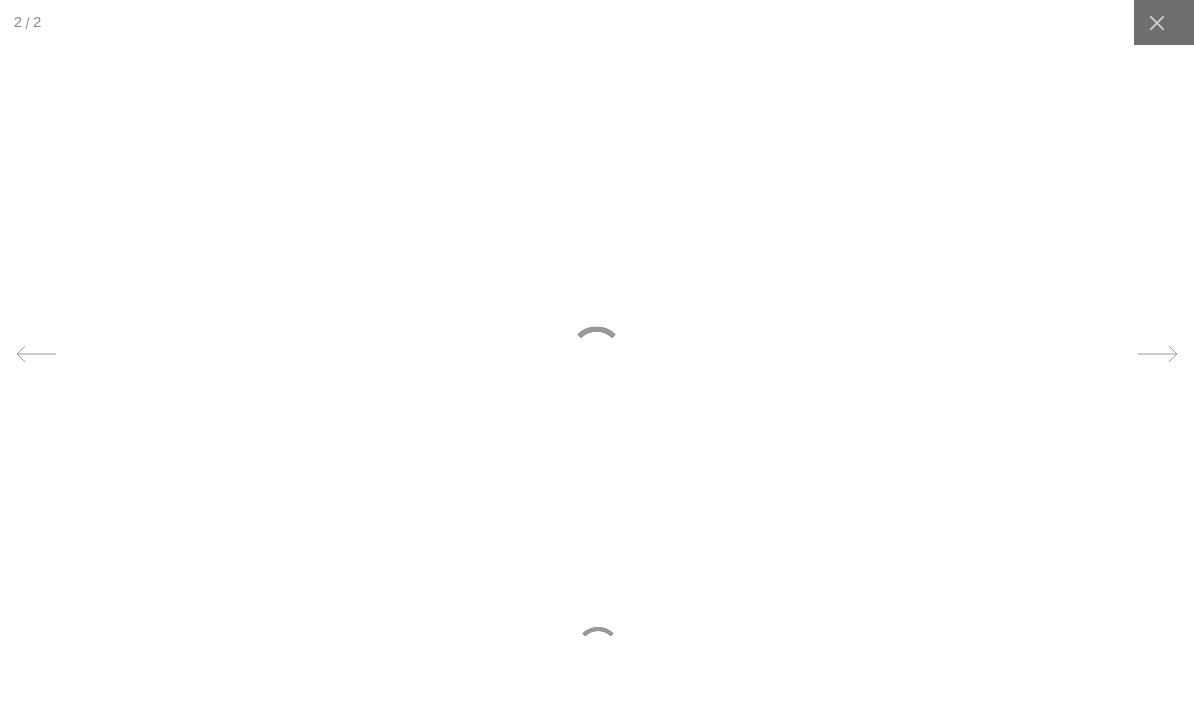 scroll, scrollTop: 0, scrollLeft: 0, axis: both 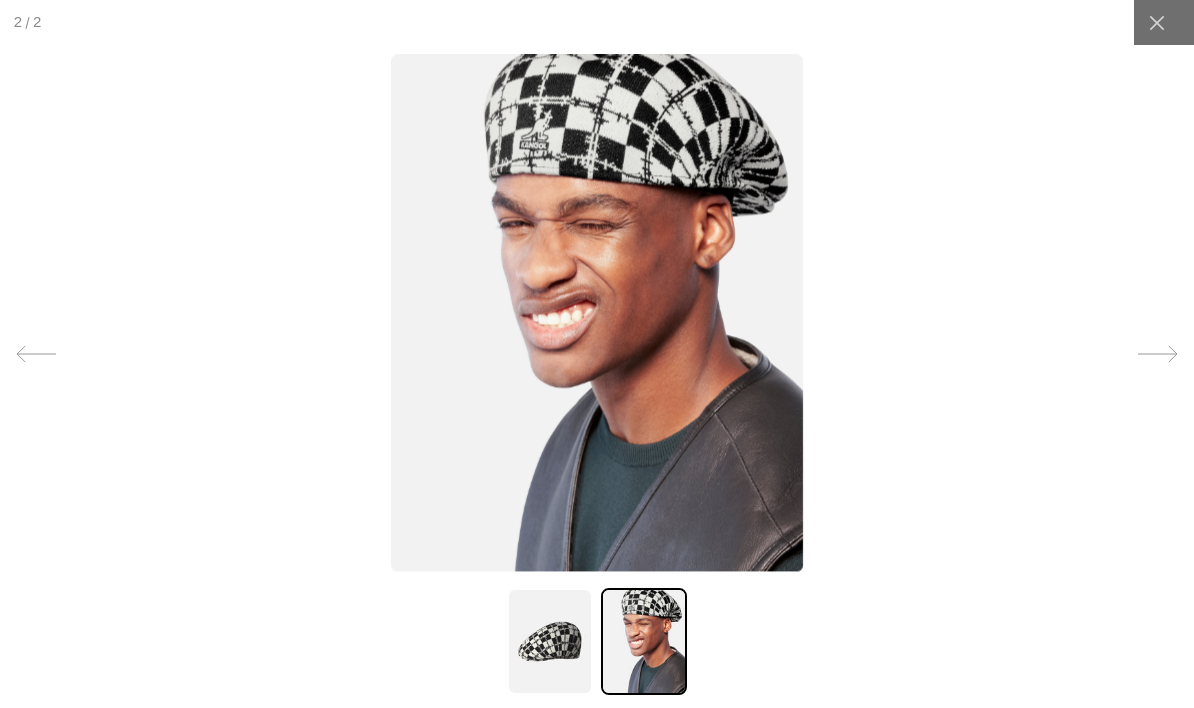 click at bounding box center [550, 641] 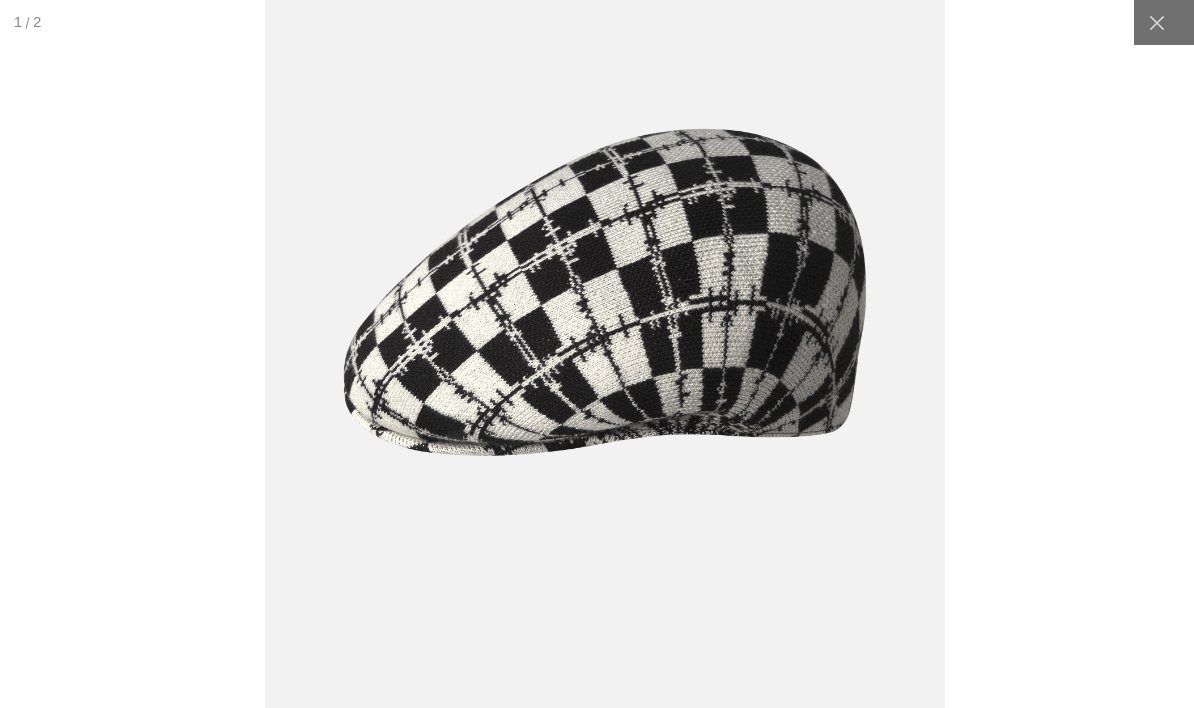 scroll, scrollTop: 0, scrollLeft: 0, axis: both 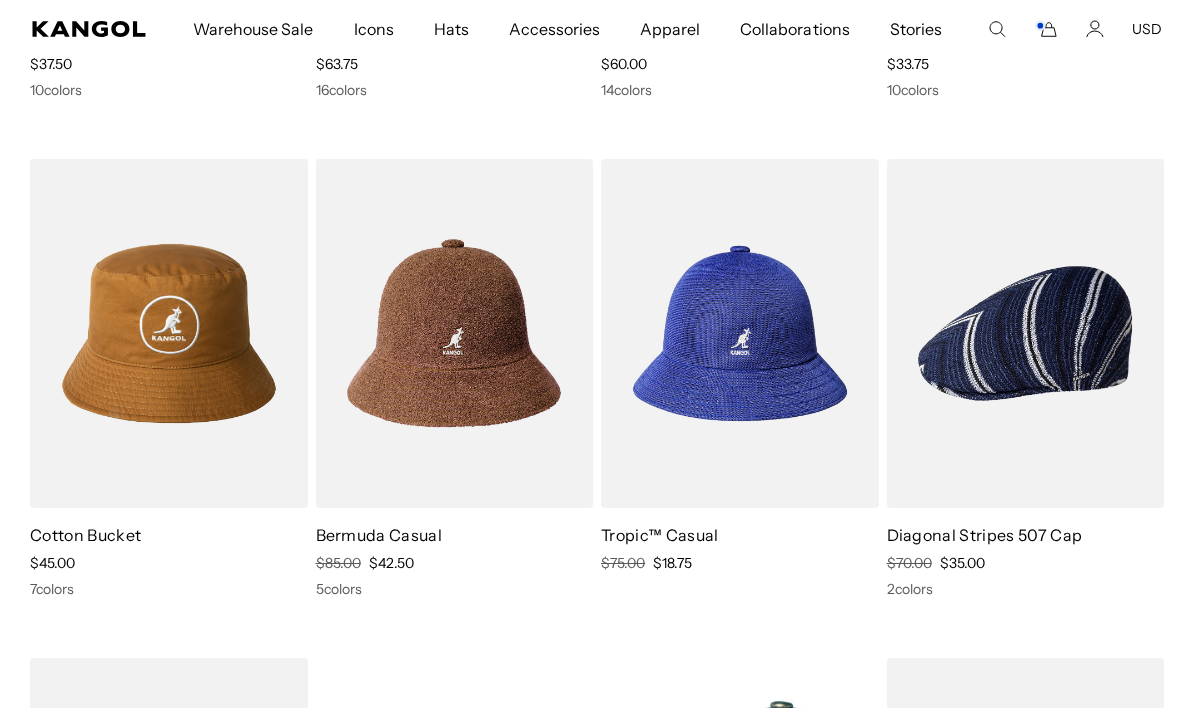 click on "Diagonal Stripes 507 Cap" at bounding box center [985, 535] 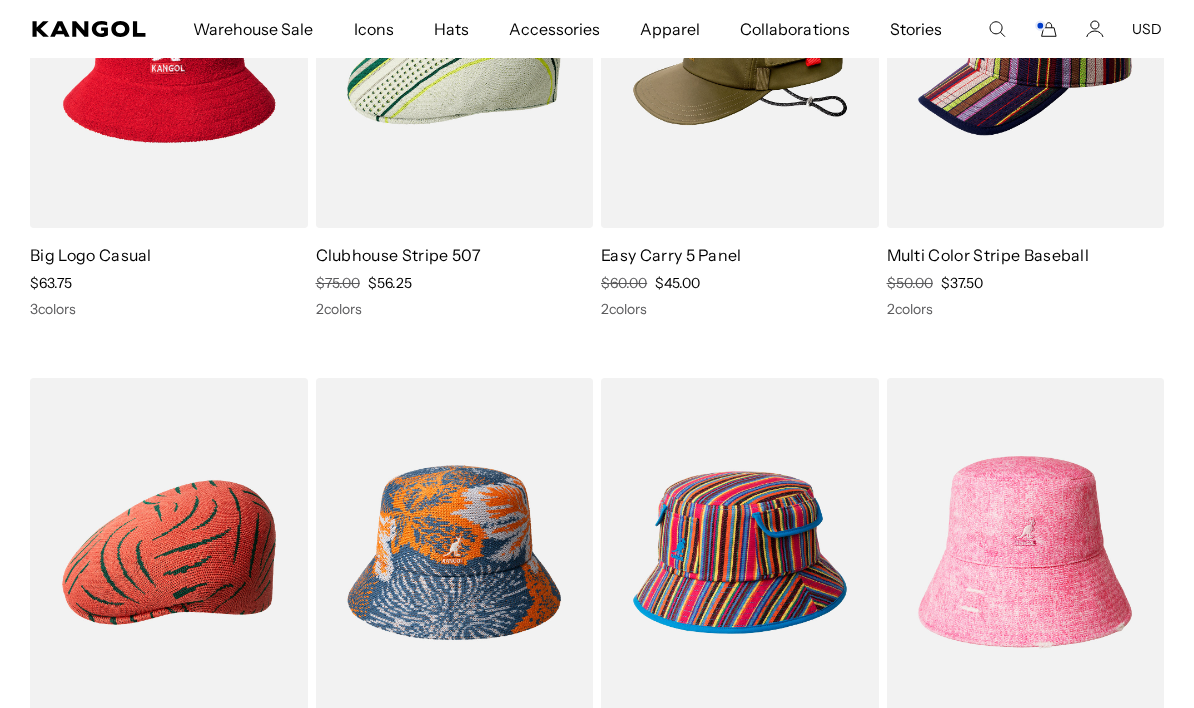 scroll, scrollTop: 1644, scrollLeft: 0, axis: vertical 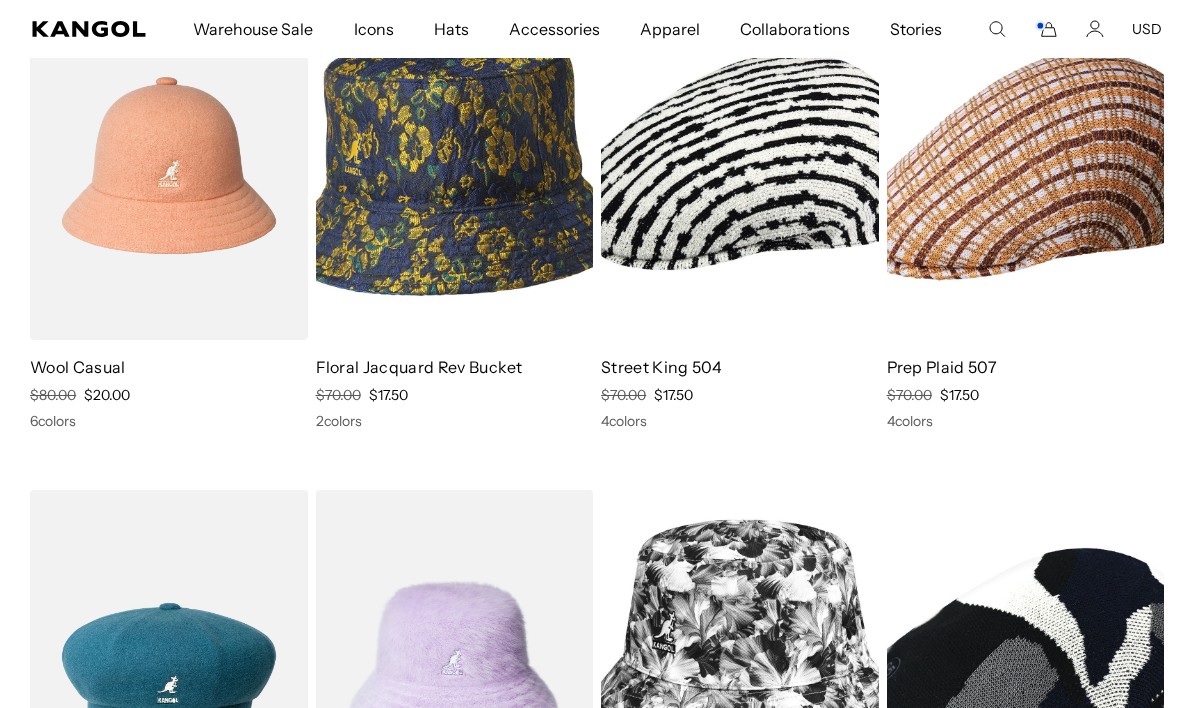 click at bounding box center (0, 0) 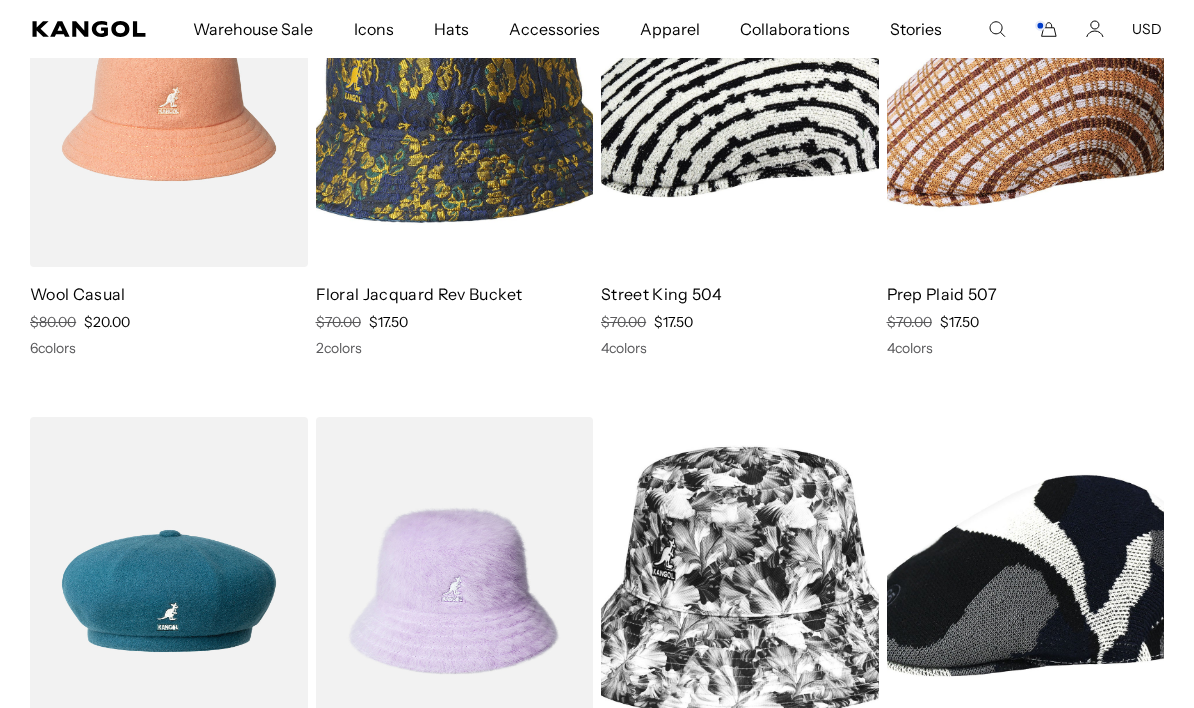 scroll, scrollTop: 0, scrollLeft: 0, axis: both 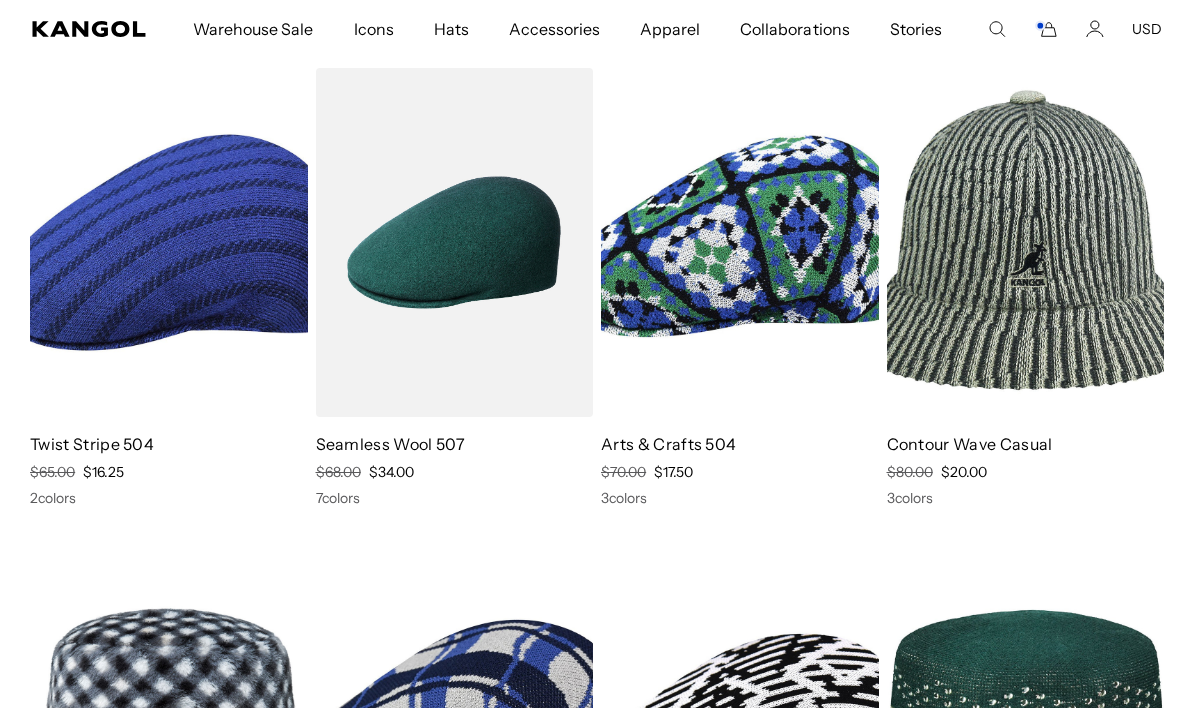 click at bounding box center (0, 0) 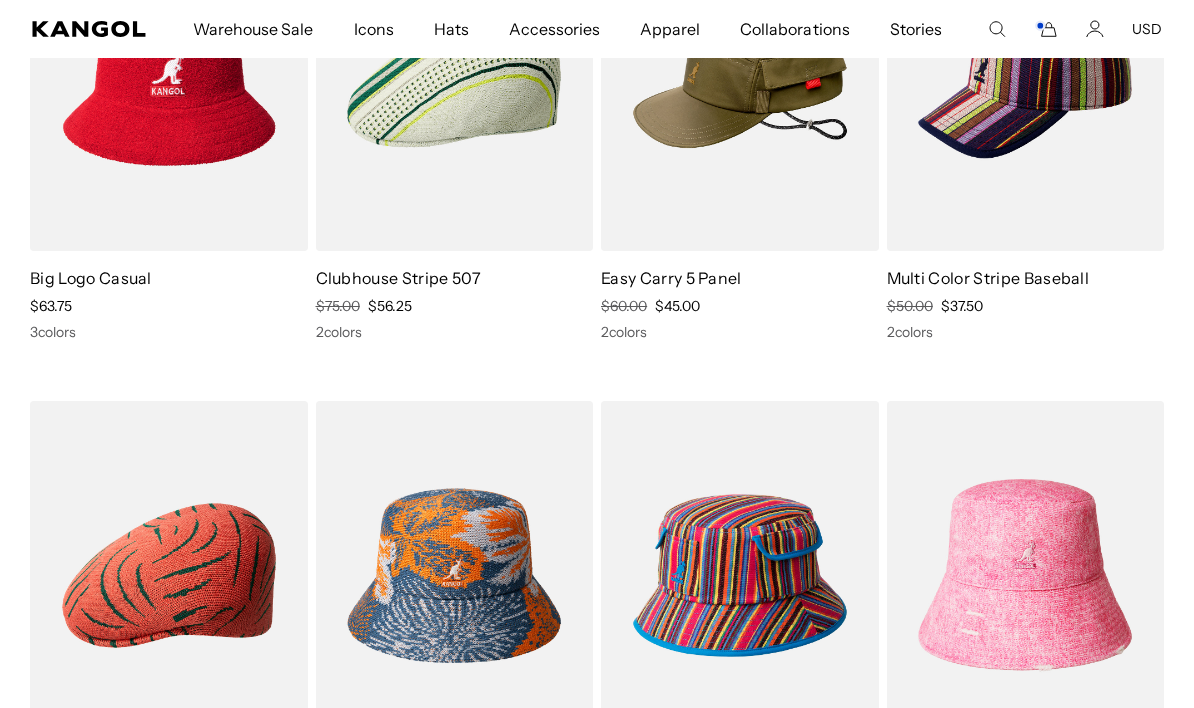 scroll, scrollTop: 1487, scrollLeft: 0, axis: vertical 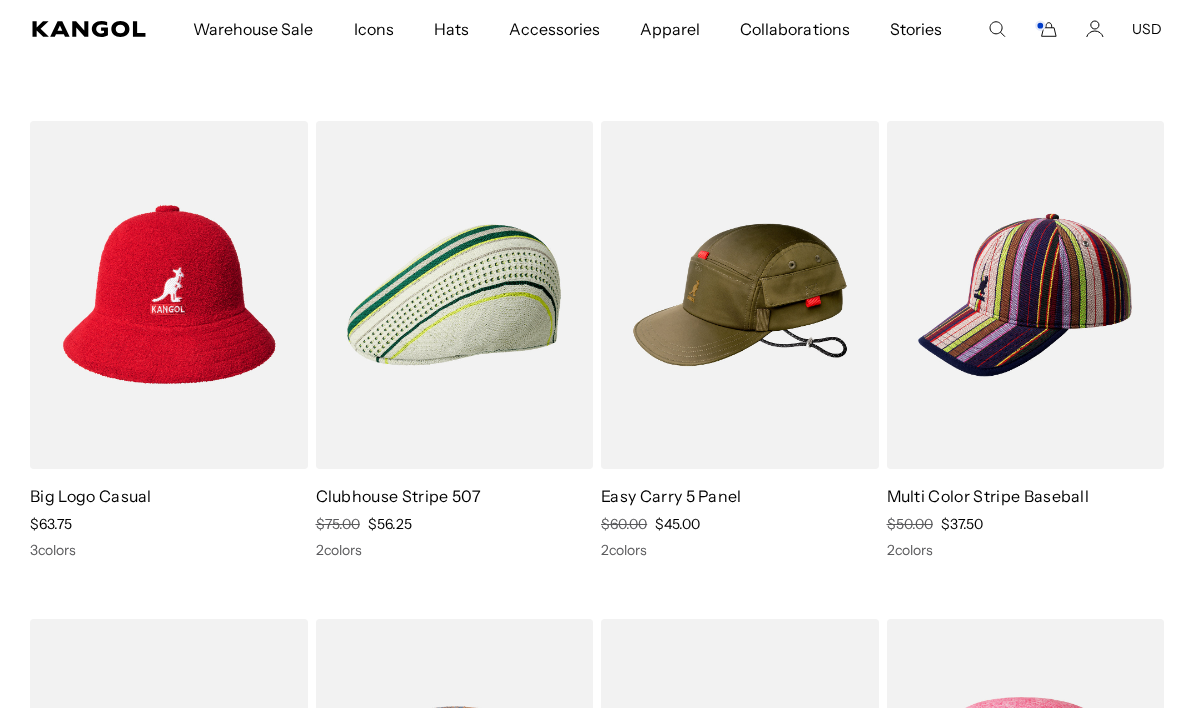click on "Clubhouse Stripe 507" at bounding box center [398, 496] 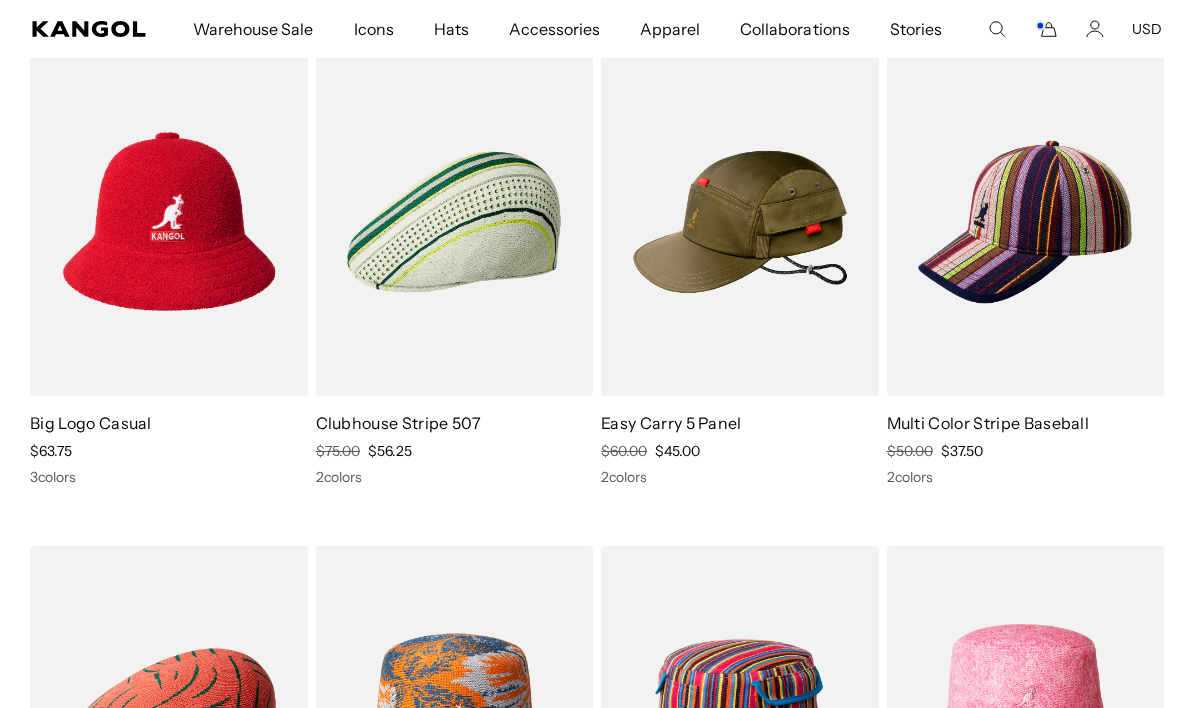 scroll, scrollTop: 0, scrollLeft: 412, axis: horizontal 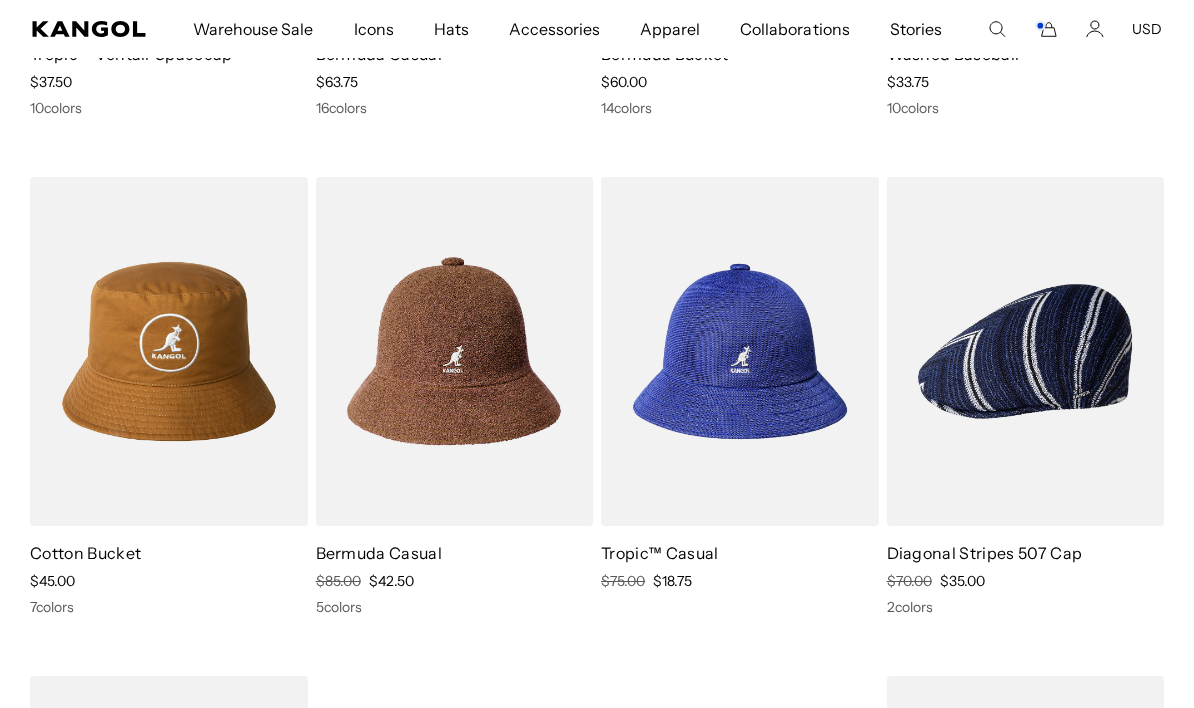 click on "Diagonal Stripes 507 Cap" at bounding box center (985, 553) 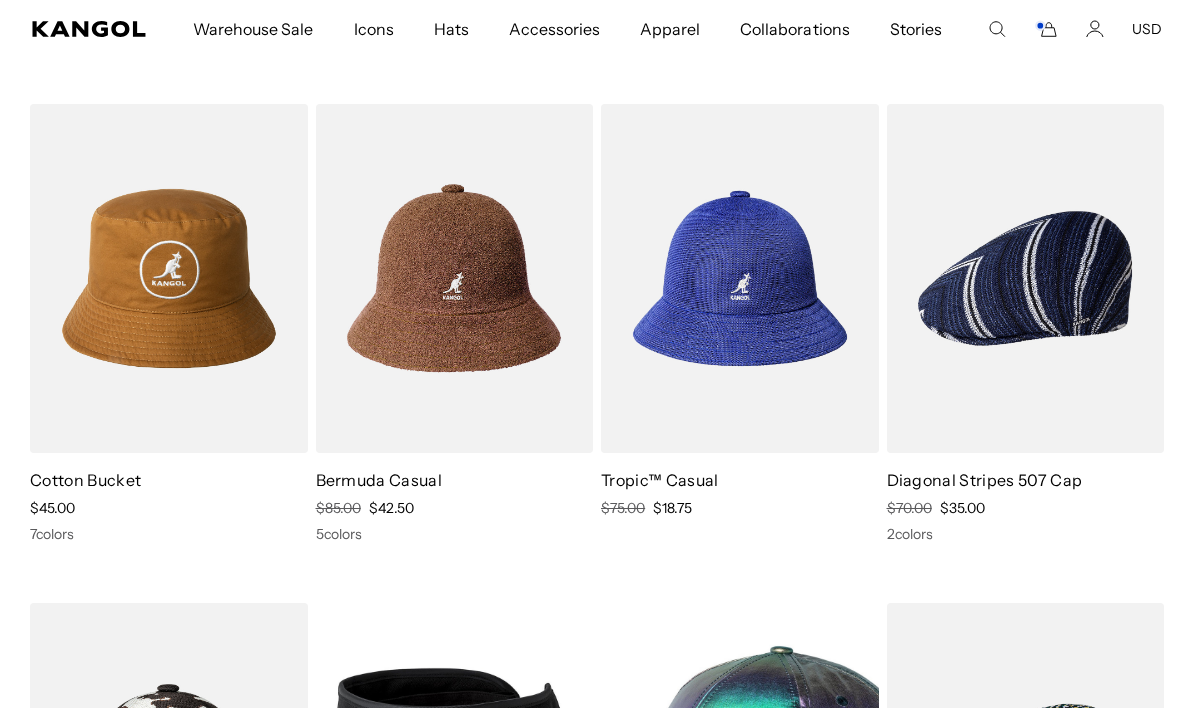 scroll, scrollTop: 0, scrollLeft: 412, axis: horizontal 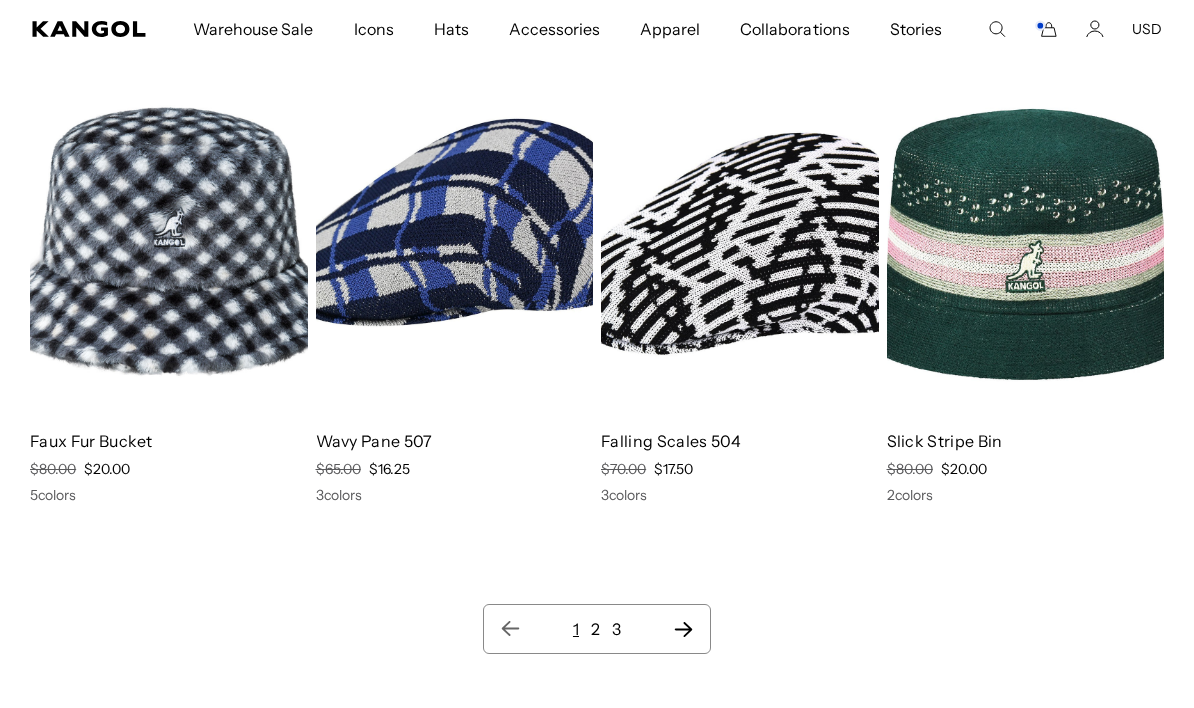 click 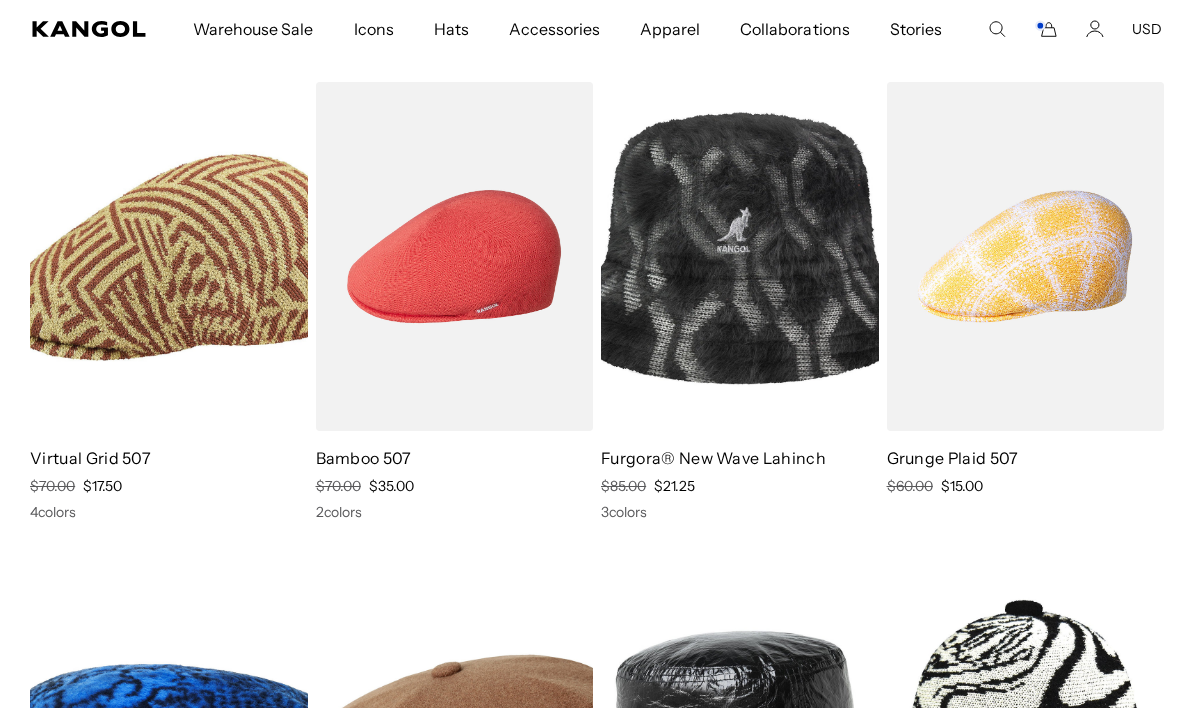 click on "Regular Price $70.00 Sale Price $17.50" at bounding box center [169, 486] 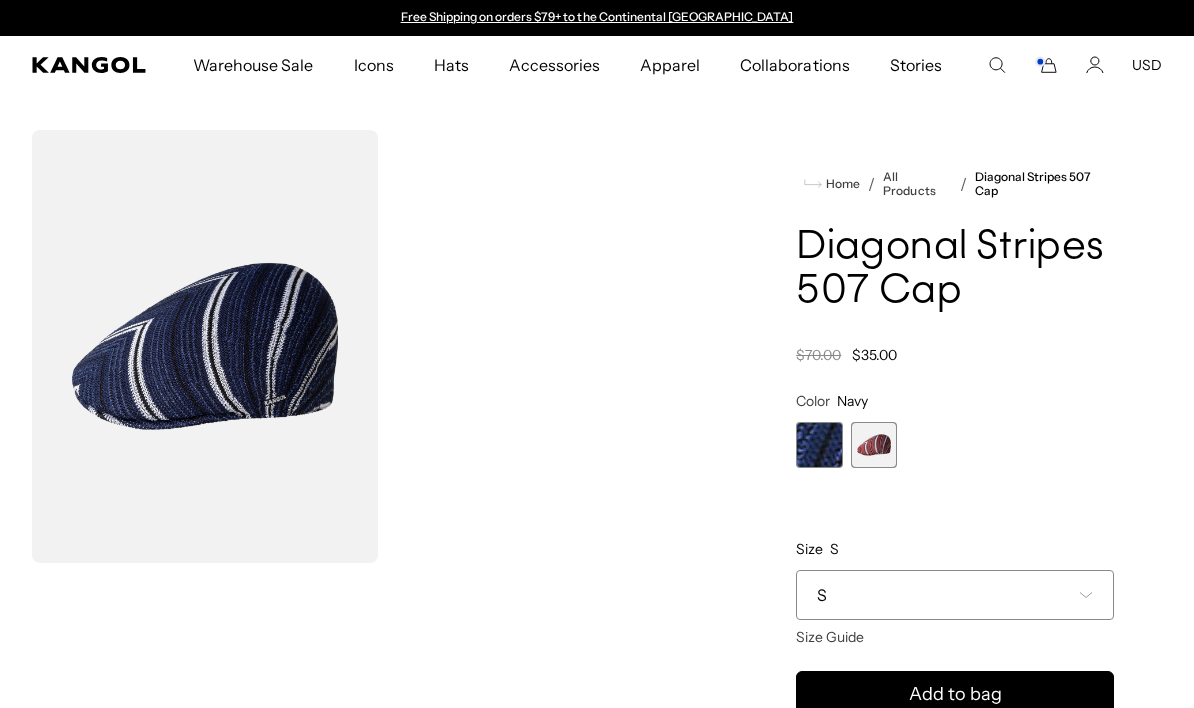 scroll, scrollTop: 0, scrollLeft: 0, axis: both 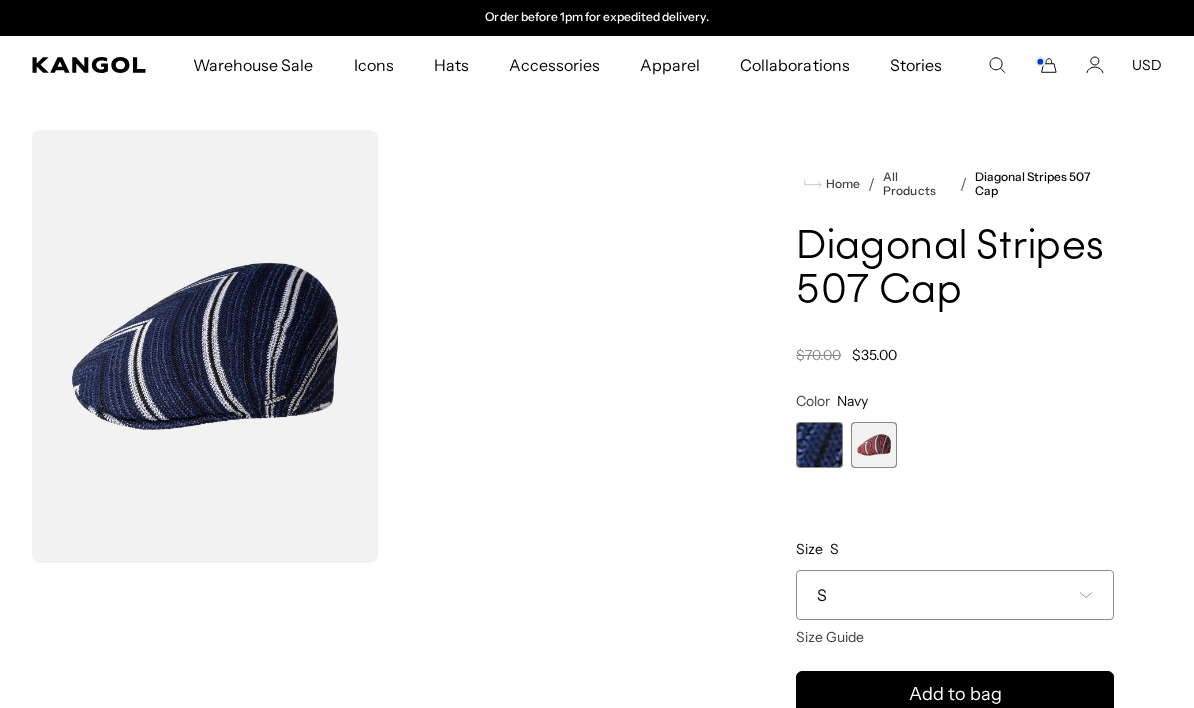 click at bounding box center (874, 445) 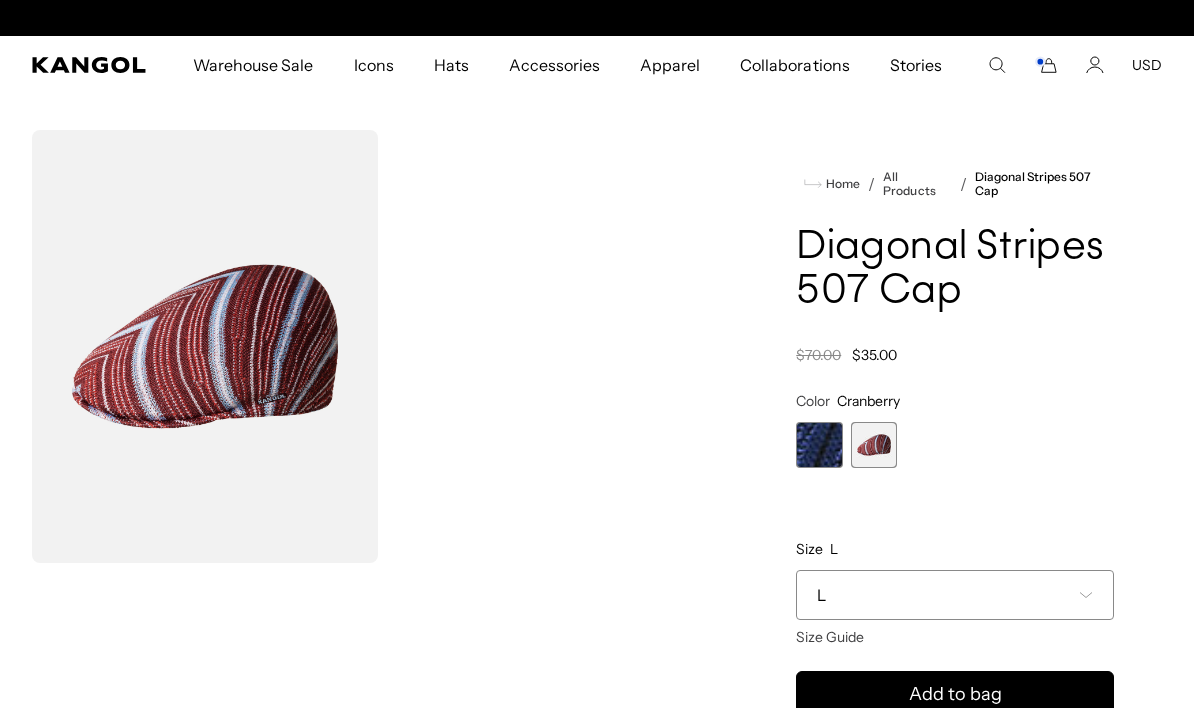 scroll, scrollTop: 0, scrollLeft: 0, axis: both 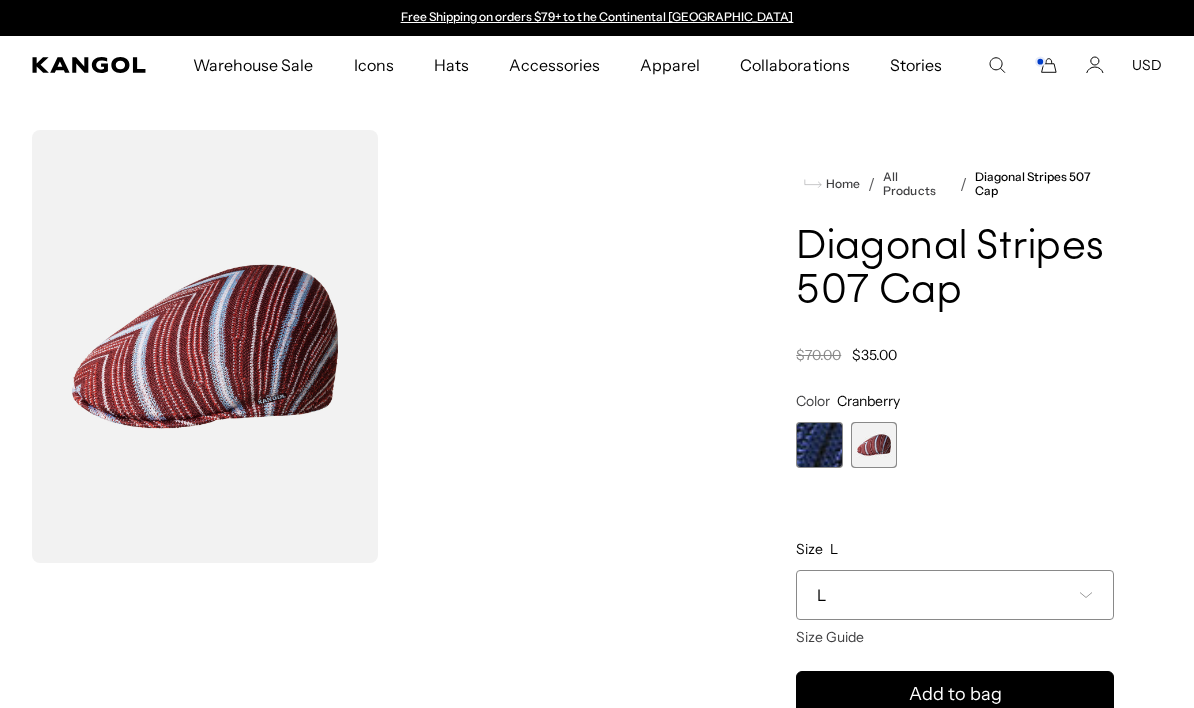 click on "L" at bounding box center (955, 595) 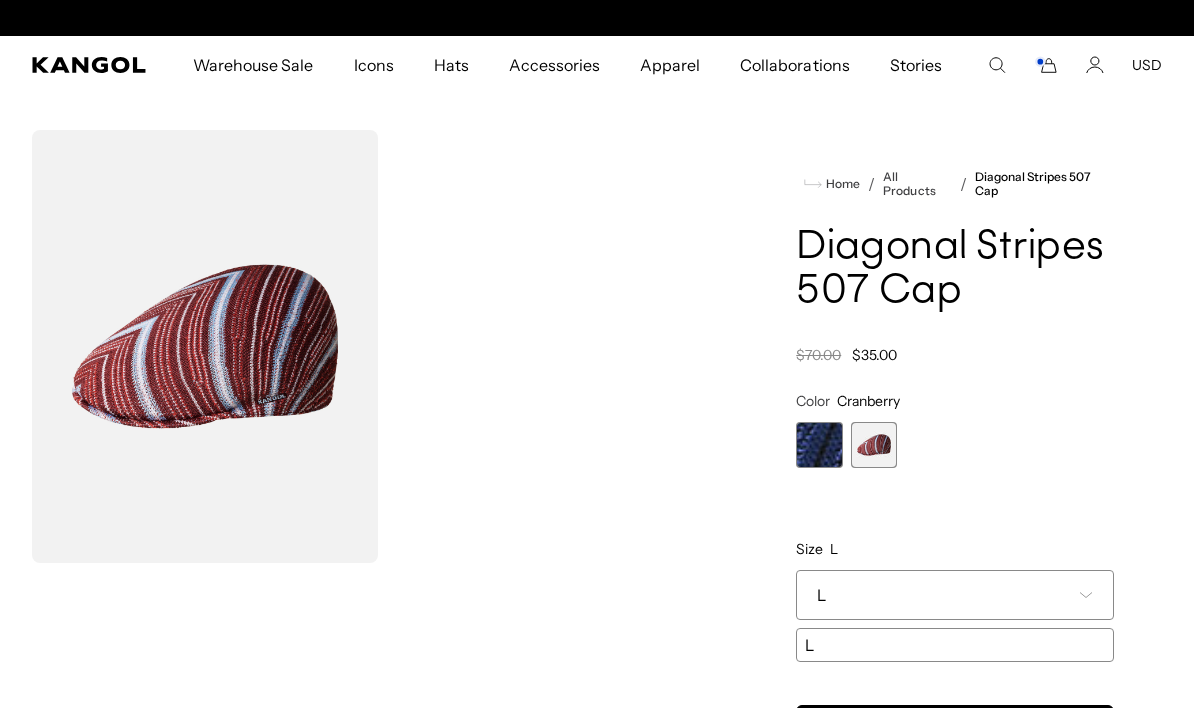 scroll, scrollTop: 0, scrollLeft: 0, axis: both 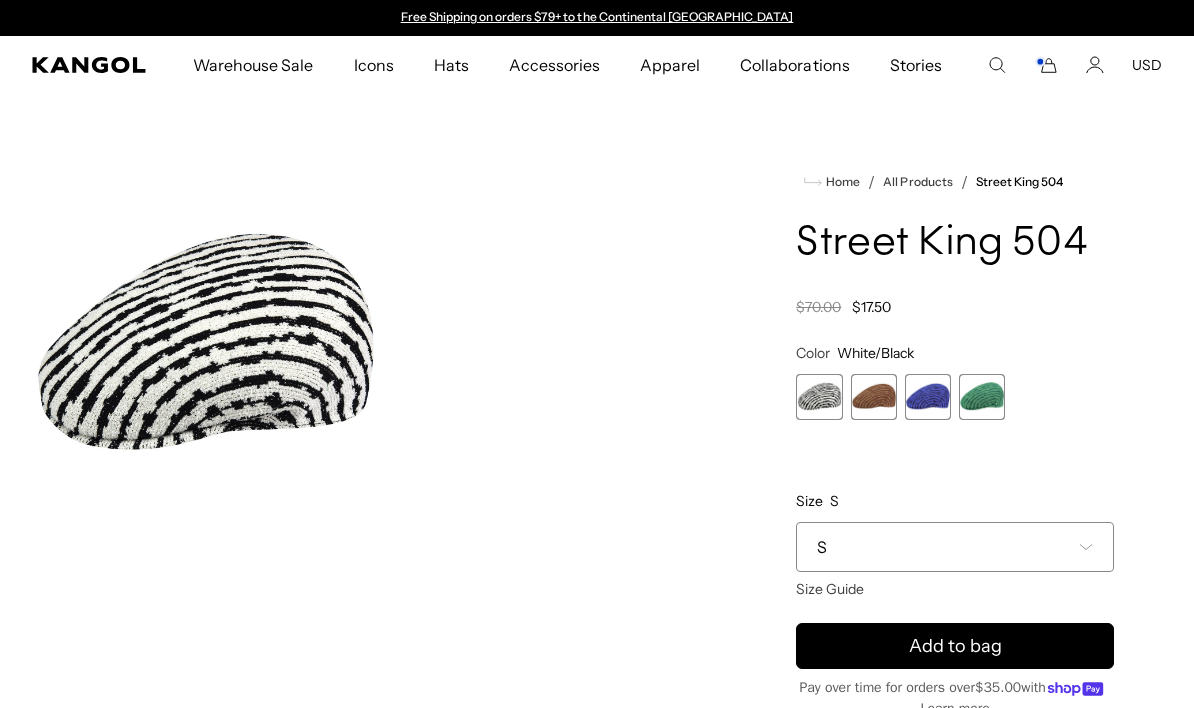 click at bounding box center [874, 397] 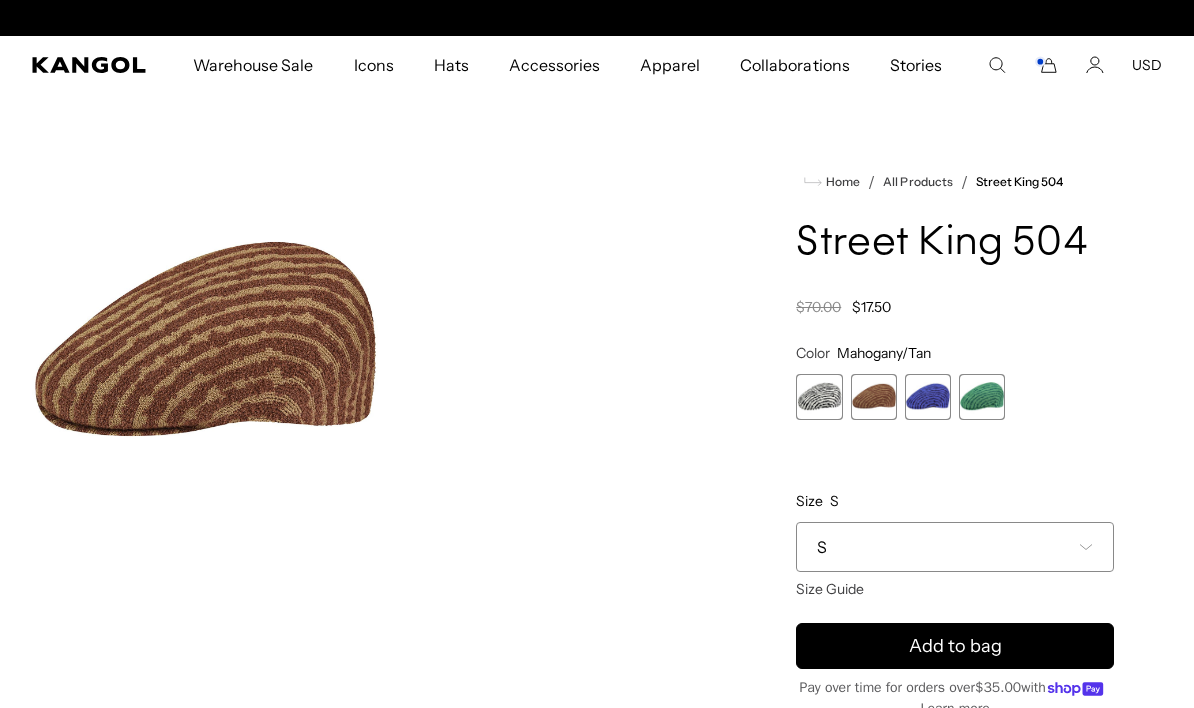 scroll, scrollTop: 0, scrollLeft: 412, axis: horizontal 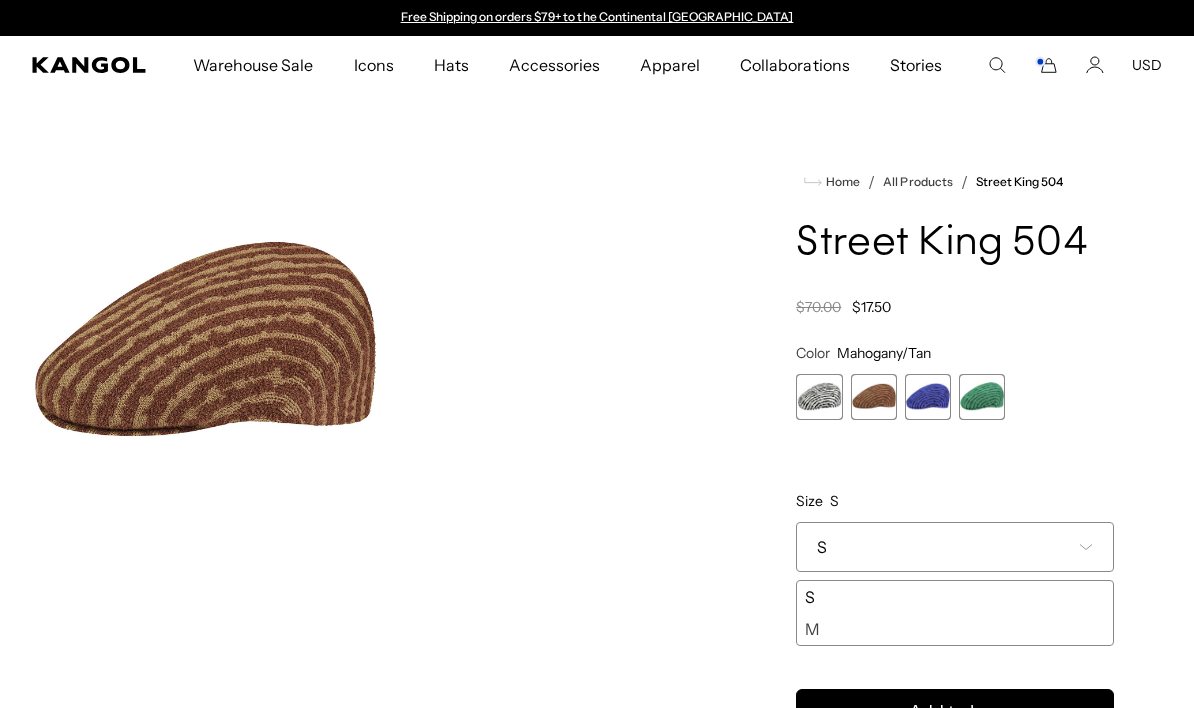 click on "M" at bounding box center (955, 629) 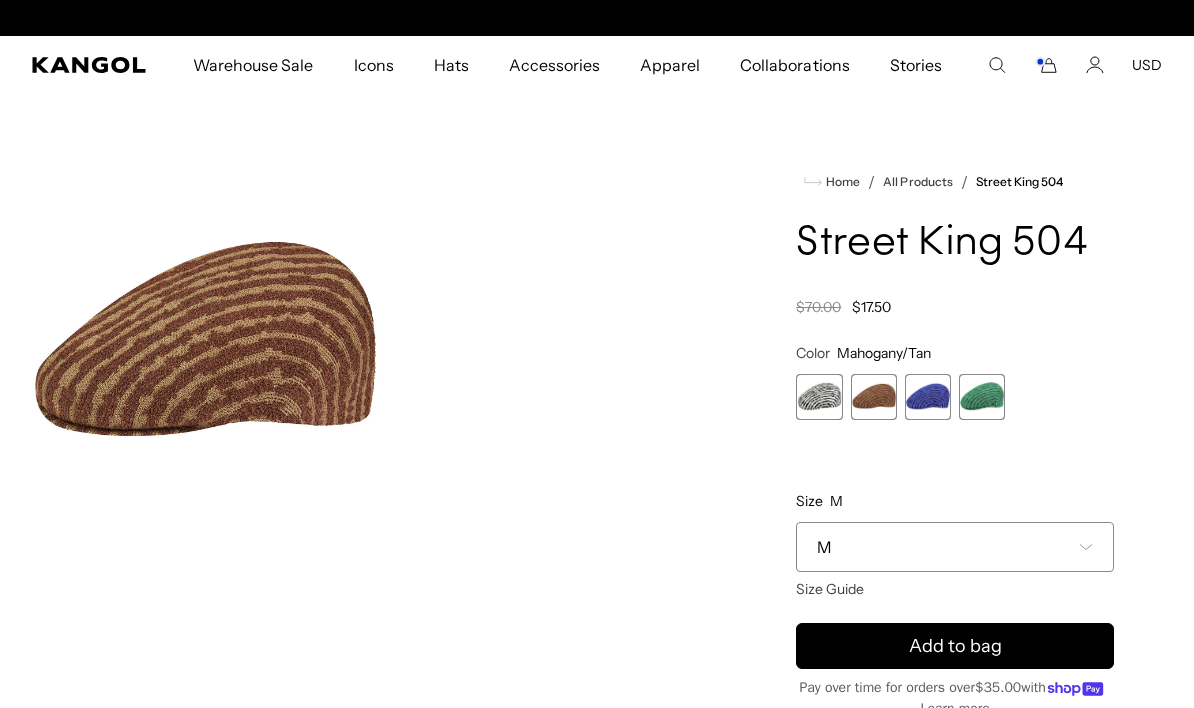 scroll, scrollTop: 0, scrollLeft: 0, axis: both 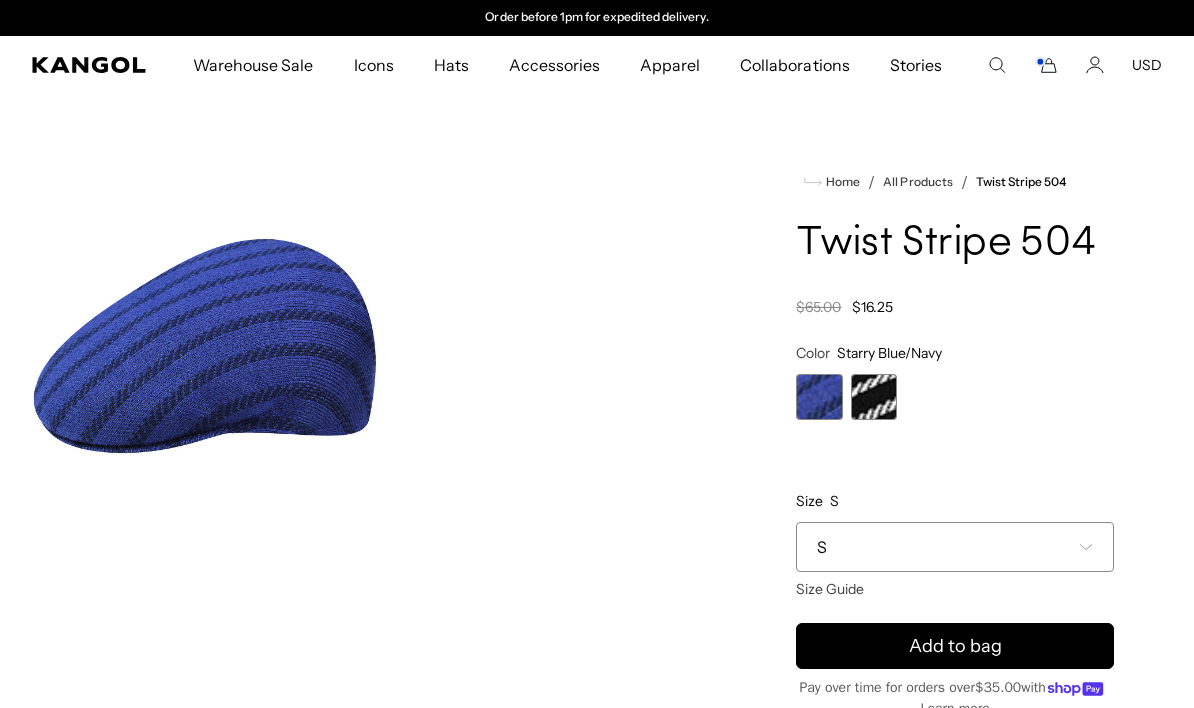 click on "S" at bounding box center [955, 547] 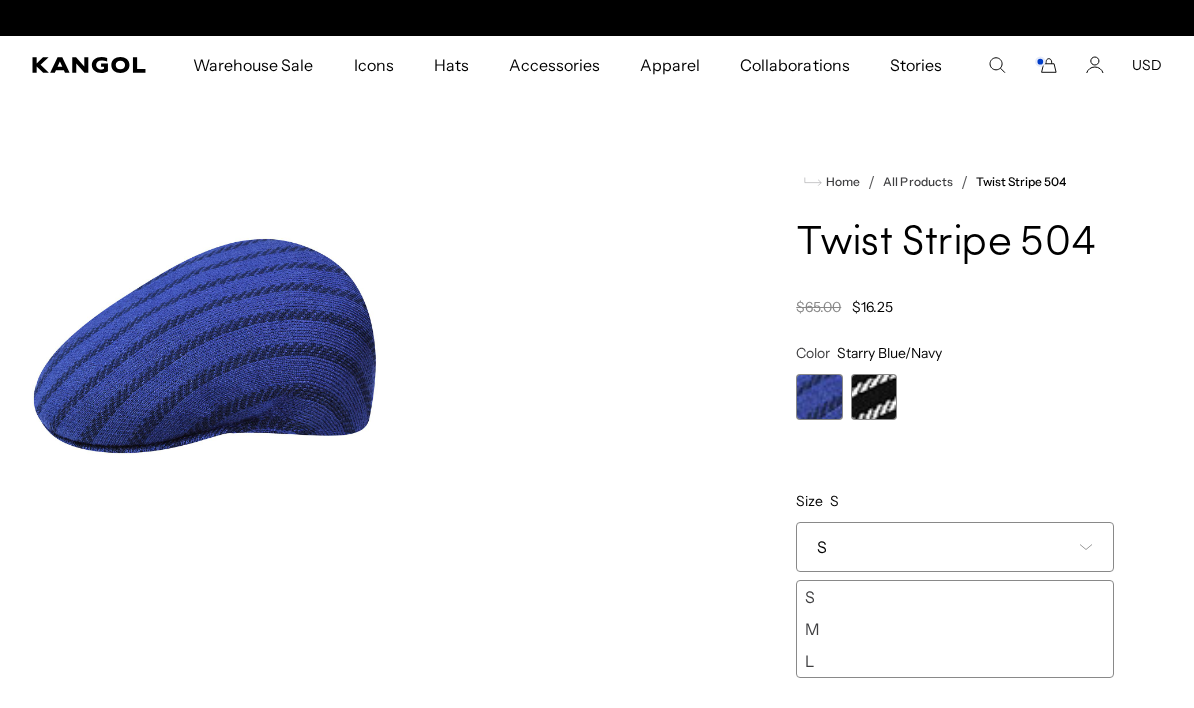 scroll, scrollTop: 0, scrollLeft: 0, axis: both 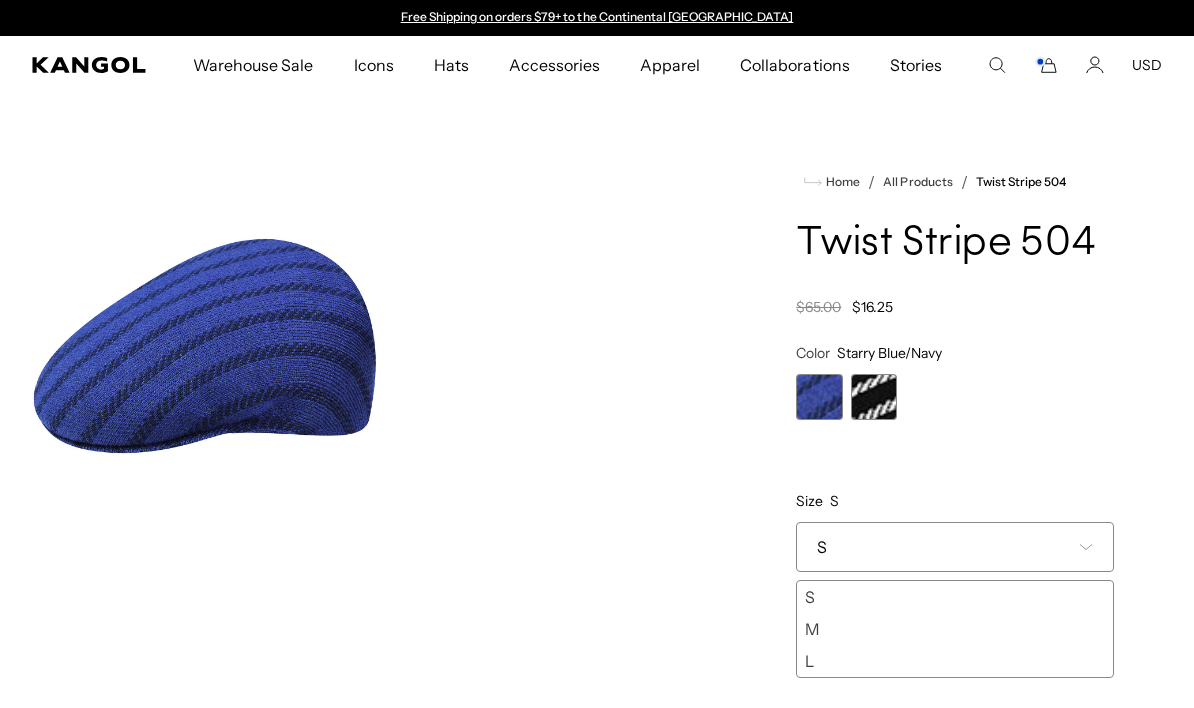 click on "M" at bounding box center [955, 629] 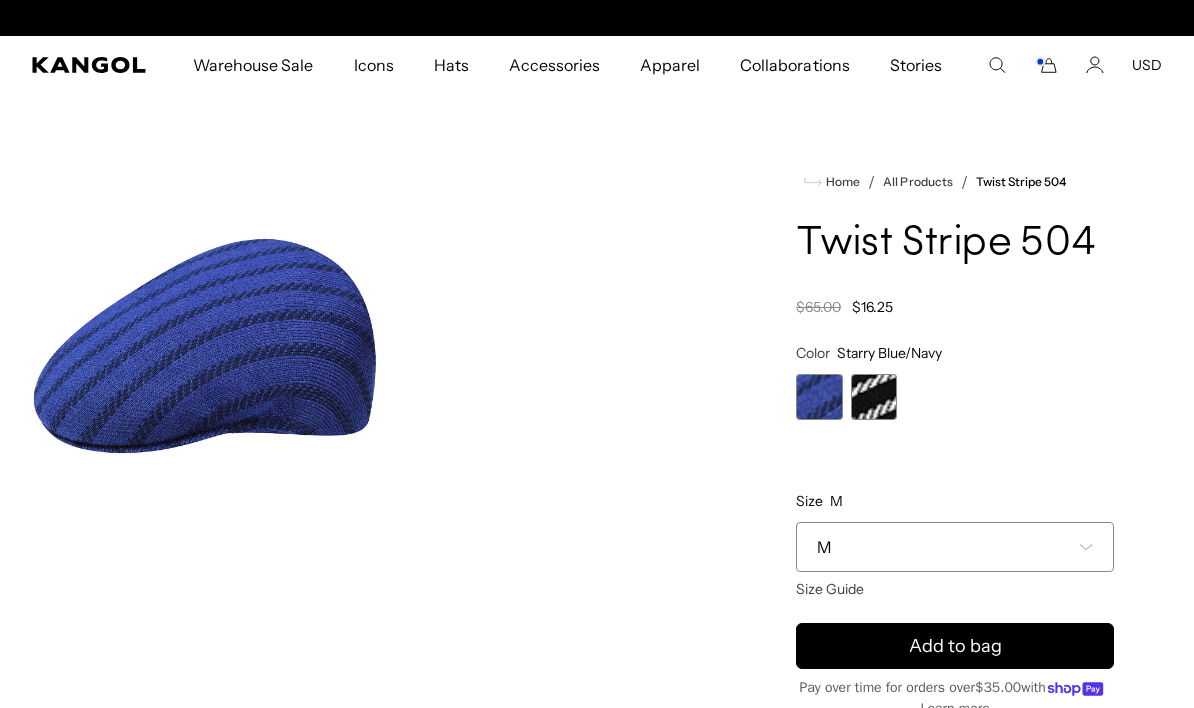 click at bounding box center (874, 397) 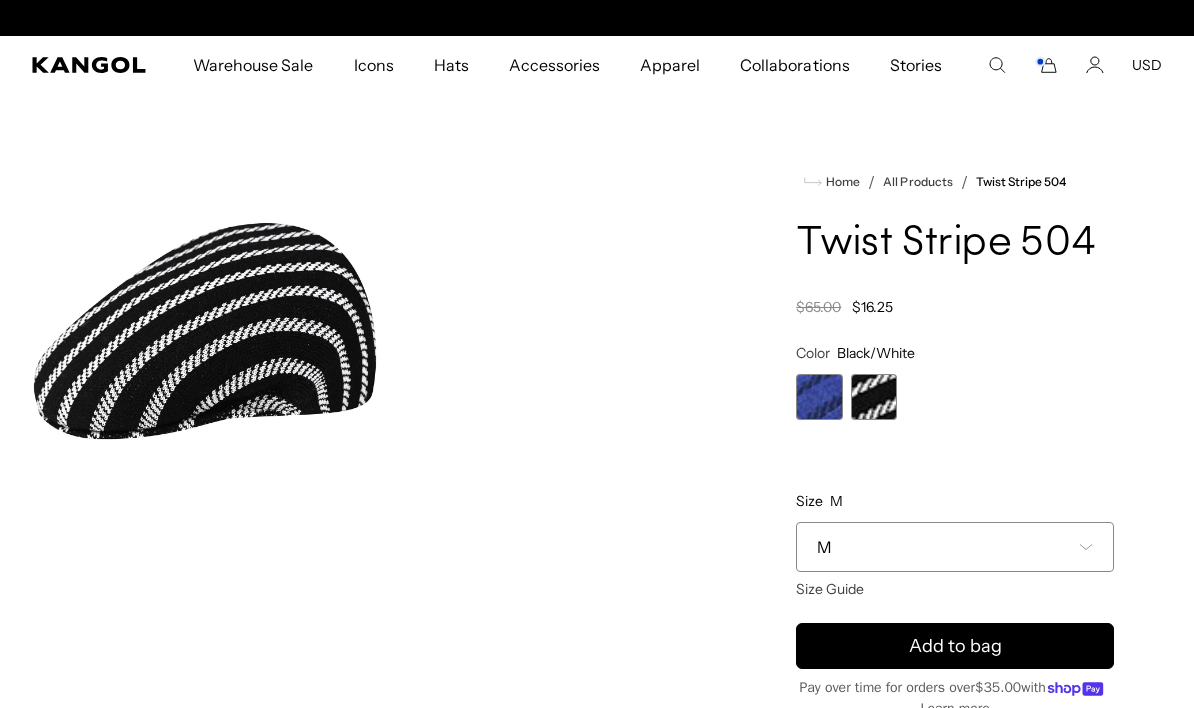 scroll, scrollTop: 0, scrollLeft: 412, axis: horizontal 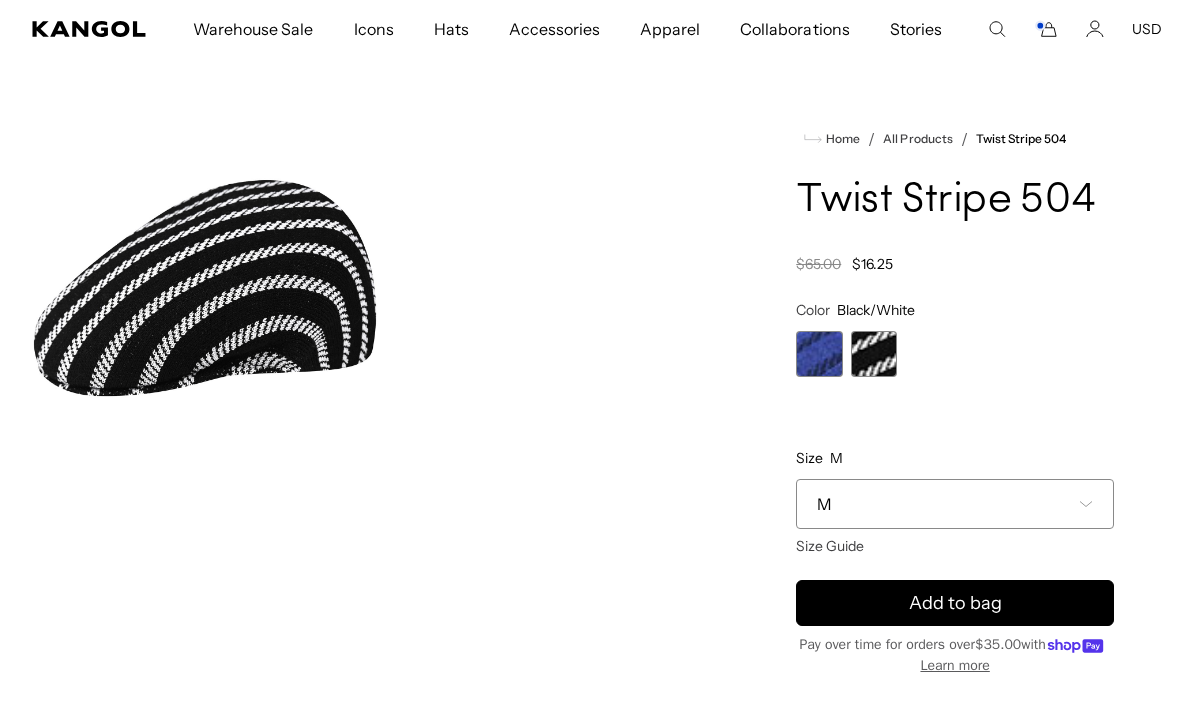 click on "Loading..." at bounding box center (382, 500) 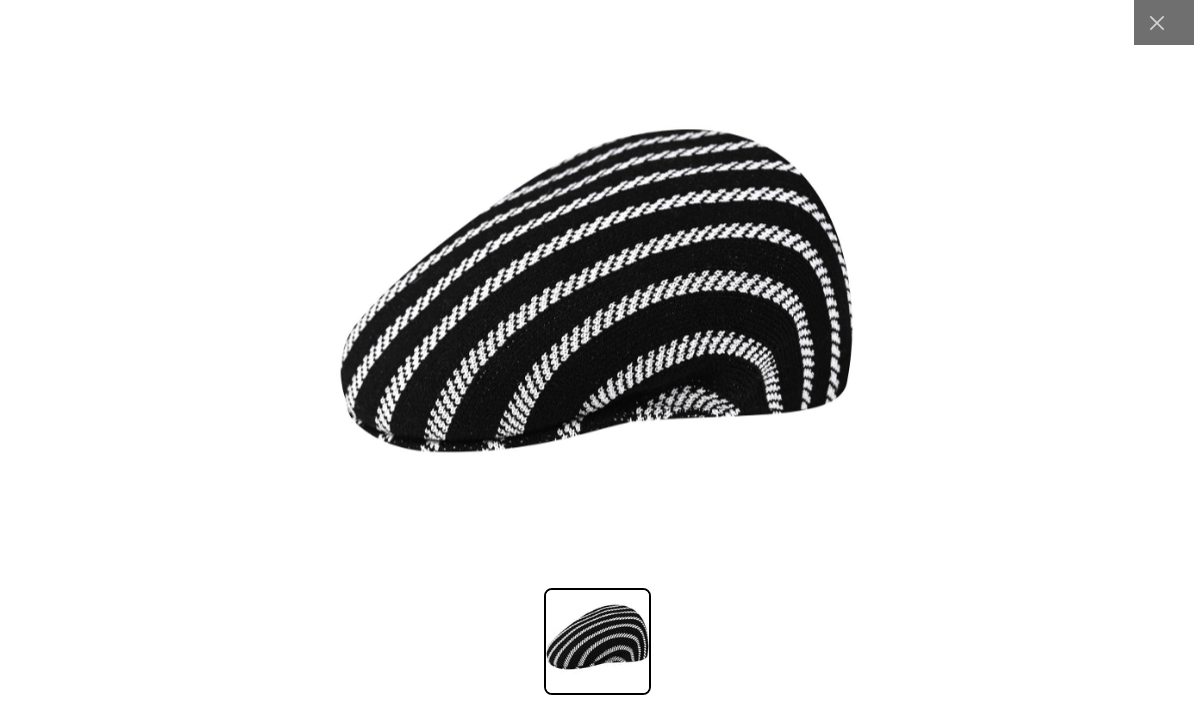 scroll, scrollTop: 0, scrollLeft: 412, axis: horizontal 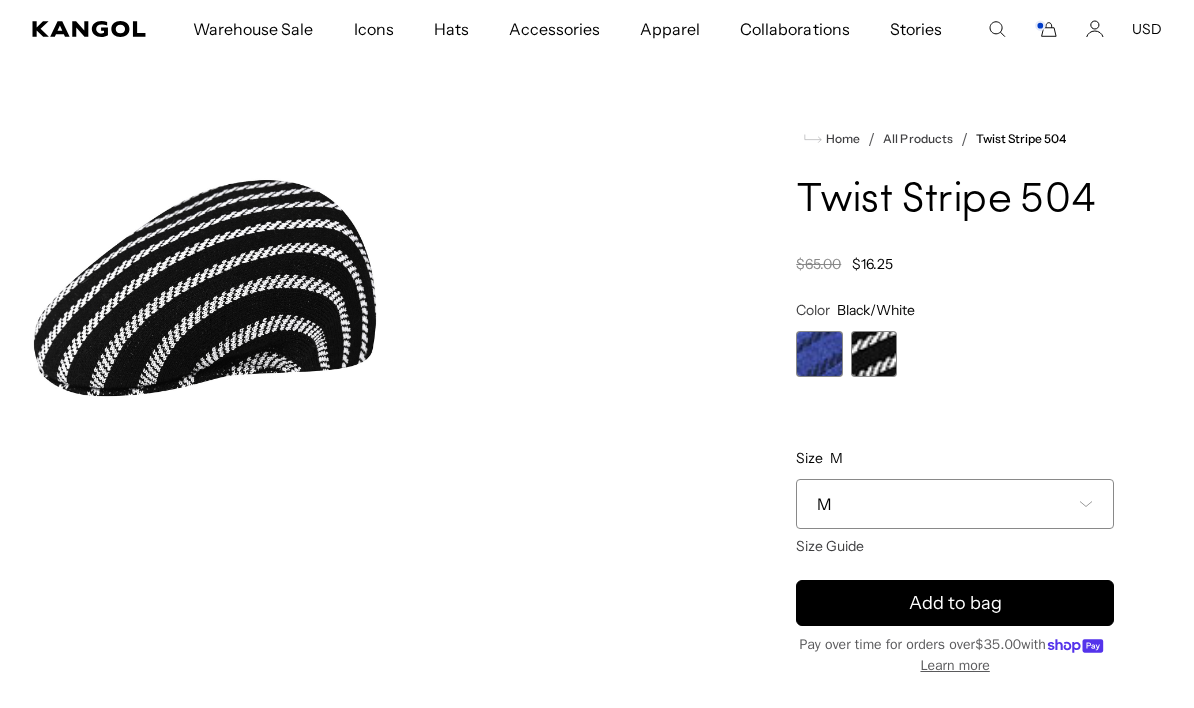 click on "Add to bag" at bounding box center [955, 603] 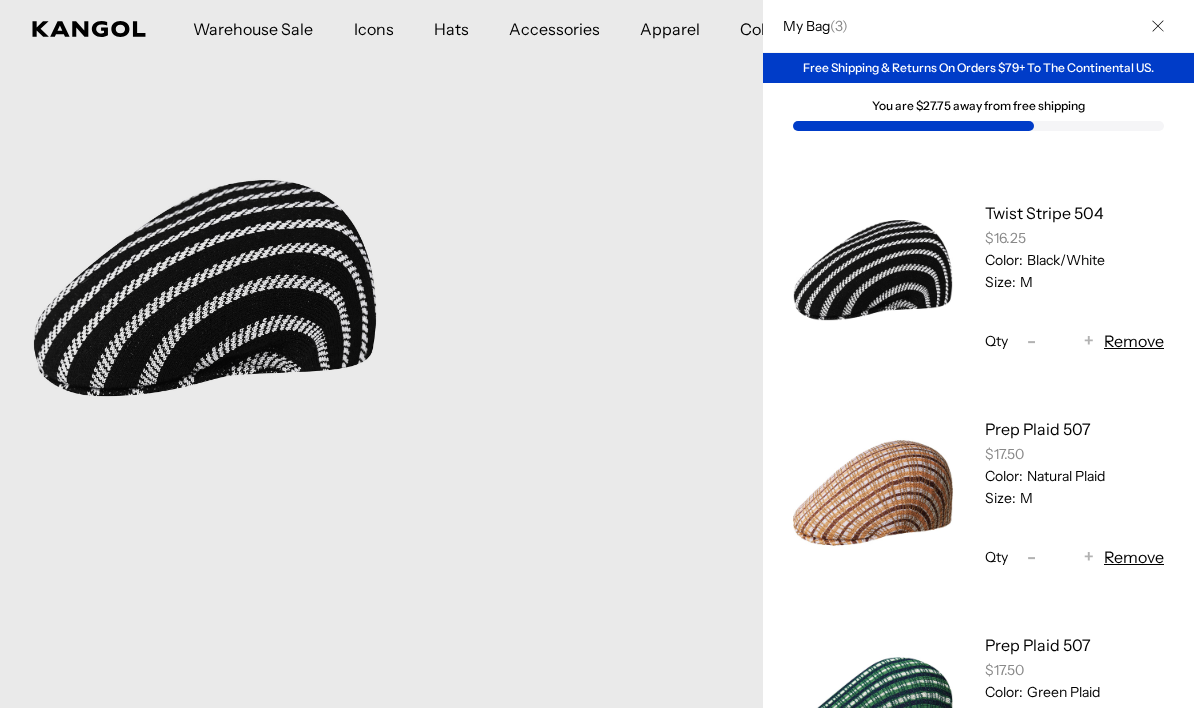 scroll, scrollTop: 0, scrollLeft: 412, axis: horizontal 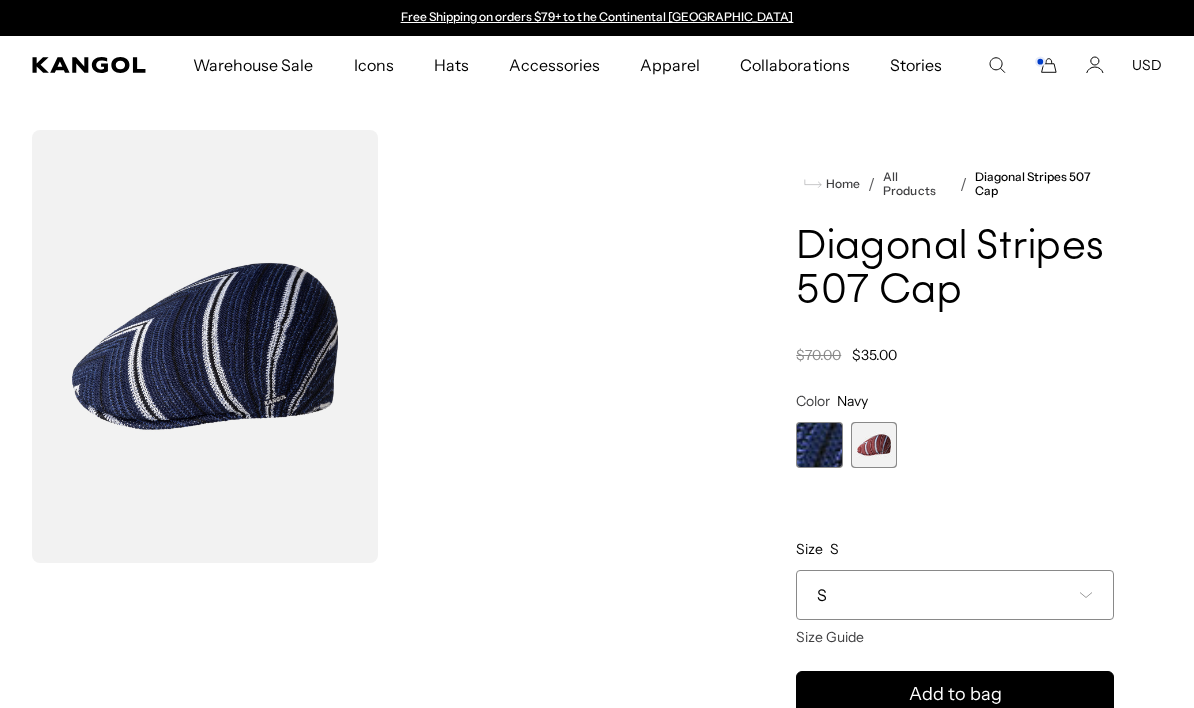 click on "S" at bounding box center [955, 595] 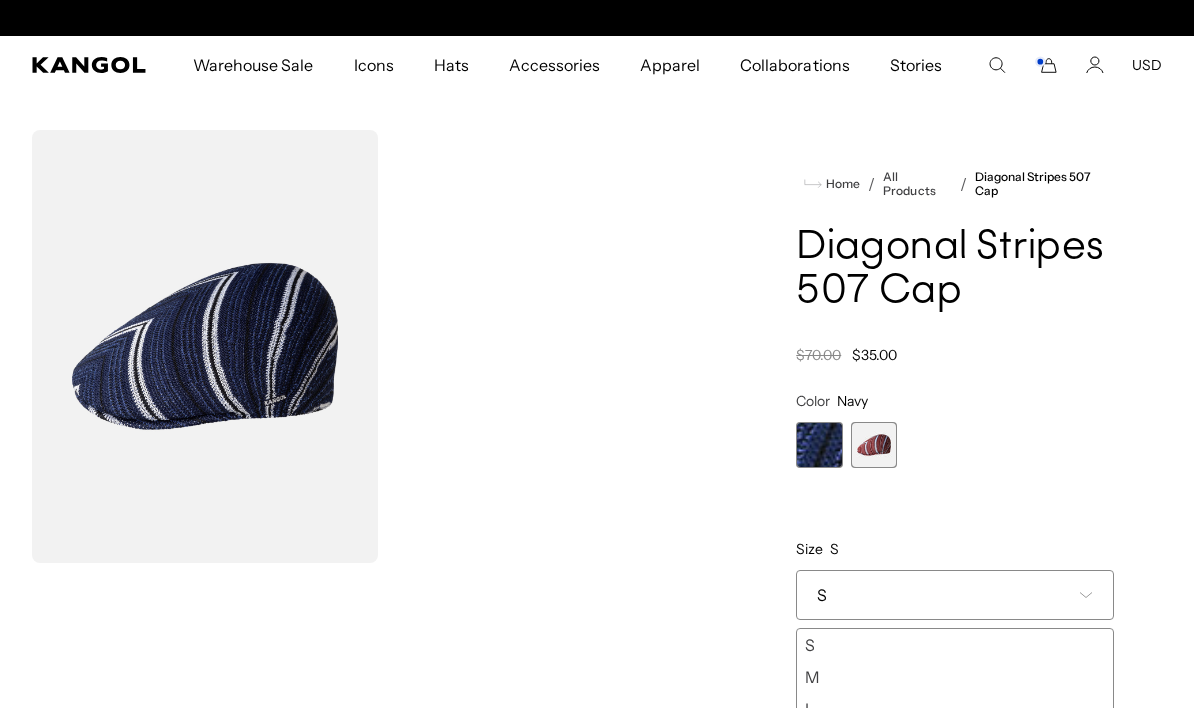 scroll, scrollTop: 0, scrollLeft: 412, axis: horizontal 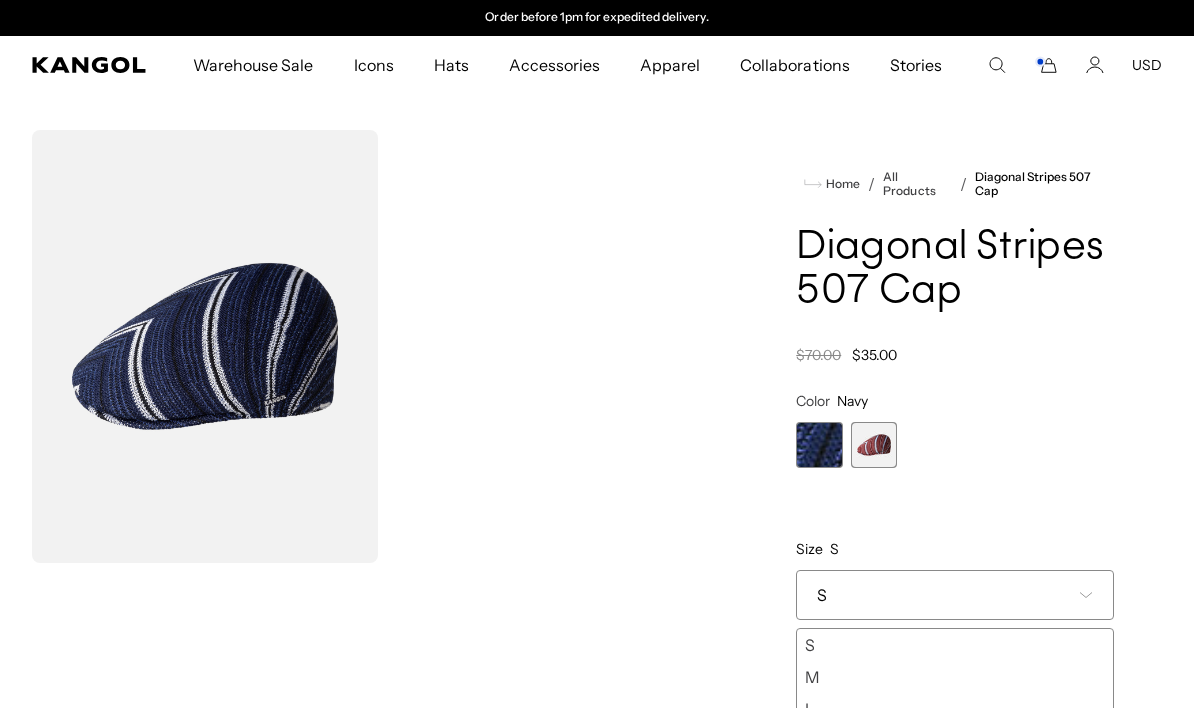 click on "M" at bounding box center (955, 677) 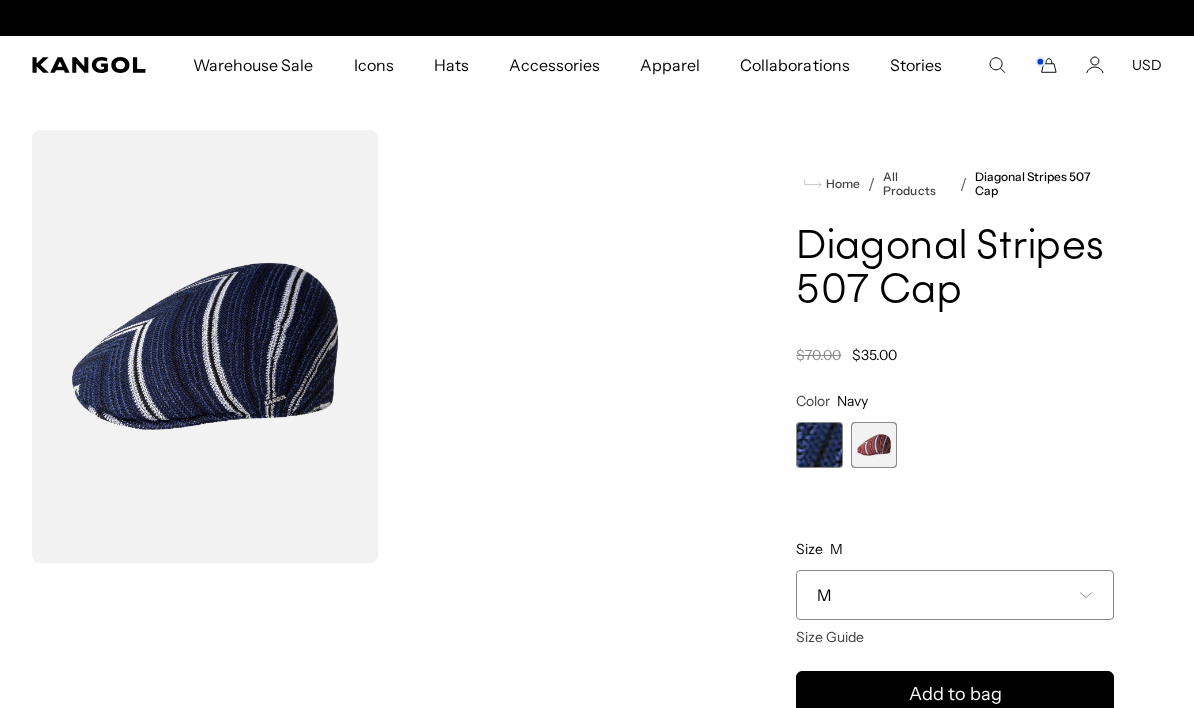 scroll, scrollTop: 0, scrollLeft: 0, axis: both 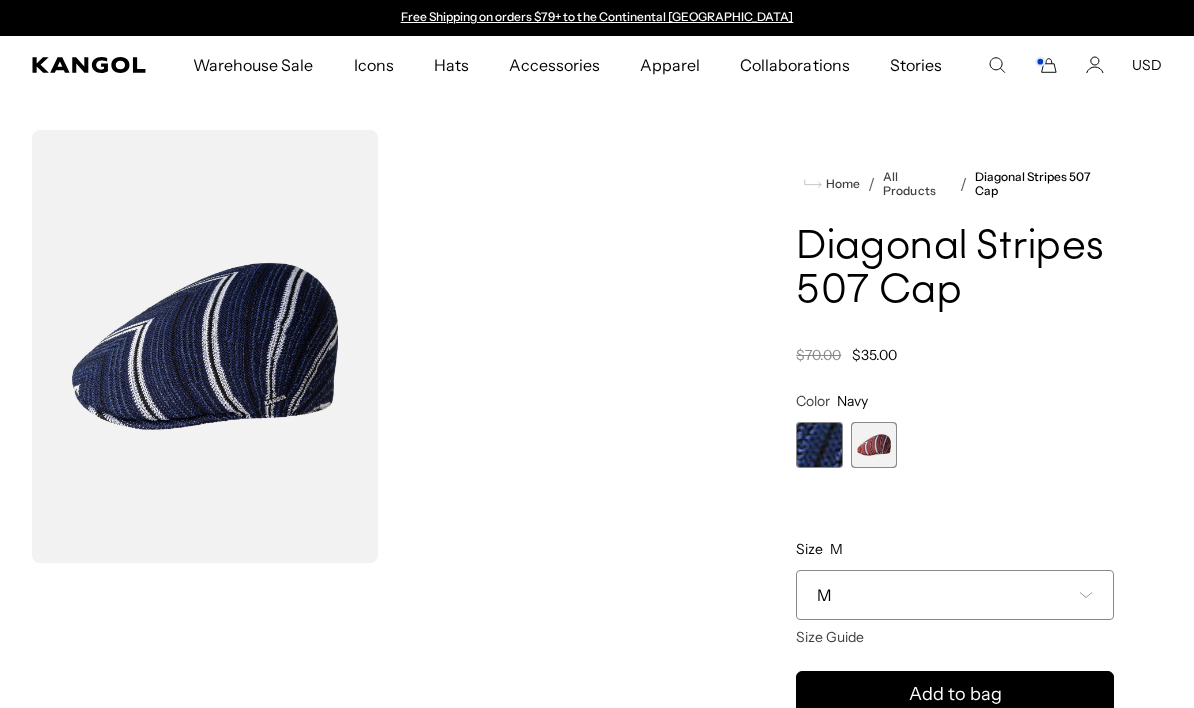click at bounding box center [874, 445] 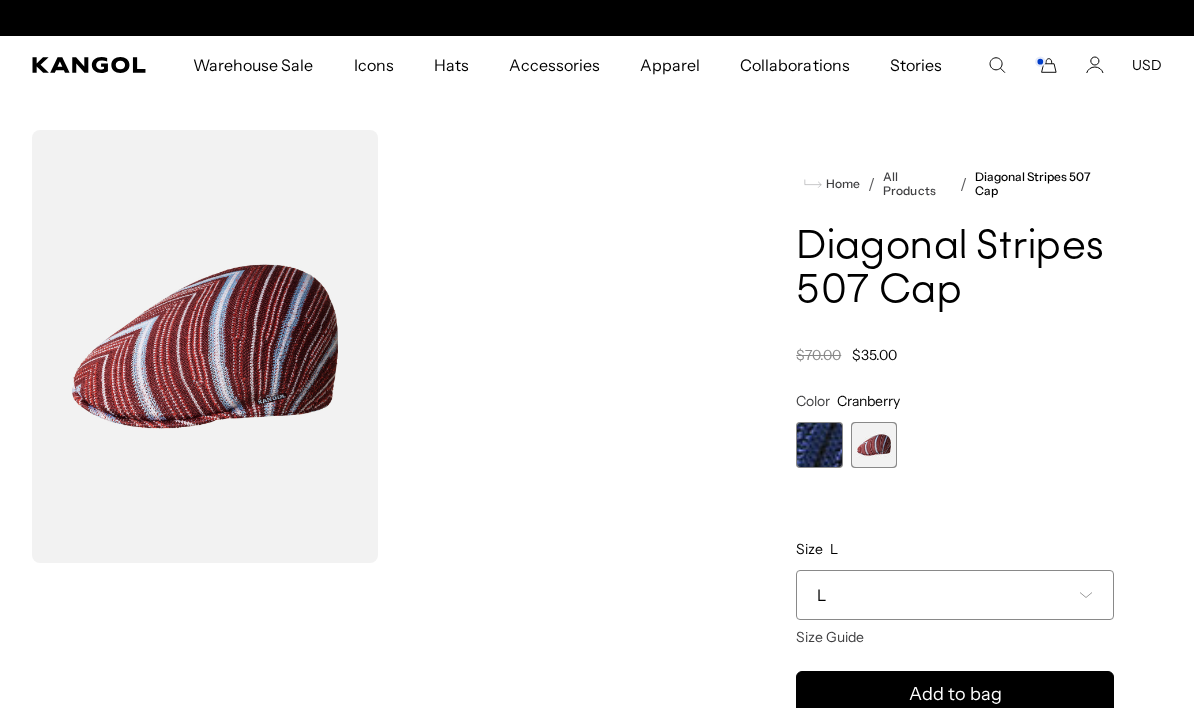 scroll, scrollTop: 0, scrollLeft: 0, axis: both 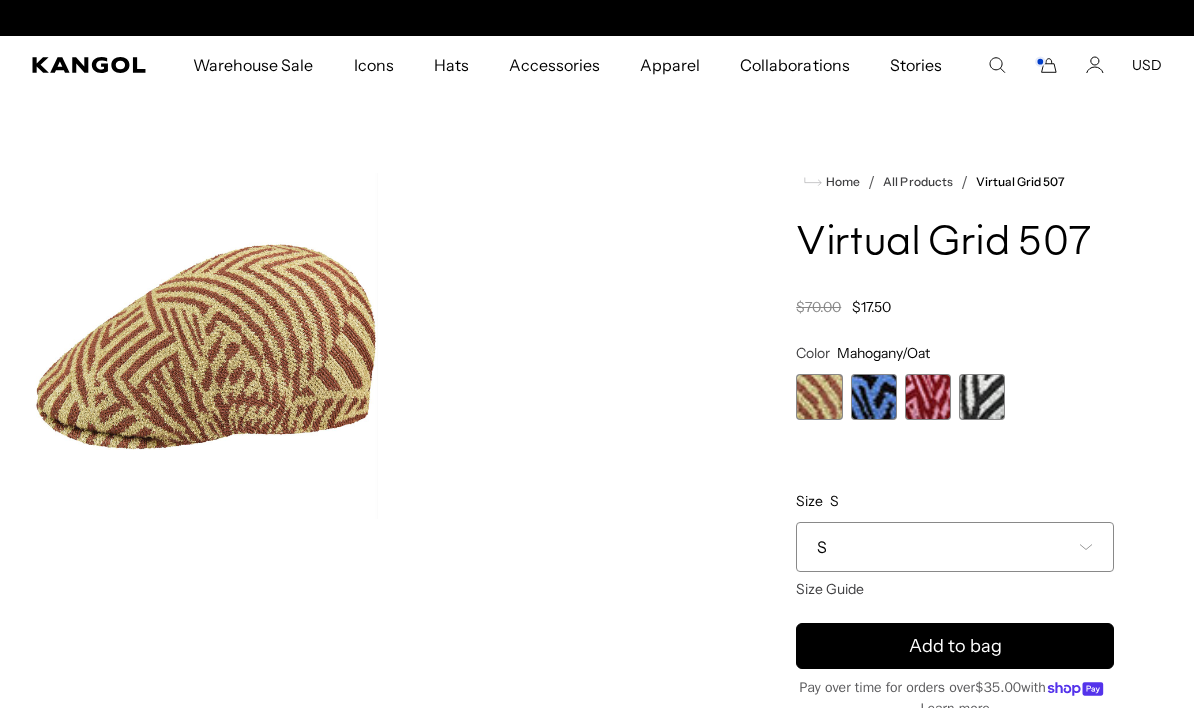 click at bounding box center (928, 397) 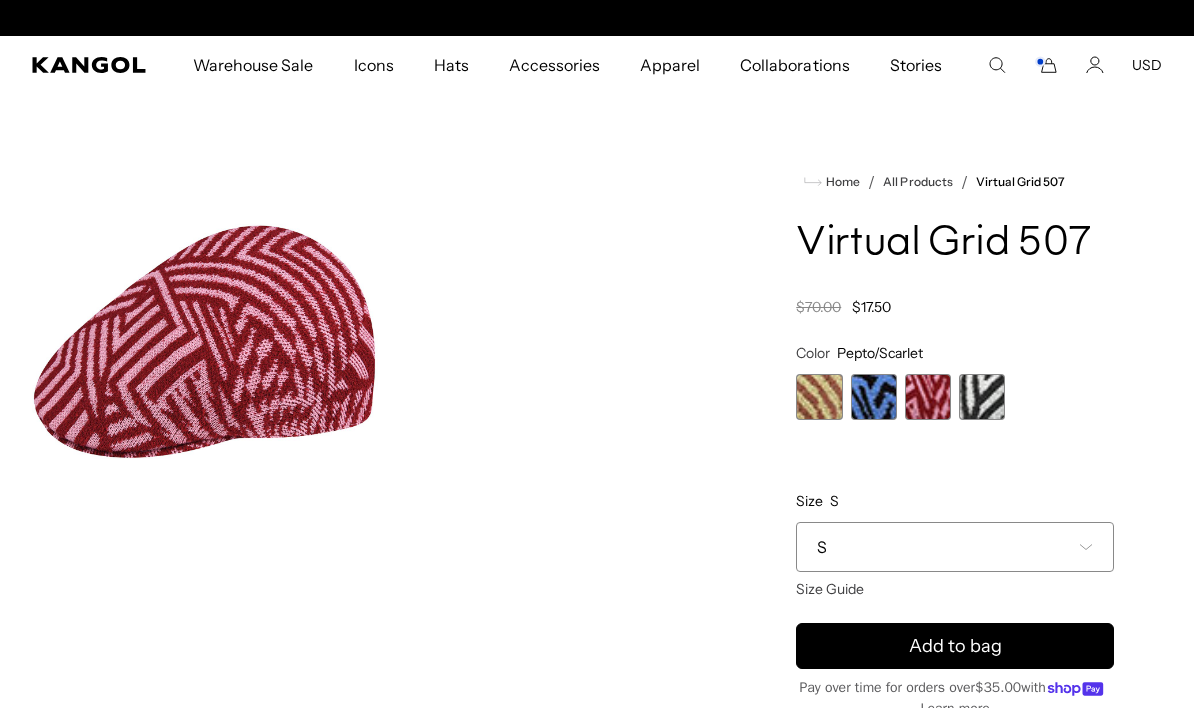 scroll, scrollTop: 0, scrollLeft: 412, axis: horizontal 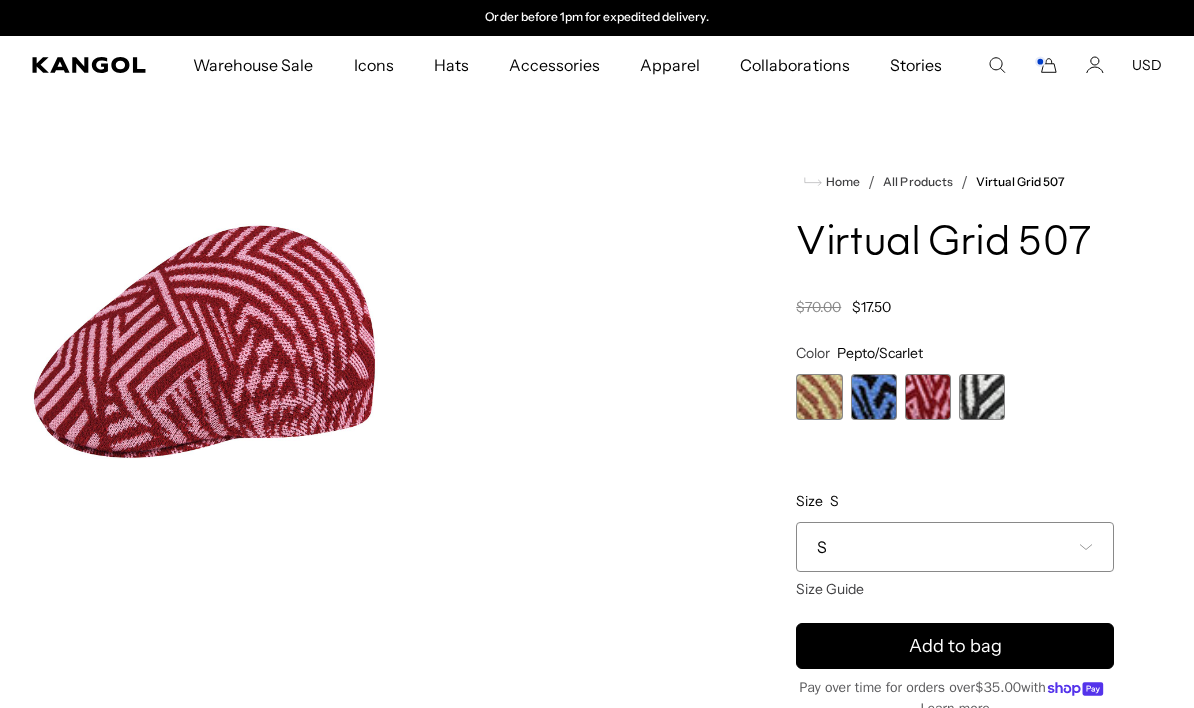 click at bounding box center (982, 397) 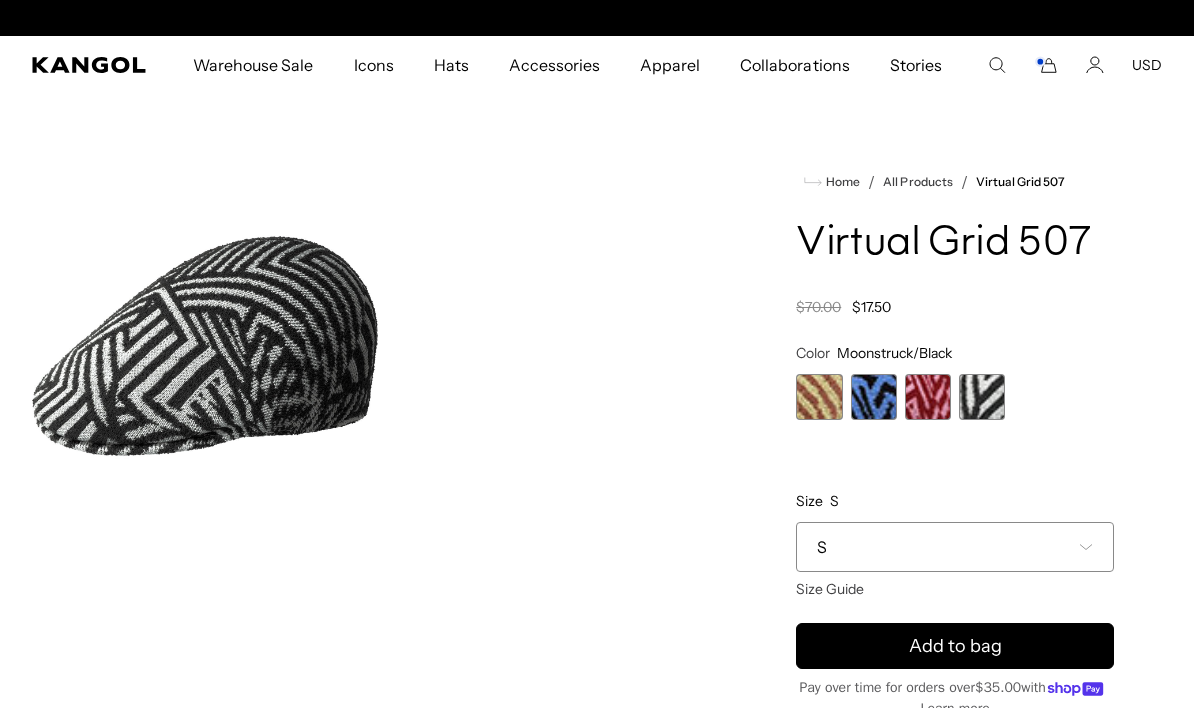 scroll, scrollTop: 0, scrollLeft: 0, axis: both 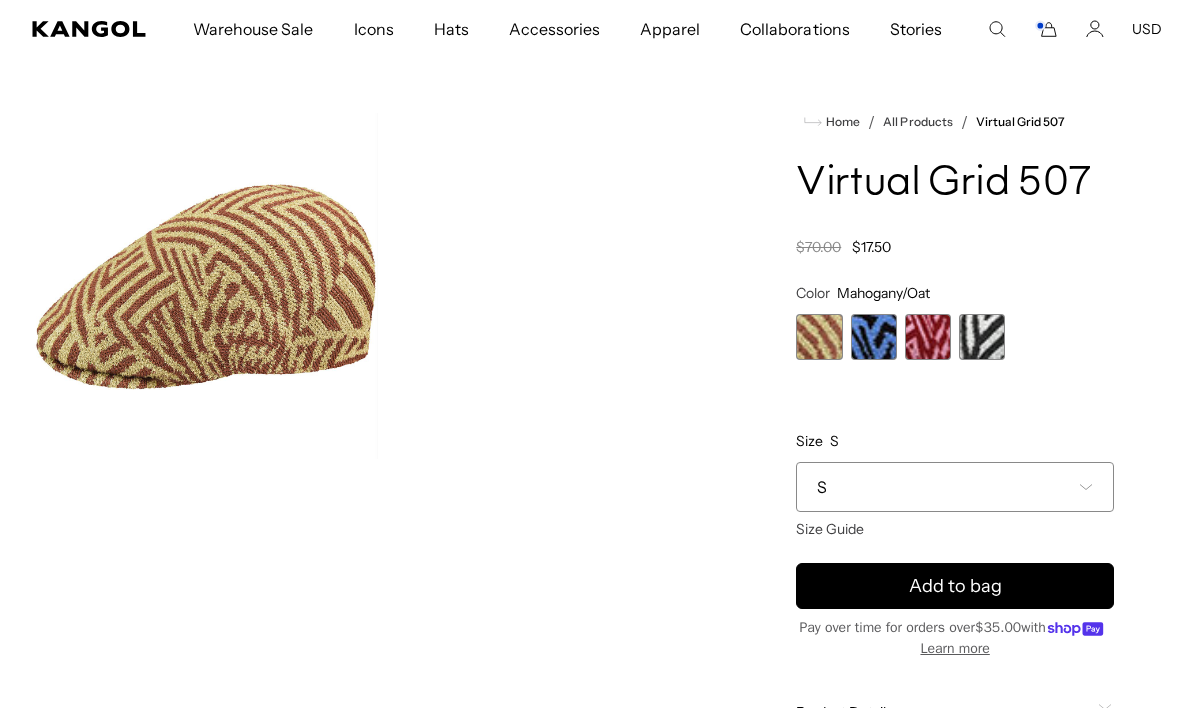 click on "S" at bounding box center [955, 487] 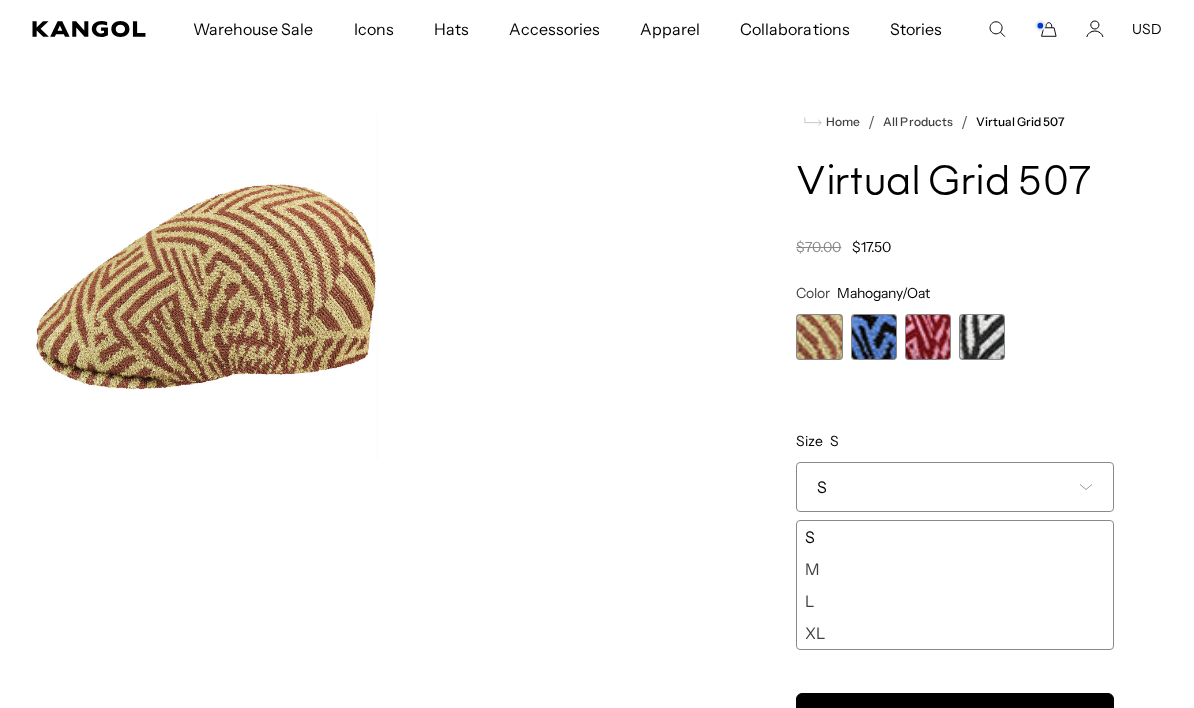 click on "M" at bounding box center [955, 569] 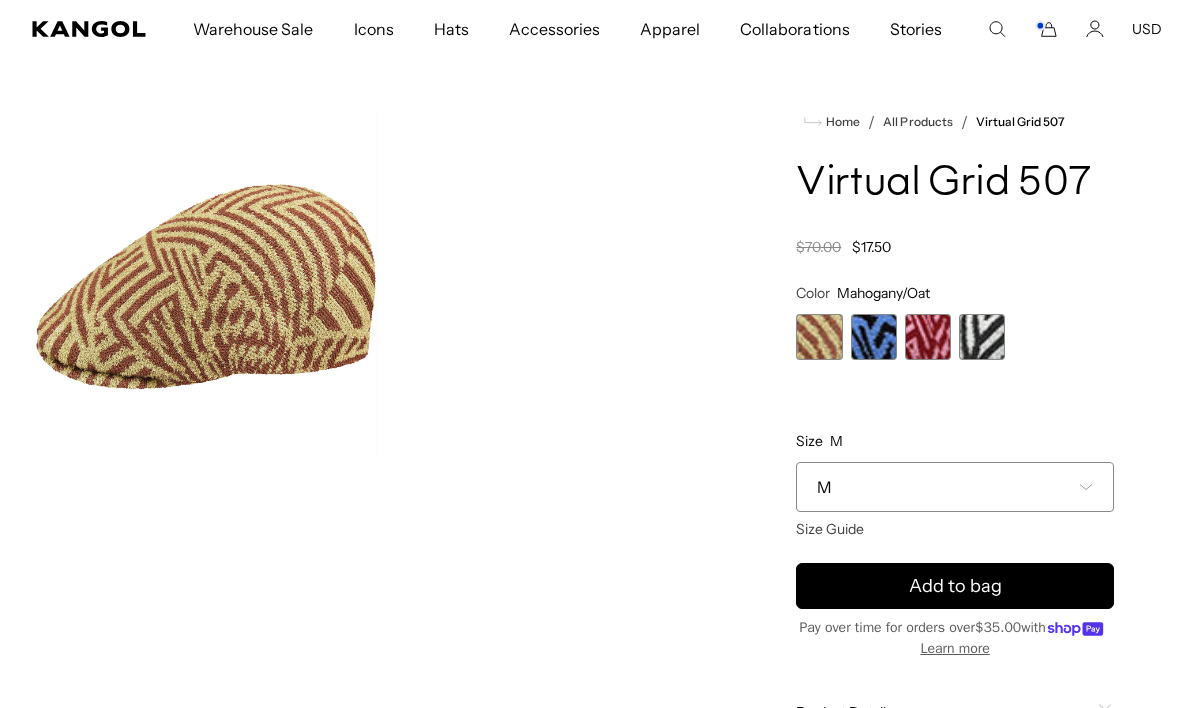 scroll, scrollTop: 0, scrollLeft: 0, axis: both 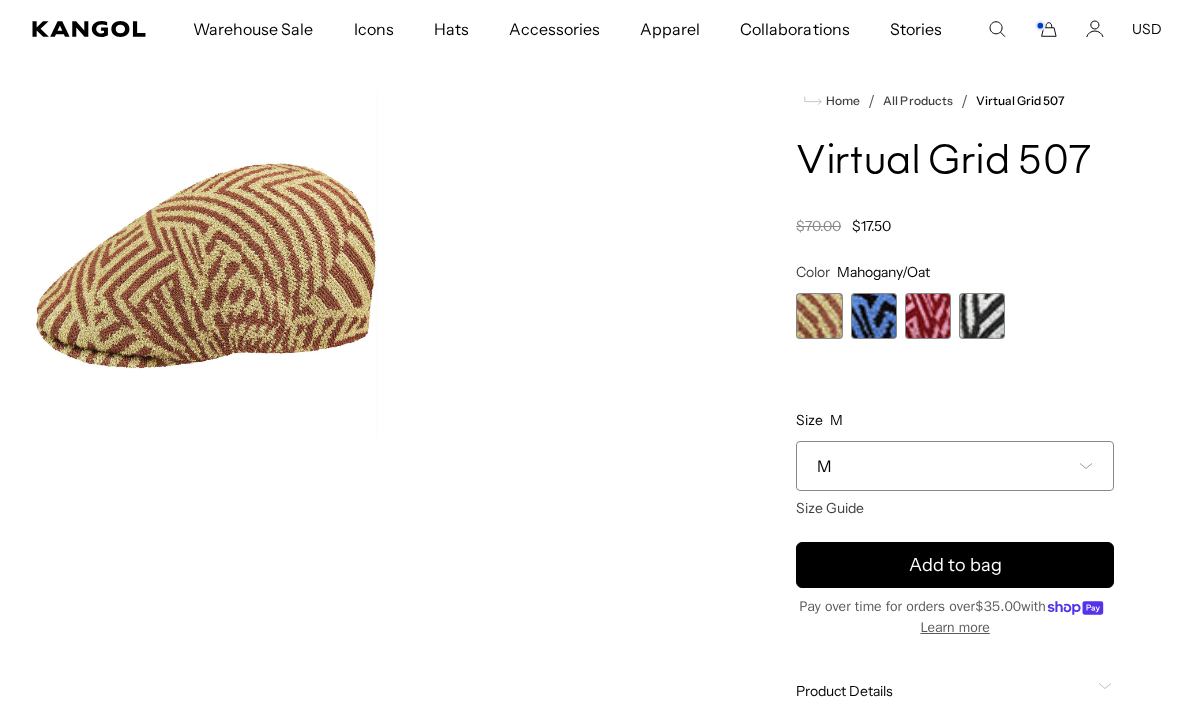 click 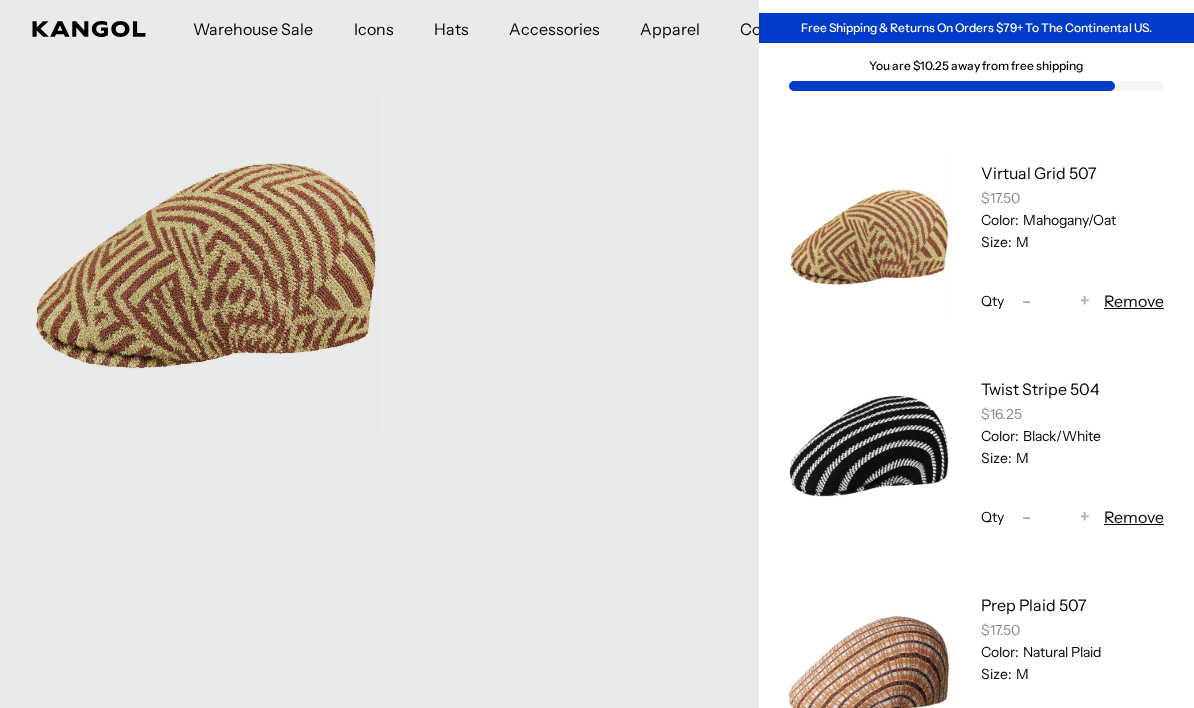 scroll, scrollTop: 240, scrollLeft: 0, axis: vertical 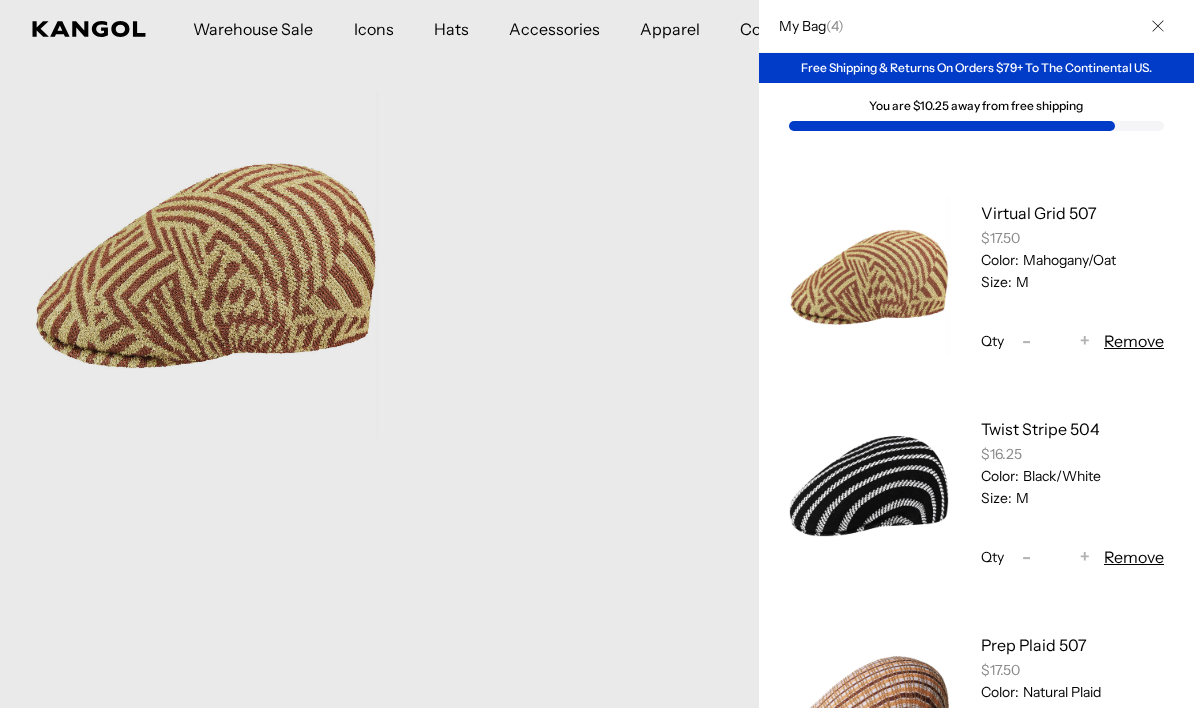 click at bounding box center [597, 354] 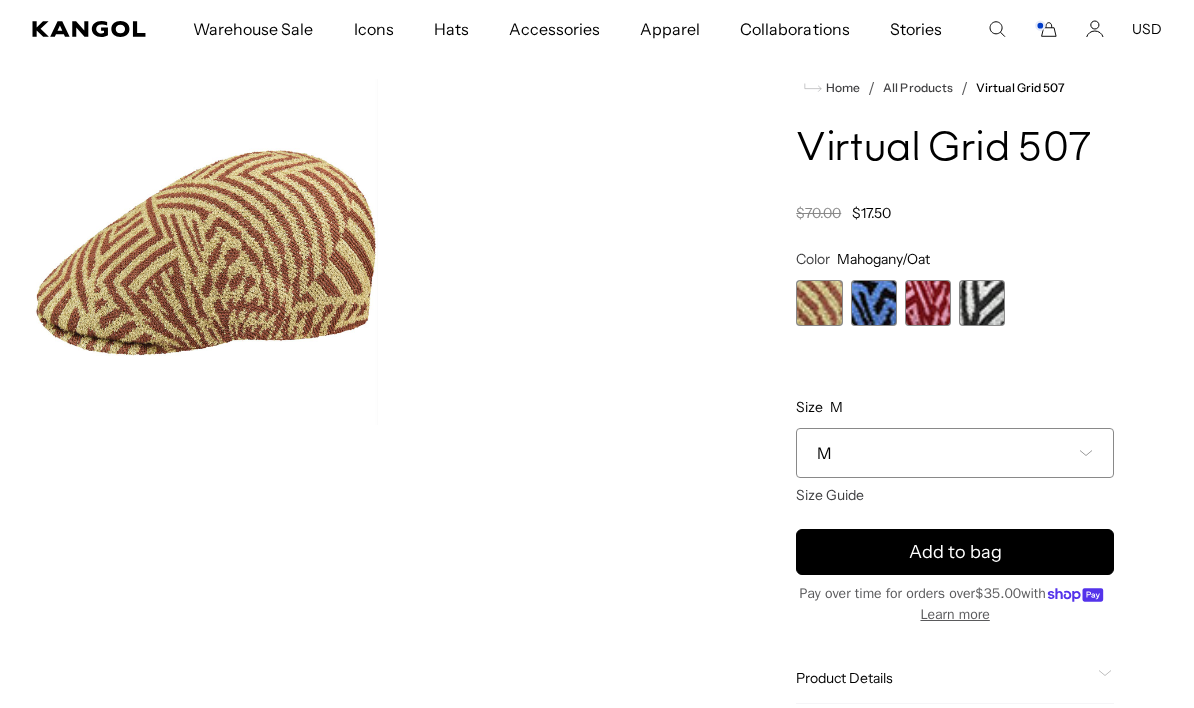 scroll, scrollTop: 0, scrollLeft: 412, axis: horizontal 